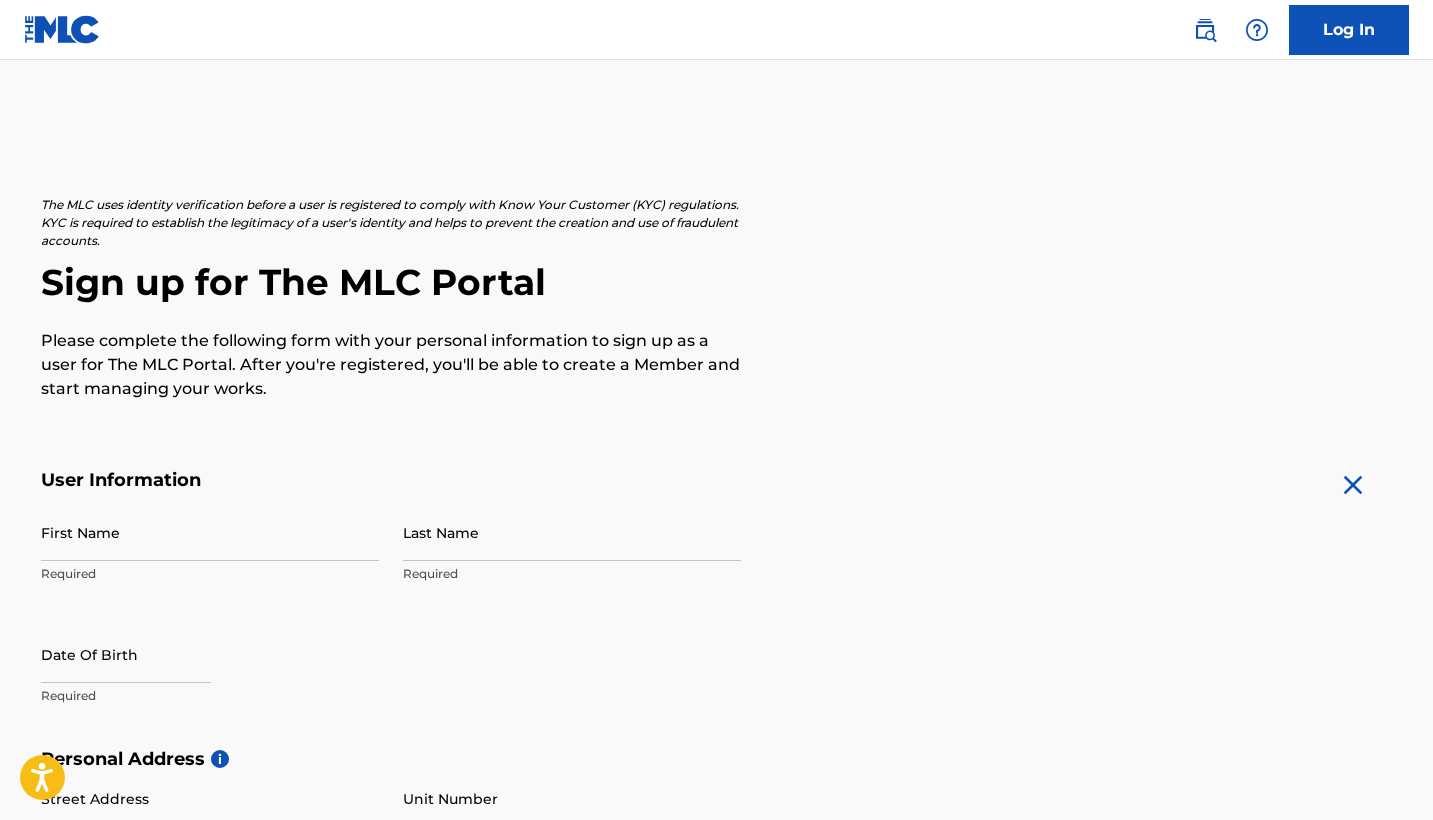 scroll, scrollTop: 48, scrollLeft: 0, axis: vertical 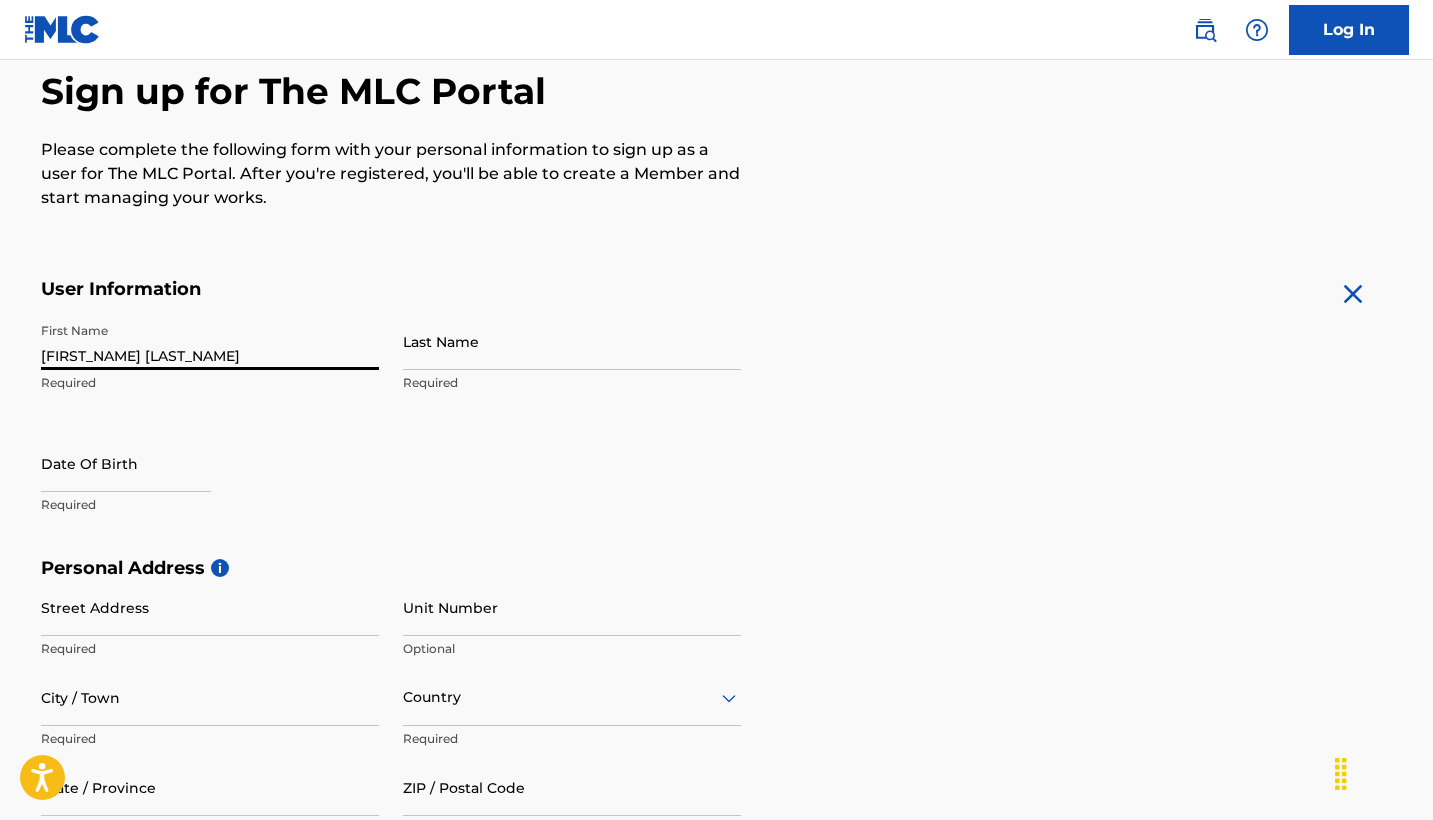 type on "[FIRST] [LAST]" 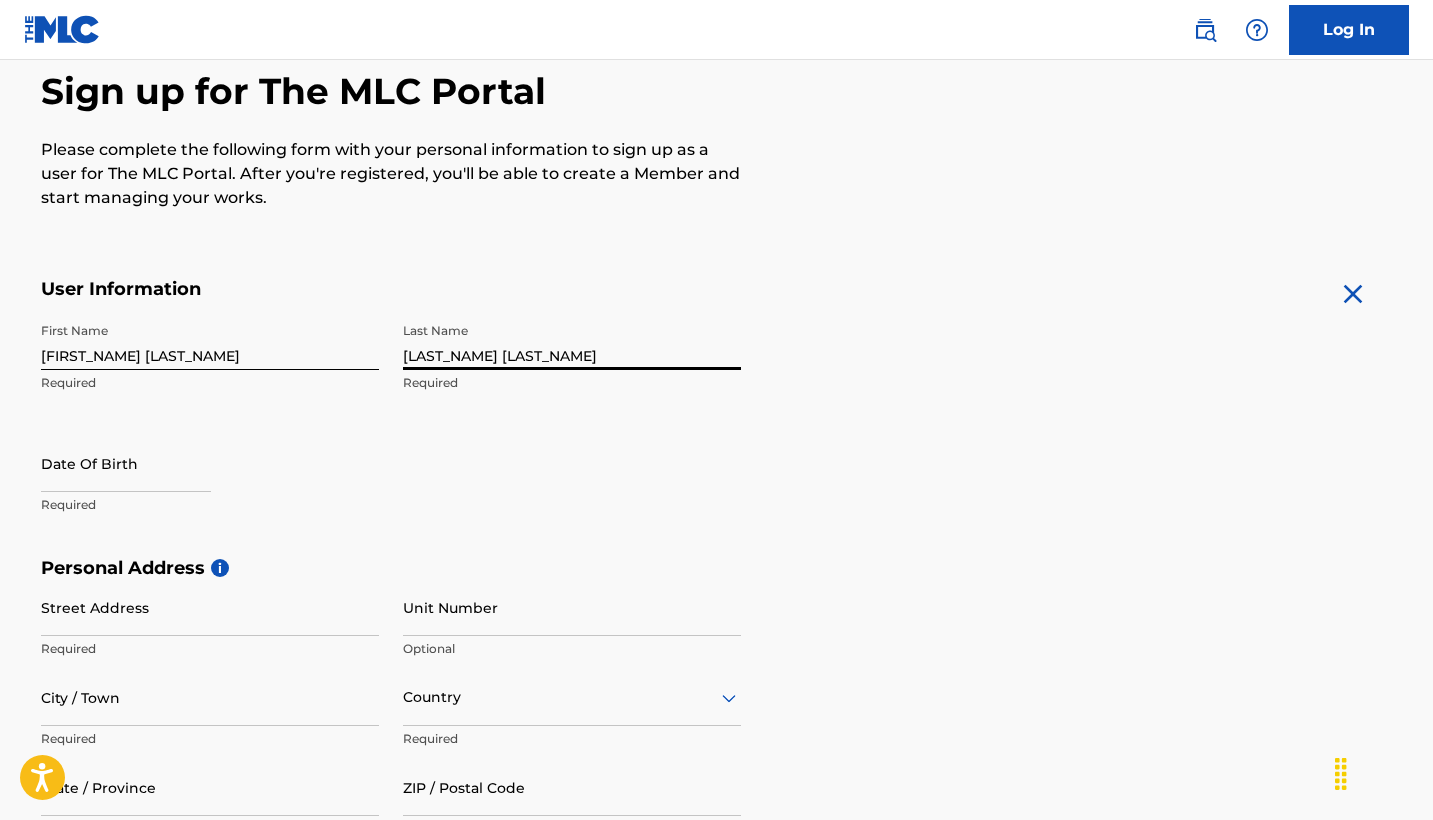 scroll, scrollTop: 296, scrollLeft: 0, axis: vertical 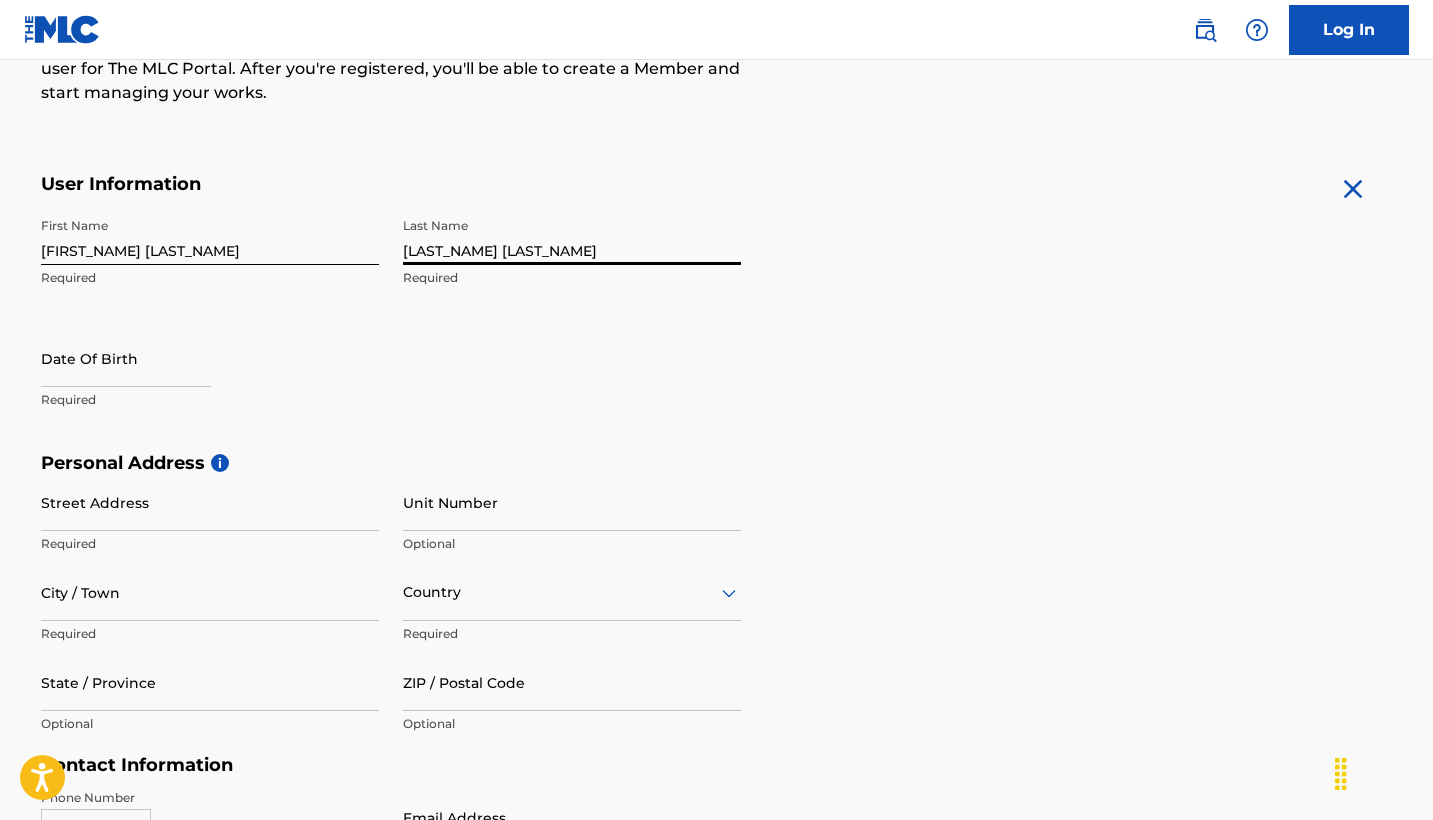 type on "[LAST] [LAST]" 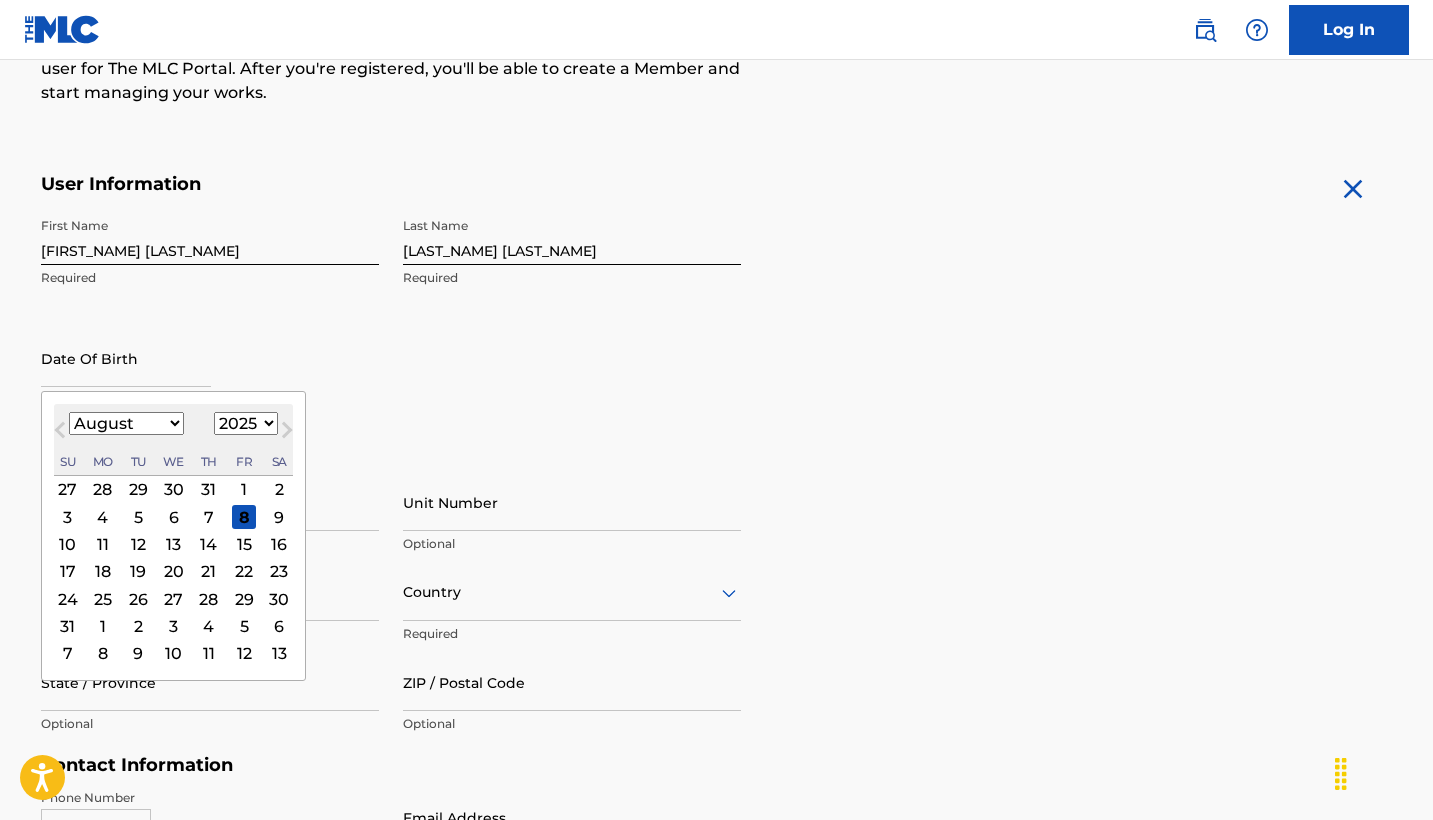 select on "2003" 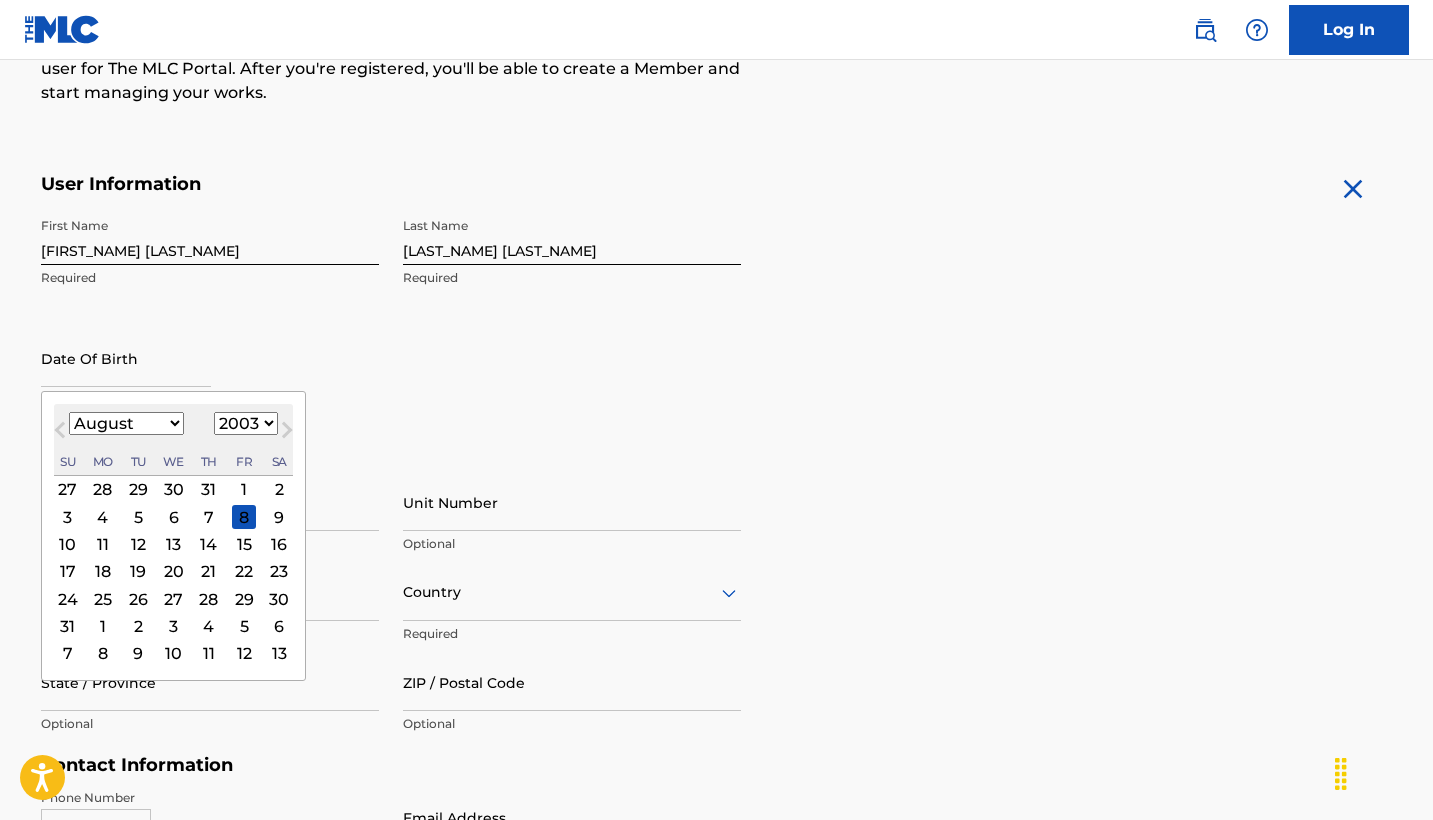 select on "1" 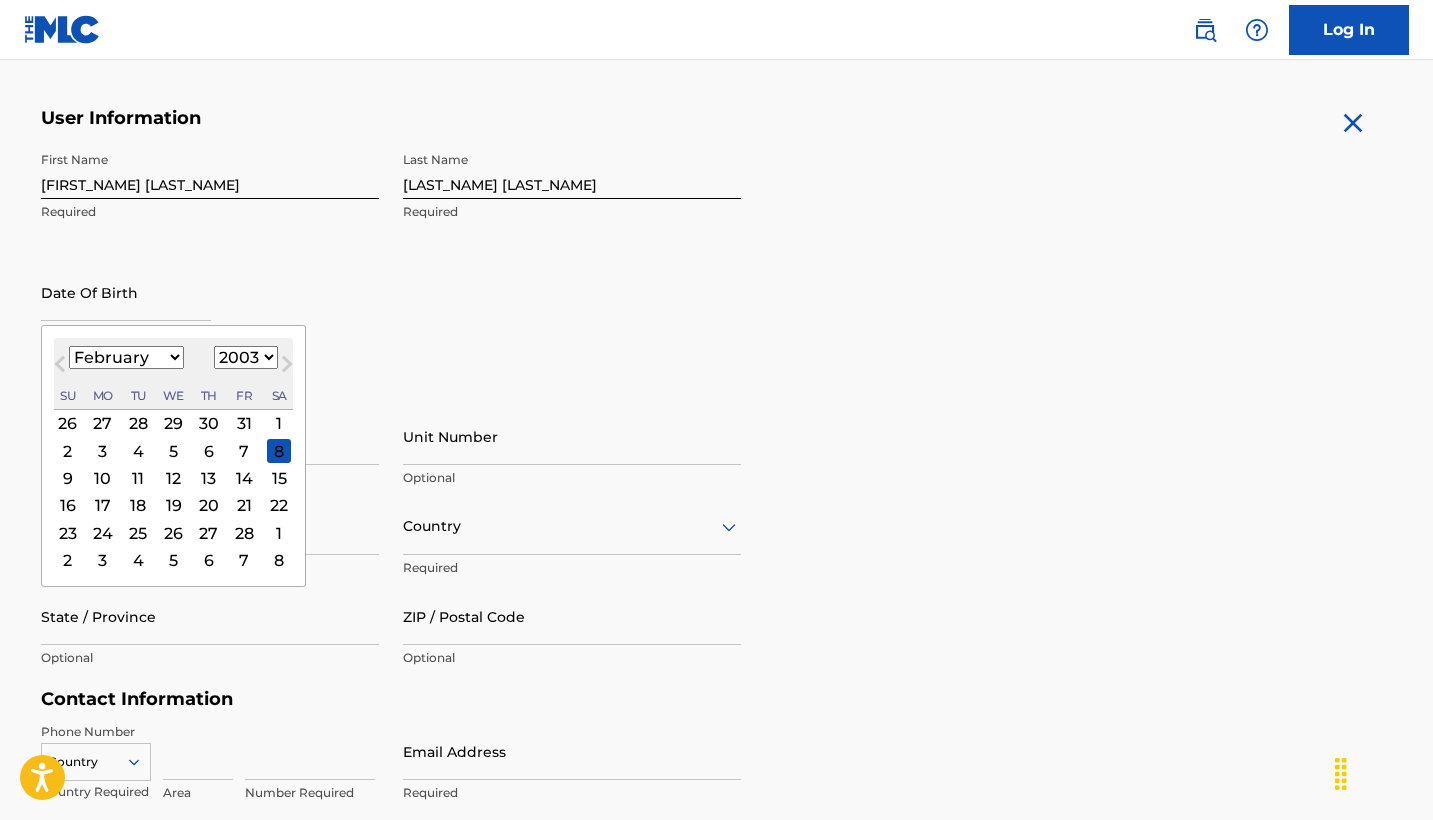 scroll, scrollTop: 363, scrollLeft: 0, axis: vertical 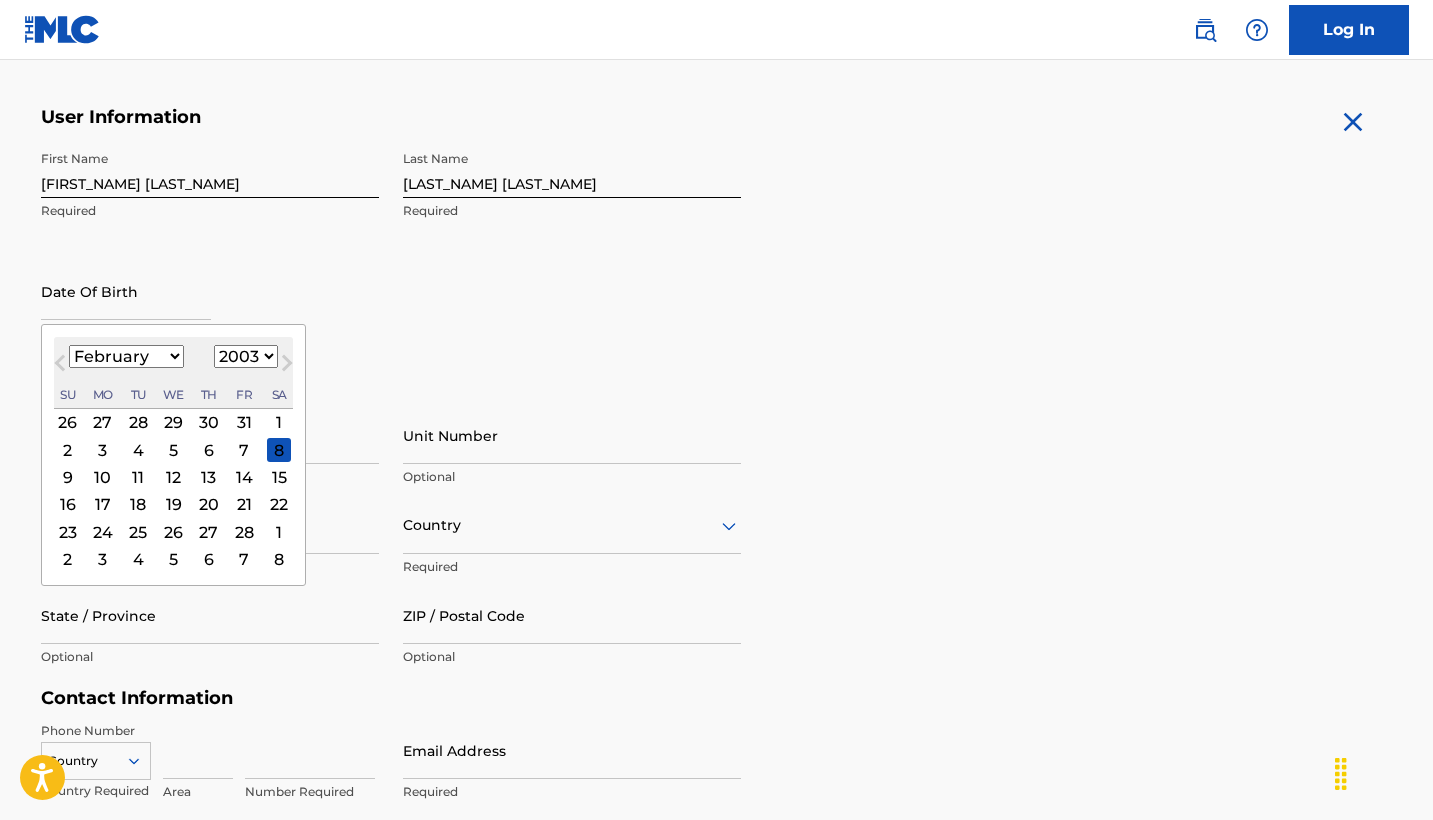 click on "27" at bounding box center (208, 532) 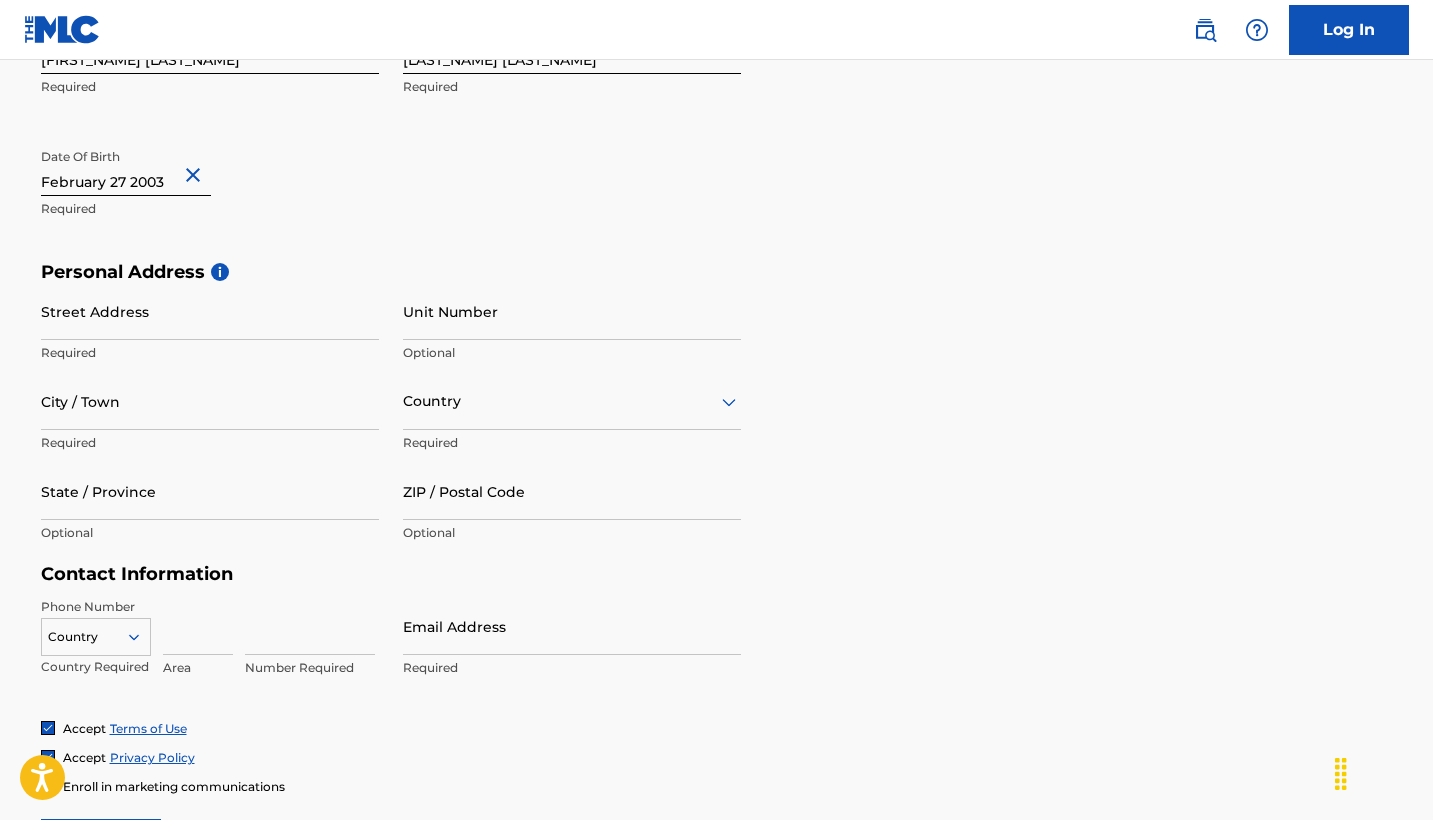 scroll, scrollTop: 489, scrollLeft: 0, axis: vertical 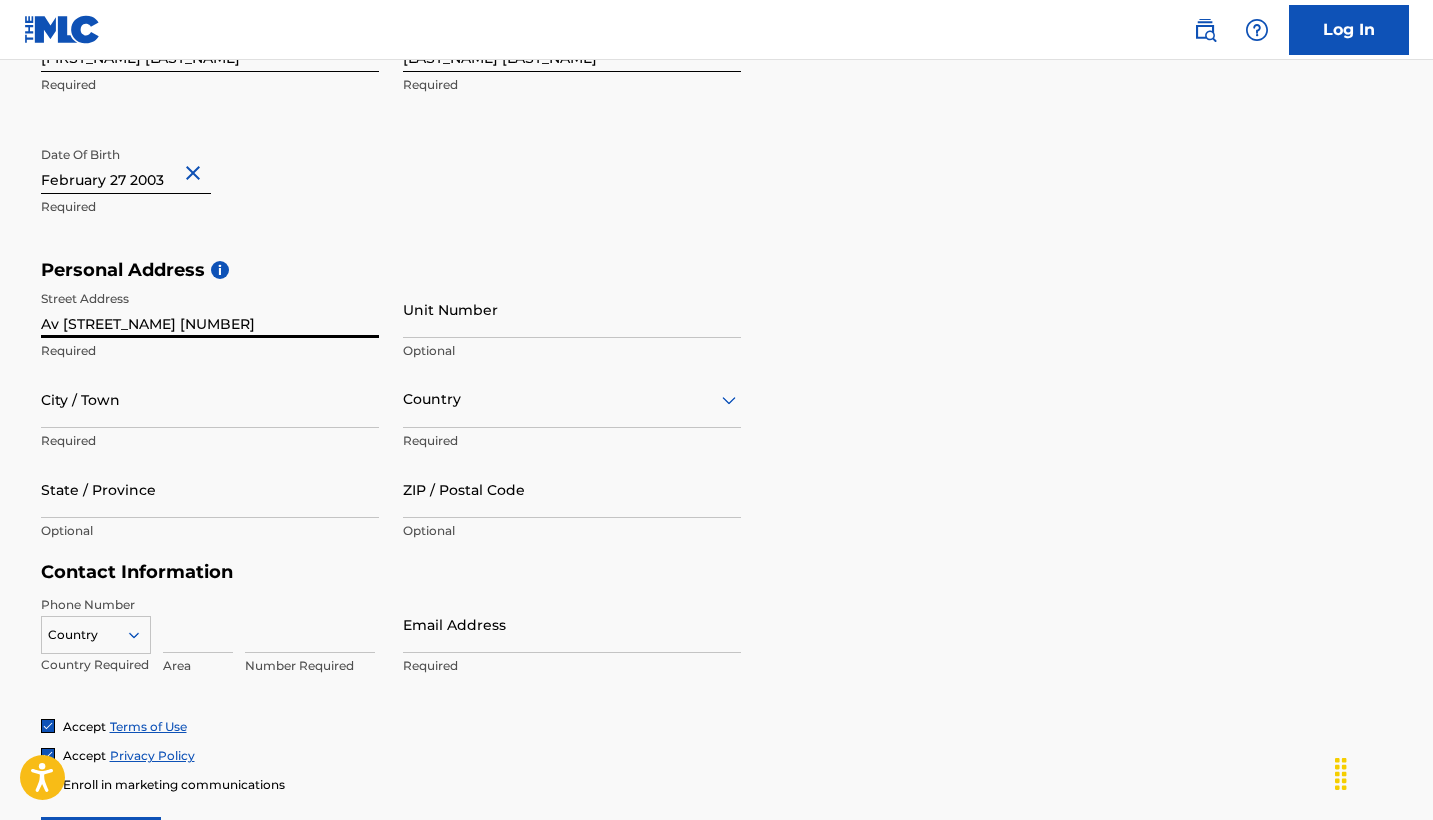 type on "Av Francisco I Madero 618" 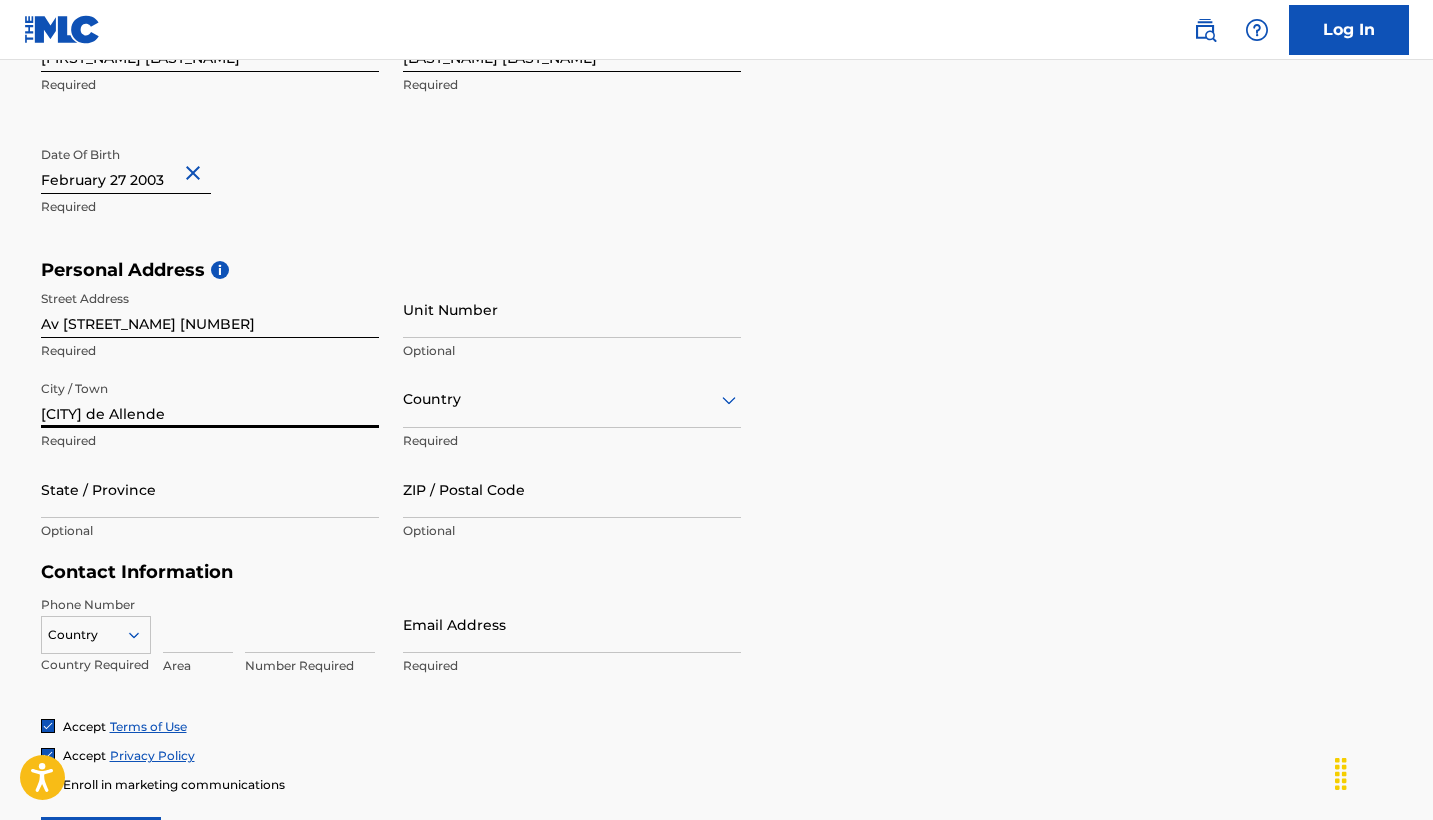 type on "Tula de Allende" 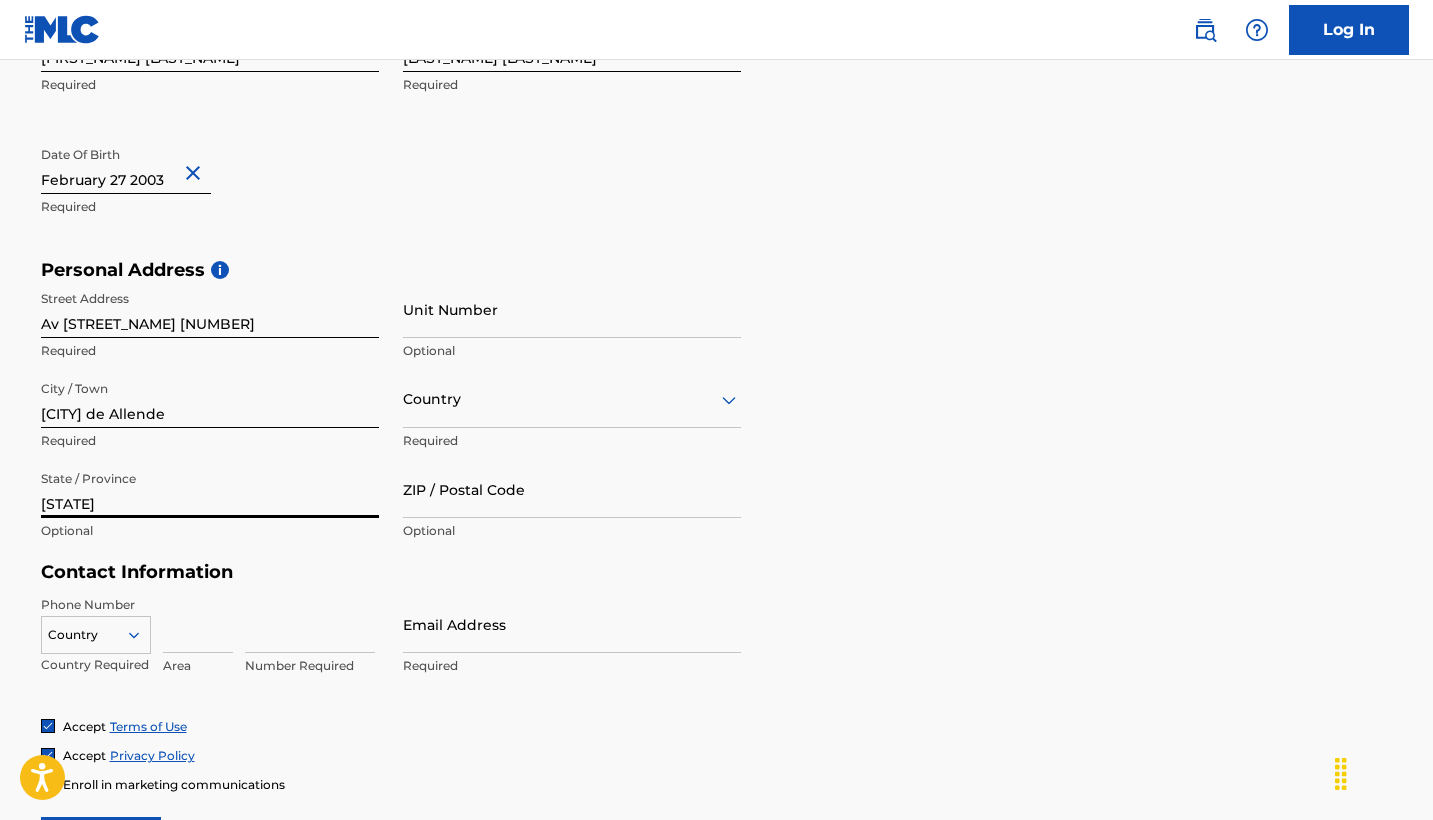 type on "Hidalgo" 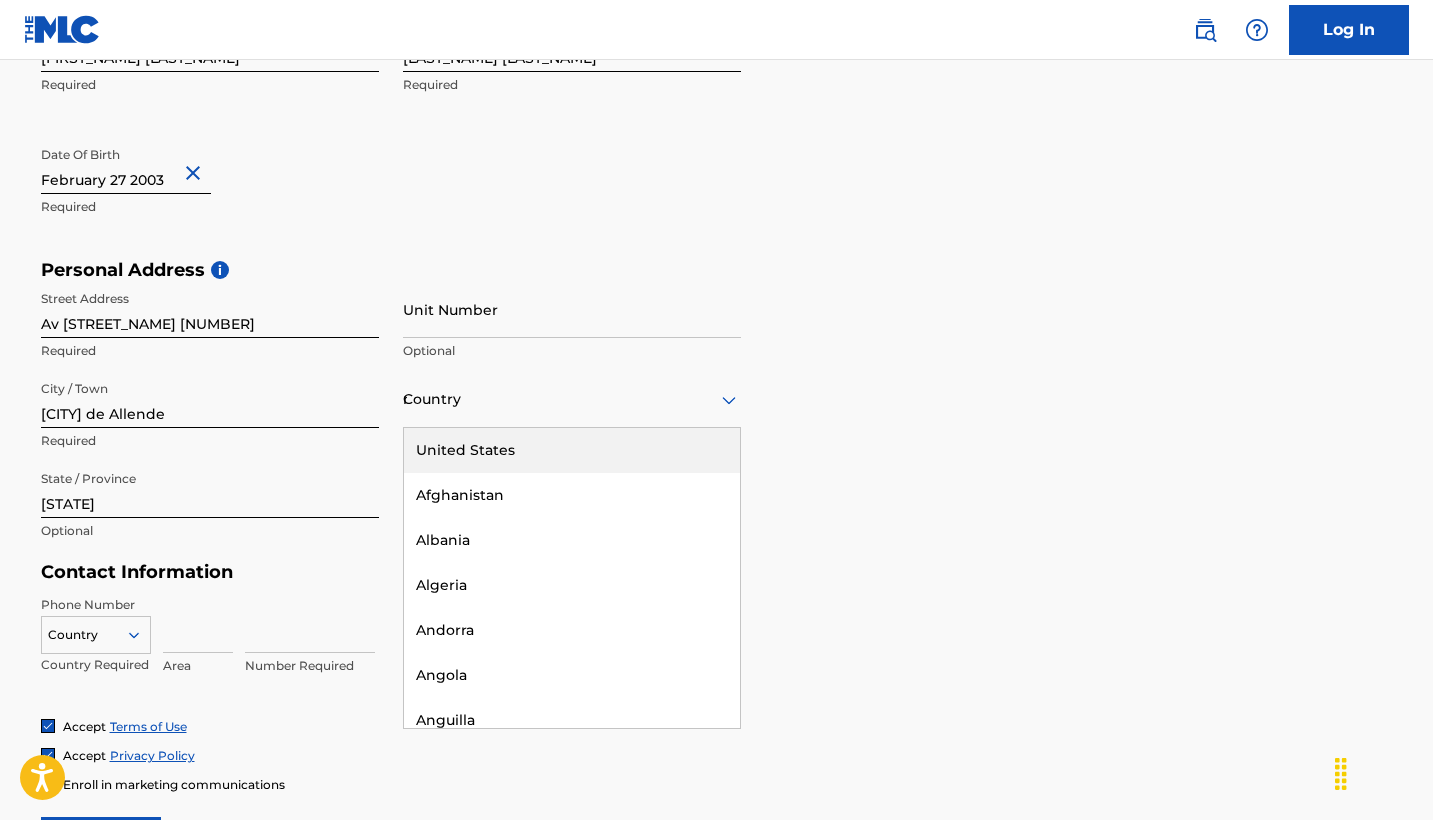 type on "me" 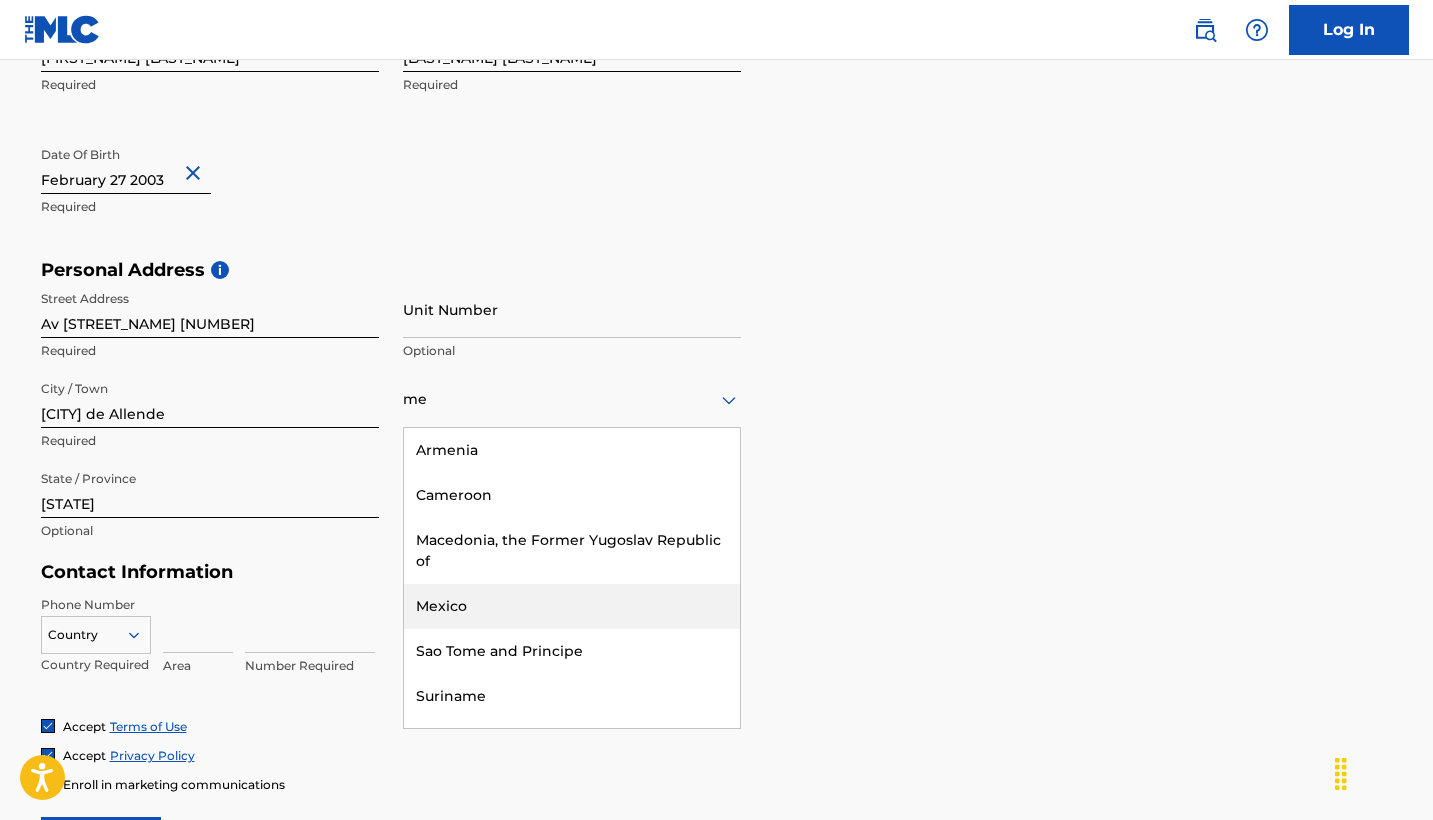 click on "Mexico" at bounding box center [572, 606] 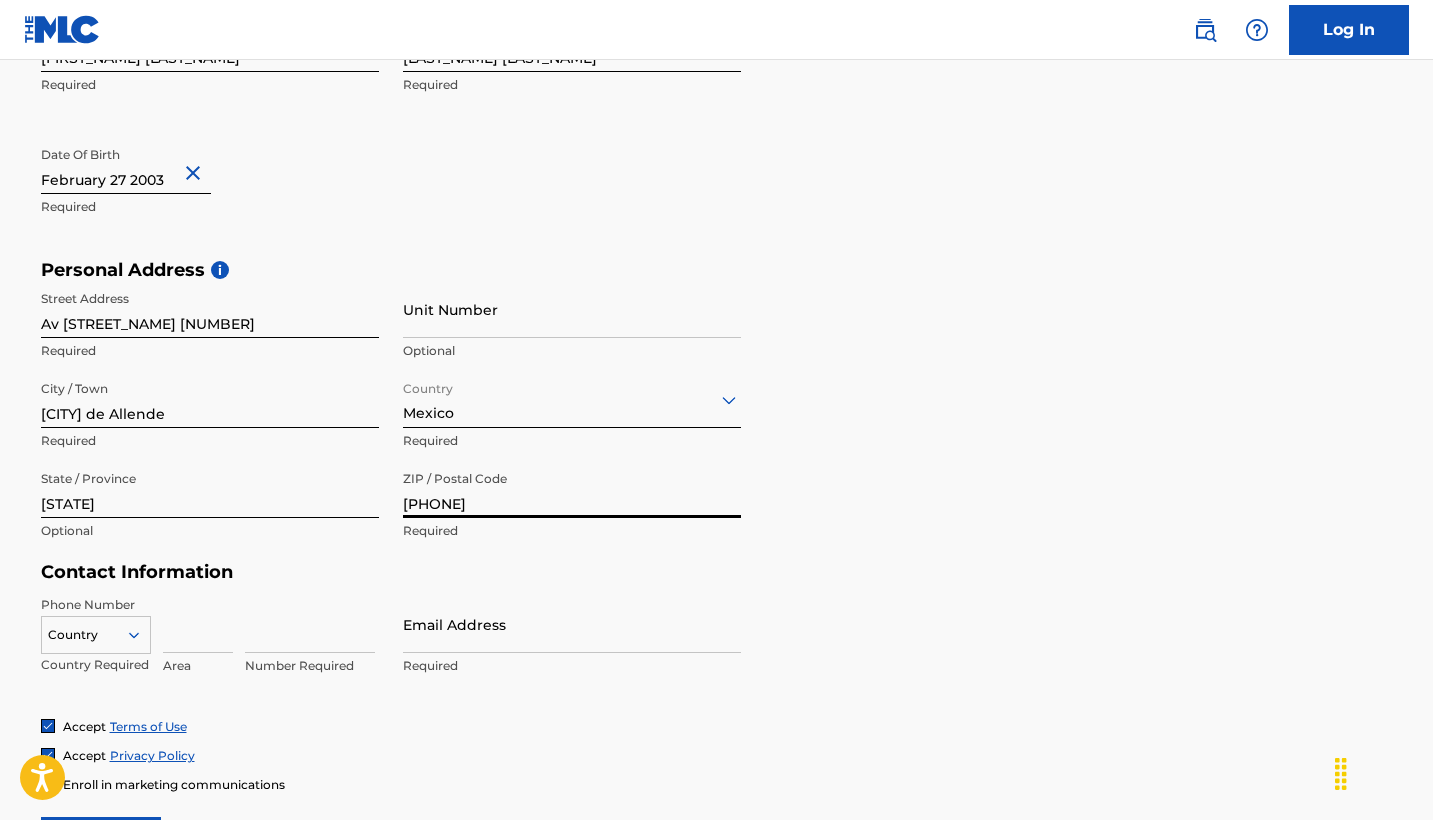 type on "42849" 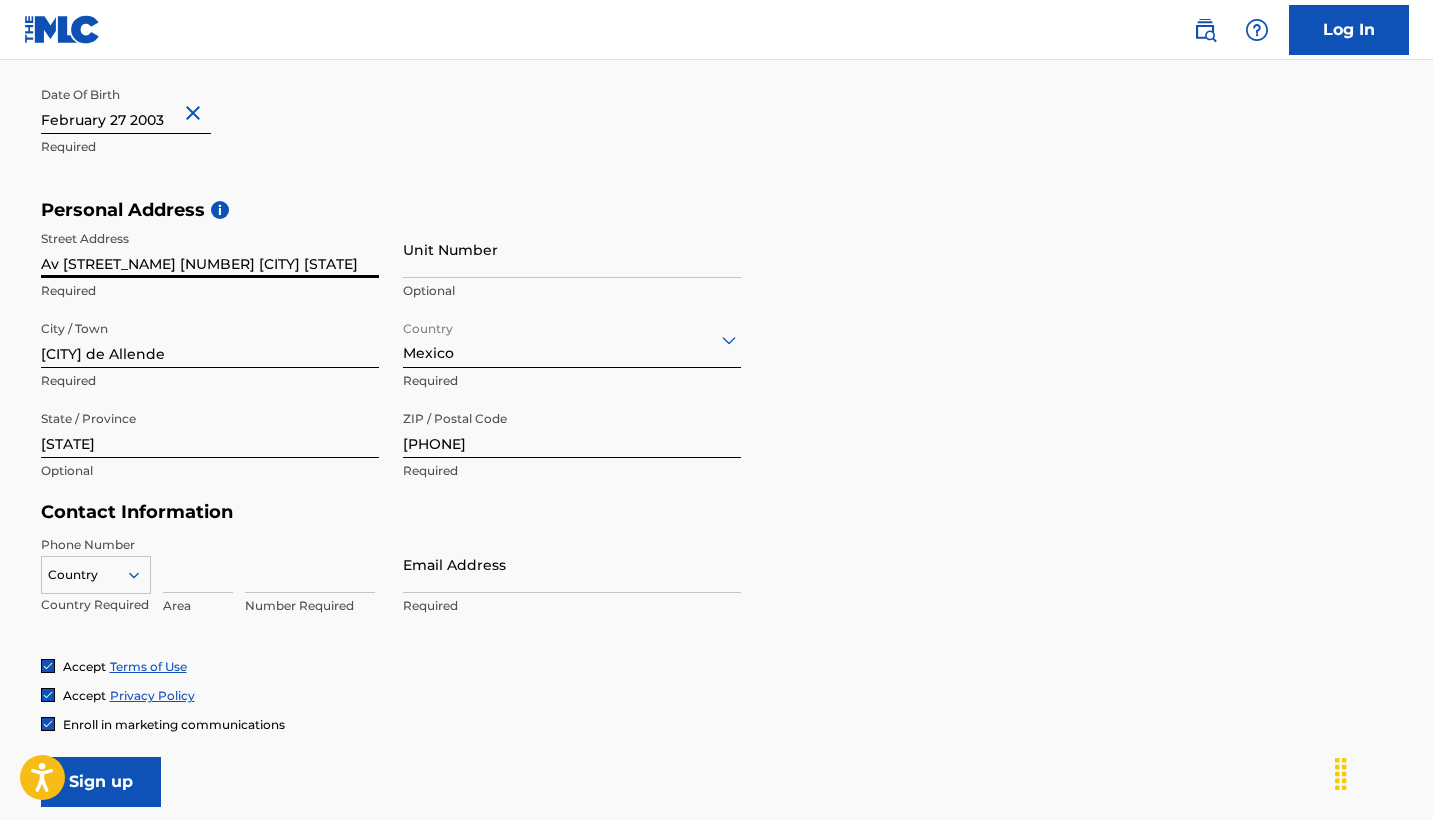 type on "Av Francisco I Madero 618 Santa Maria Ilucan" 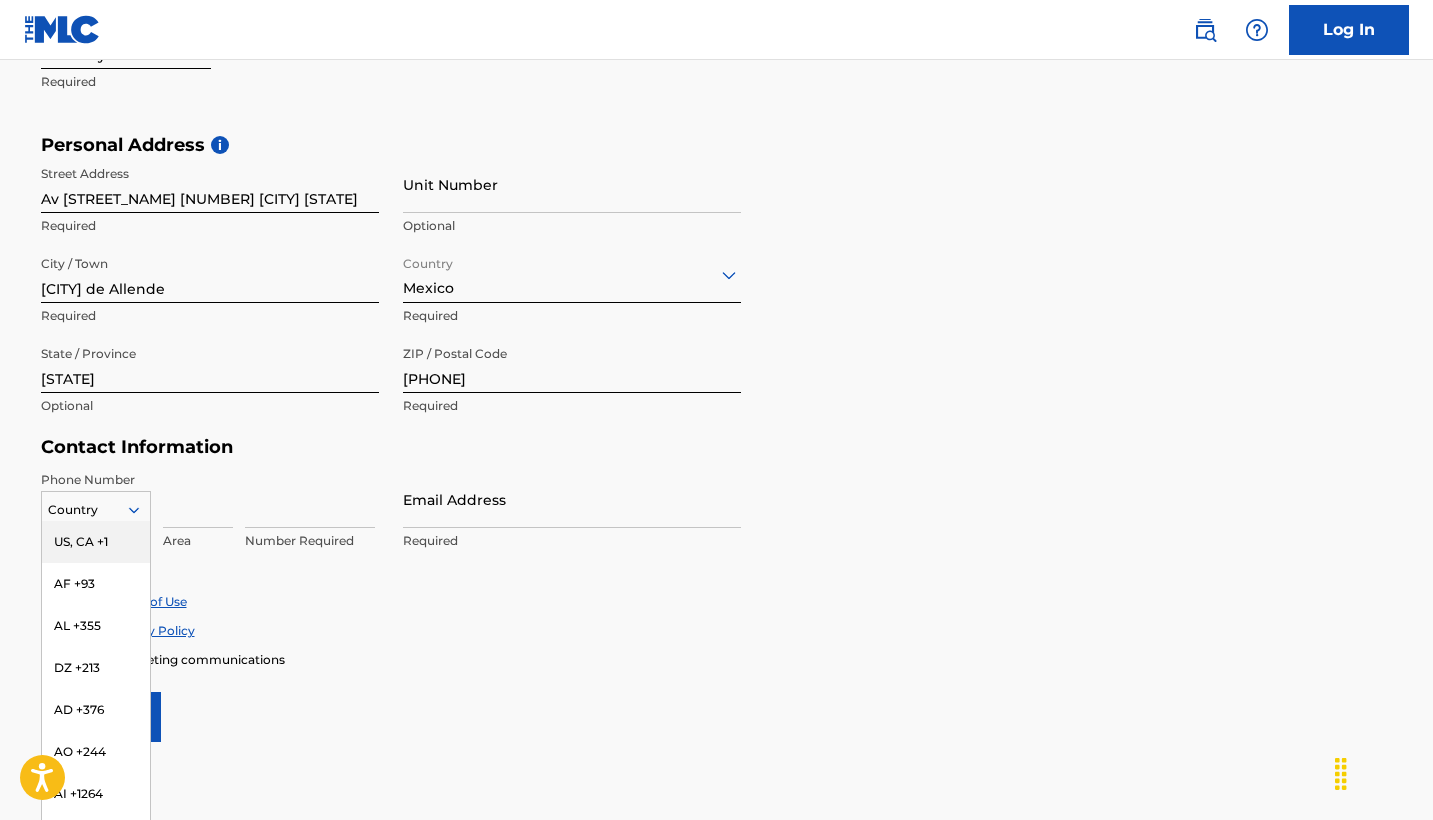 click on "US, CA +1, 1 of 216. 216 results available. Use Up and Down to choose options, press Enter to select the currently focused option, press Escape to exit the menu, press Tab to select the option and exit the menu. Country US, CA +1 AF +93 AL +355 DZ +213 AD +376 AO +244 AI +1264 AG +1268 AR +54 AM +374 AW +297 AU +61 AT +43 AZ +994 BS +1242 BH +973 BD +880 BB +1246 BY +375 BE +32 BZ +501 BJ +229 BM +1441 BT +975 BO +591 BA +387 BW +267 BR +55 BN +673 BG +359 BF +226 BI +257 KH +855 CM +237 CV +238 KY +1345 CF +236 TD +235 CL +56 CN +86 CO +57 KM +269 CG, CD +242 CK +682 CR +506 CI +225 HR +385 CU +53 CY +357 CZ +420 DK +45 DJ +253 DM +1767 DO +1809 EC +593 EG +20 SV +503 GQ +240 ER +291 EE +372 ET +251 FK +500 FO +298 FJ +679 FI +358 FR +33 GF +594 PF +689 GA +241 GM +220 GE +995 DE +49 GH +233 GI +350 GR +30 GL +299 GD +1473 GP +590 GT +502 GN +224 GW +245 GY +592 HT +509 VA, IT +39 HN +504 HK +852 HU +36 IS +354 IN +91 ID +62 IR +98 IQ +964 IE +353 IL +972 JM +1876 JP +81 JO +962 KZ +7 KE +254 KI +686 KP +850" at bounding box center (96, 506) 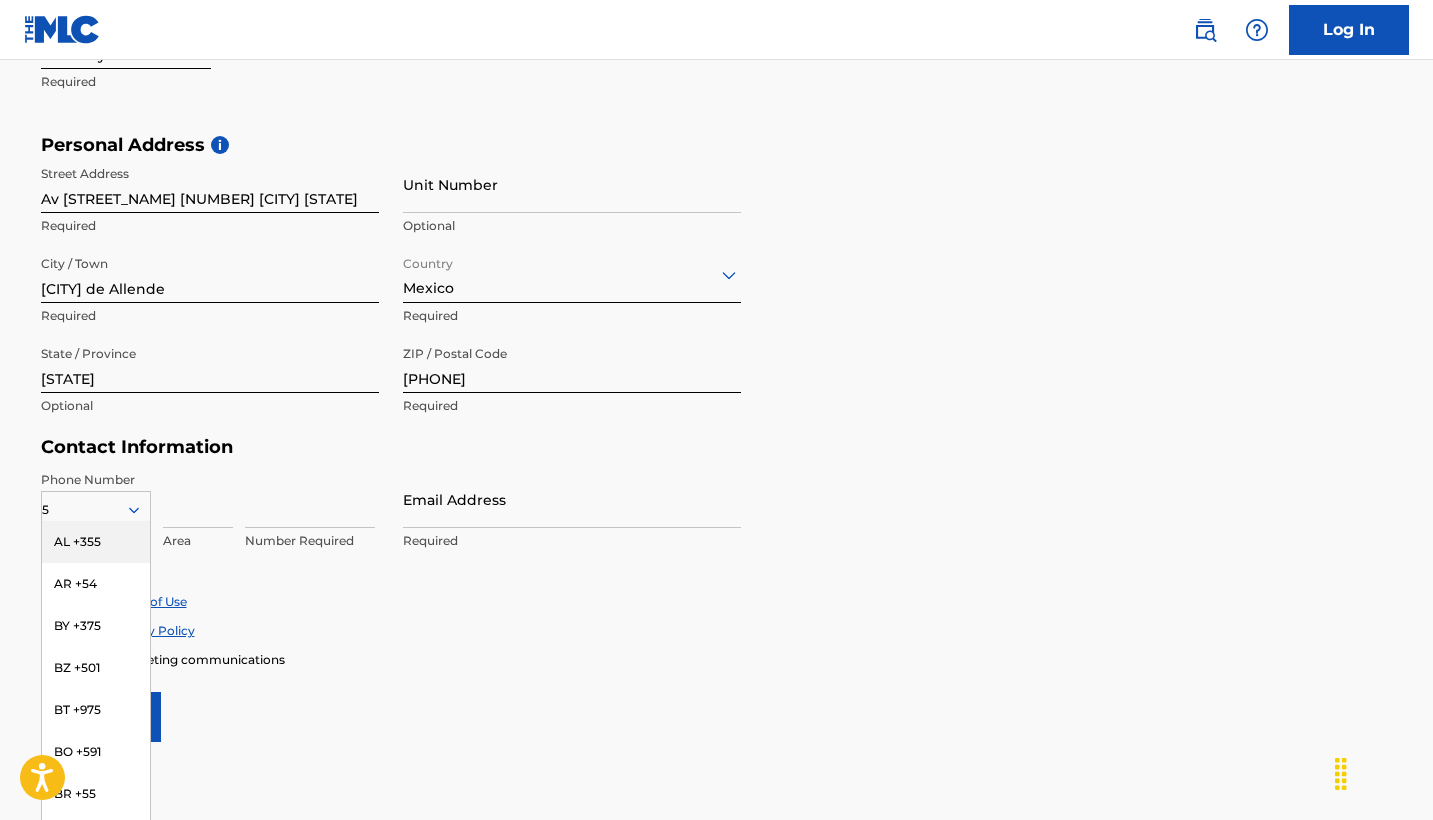 type on "52" 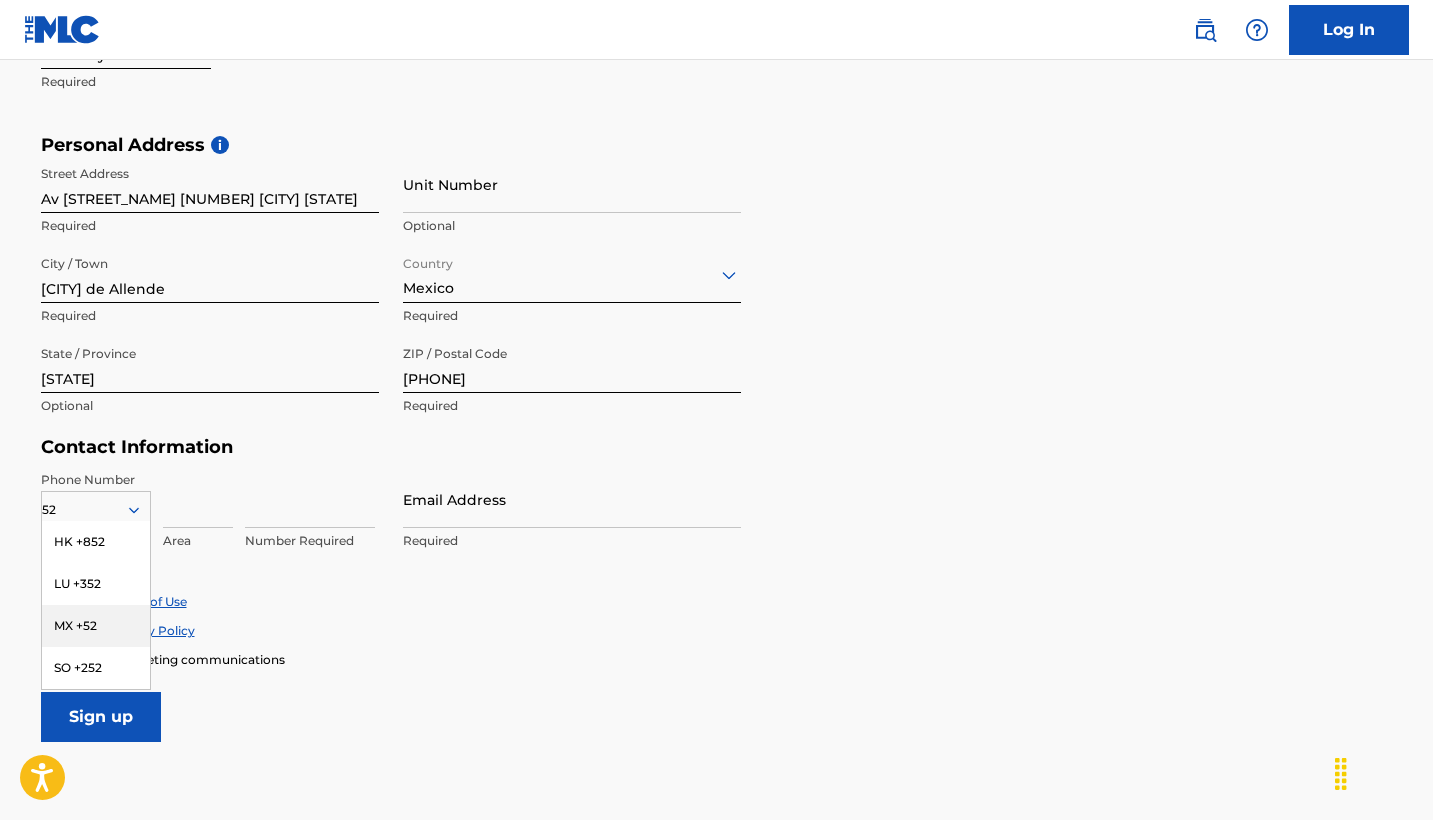 click on "MX +52" at bounding box center (96, 626) 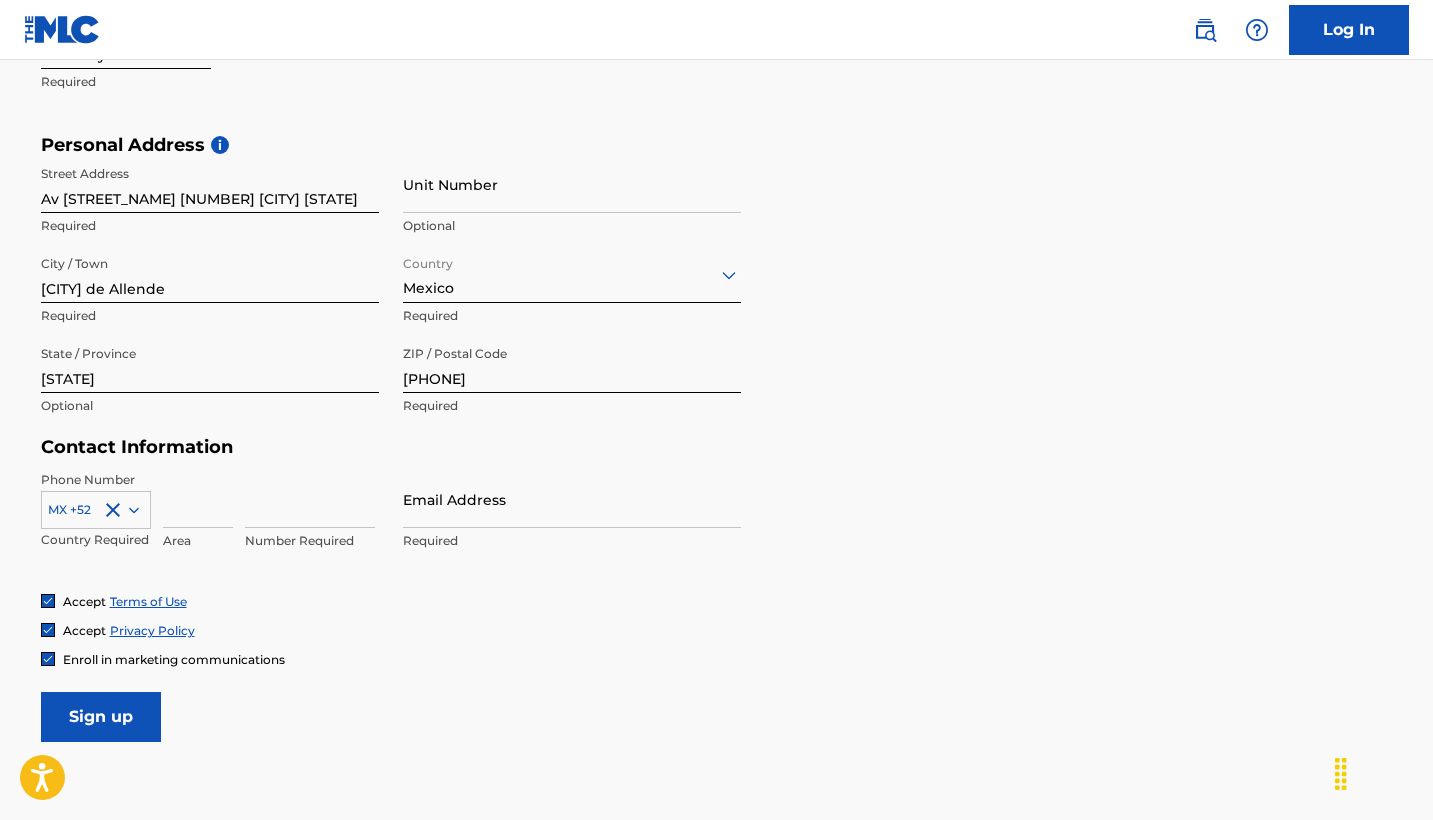 click at bounding box center (198, 499) 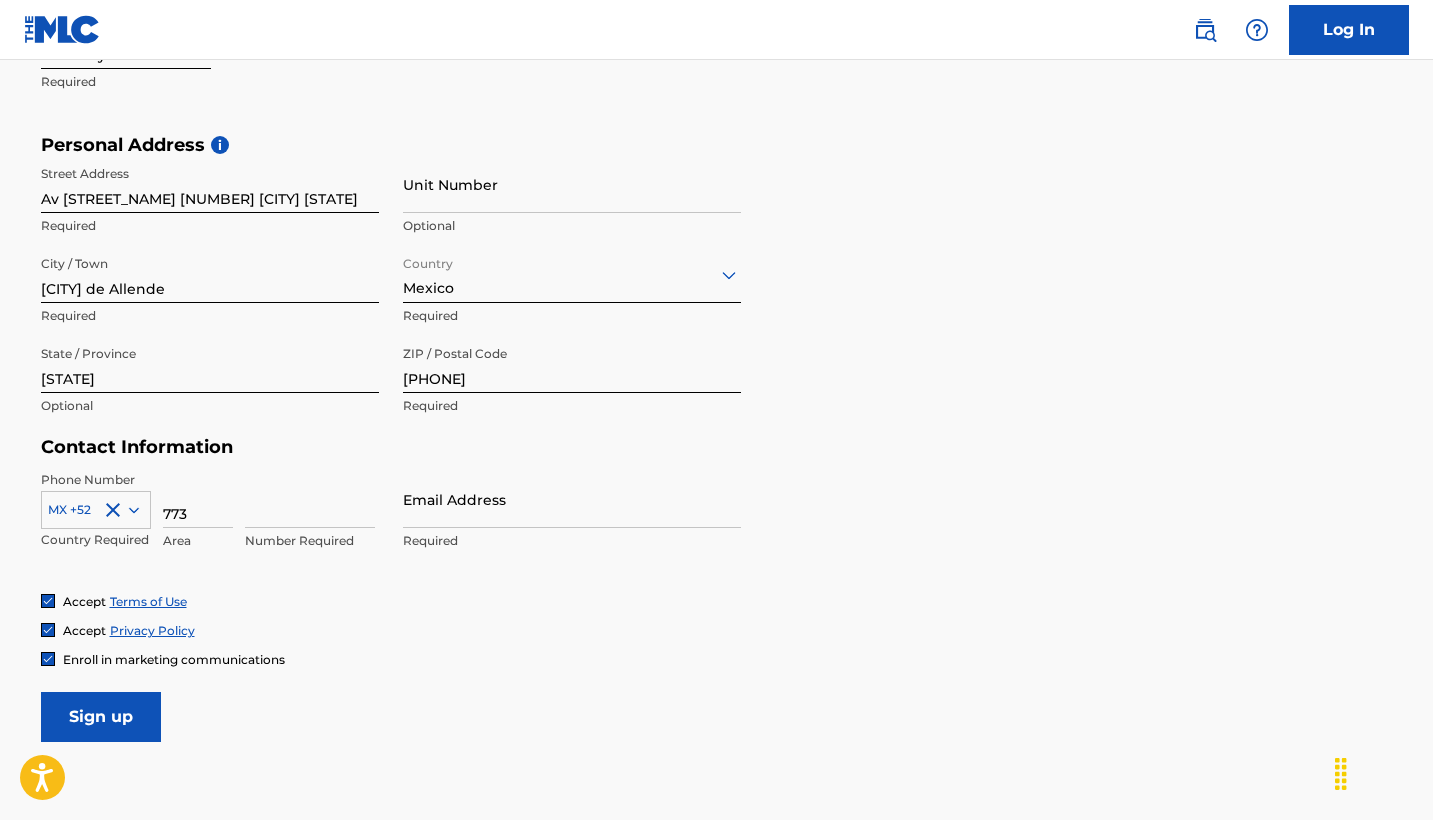type on "773" 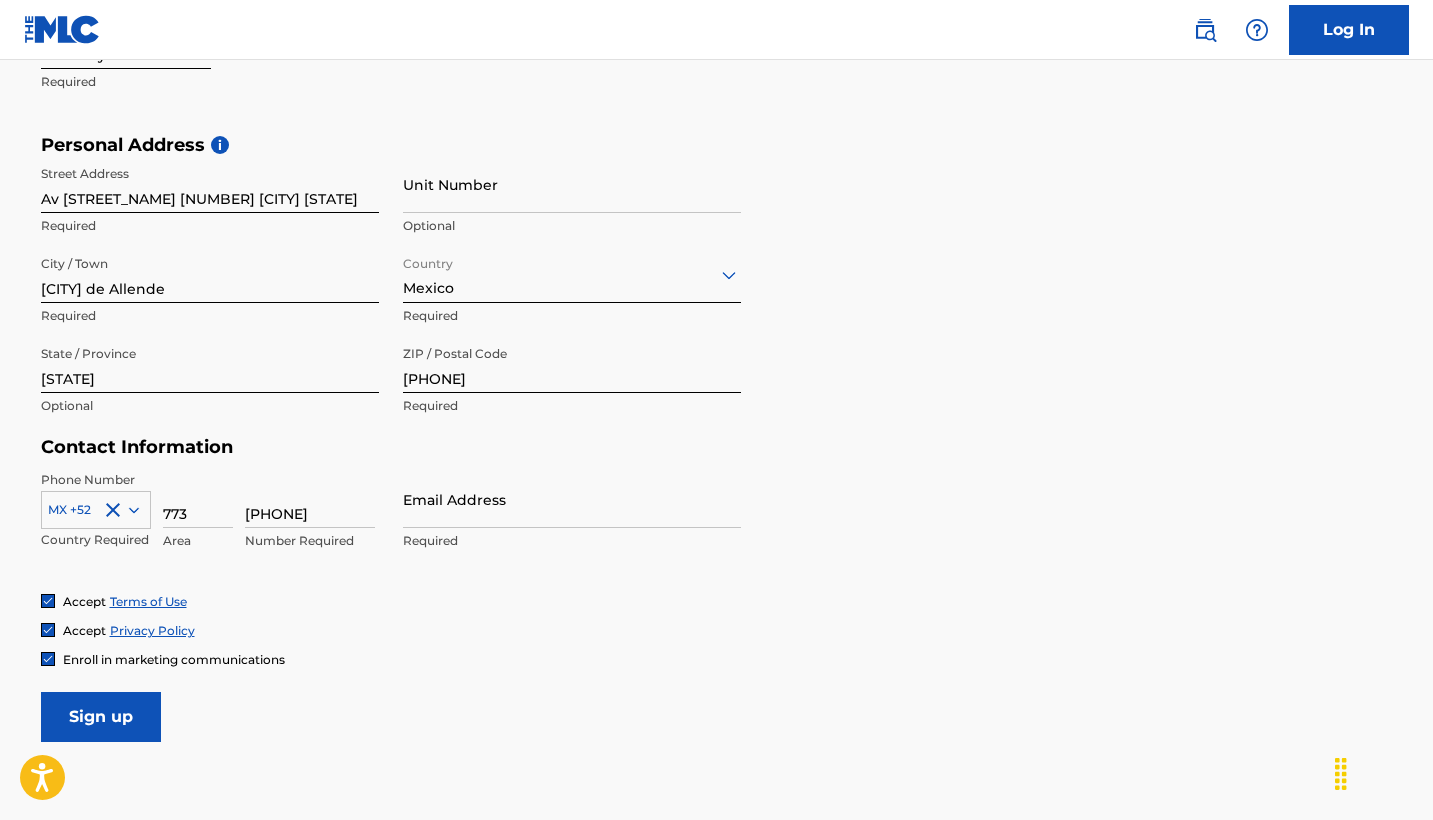 type on "[PHONE]" 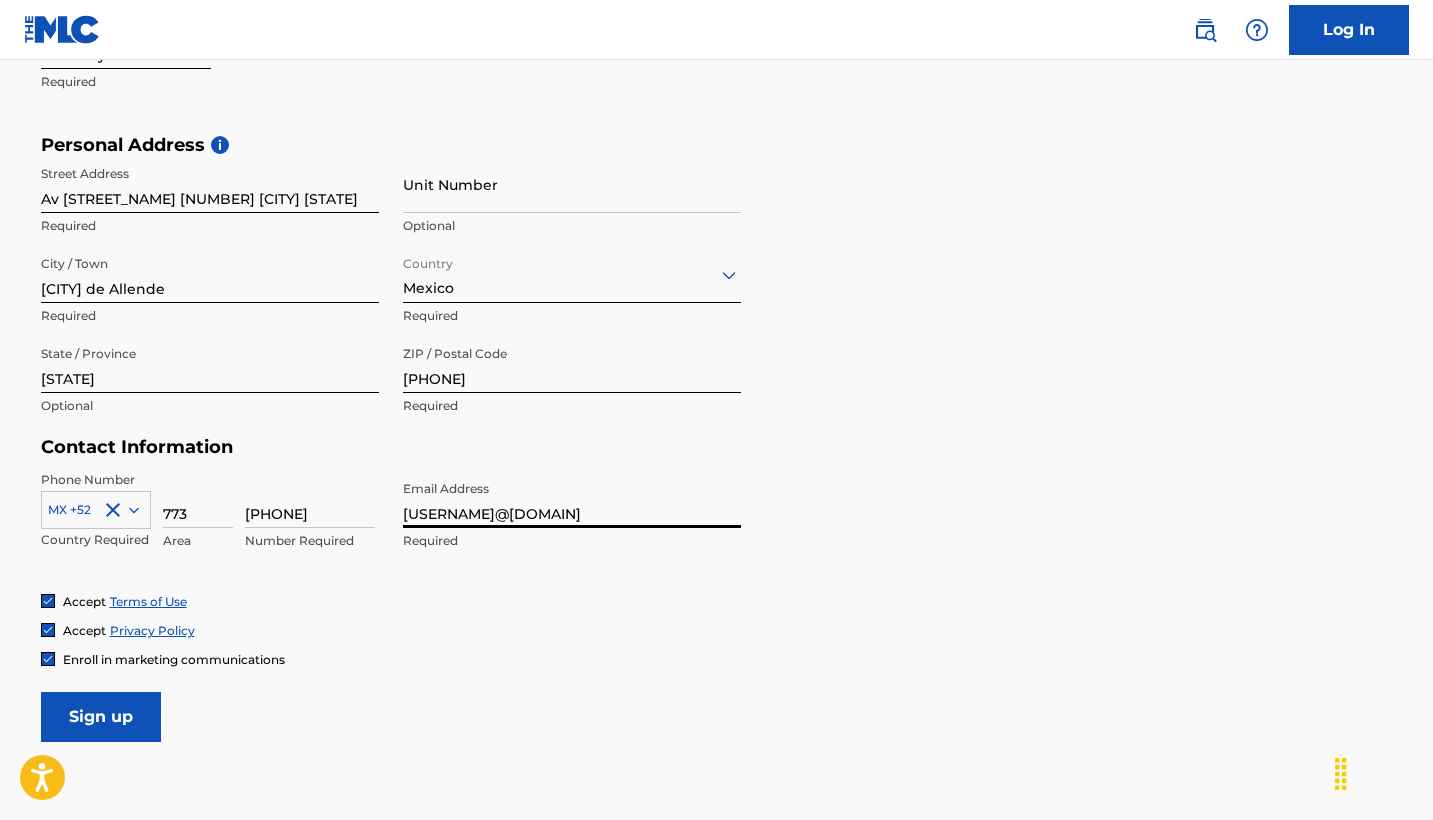 type on "[EMAIL]" 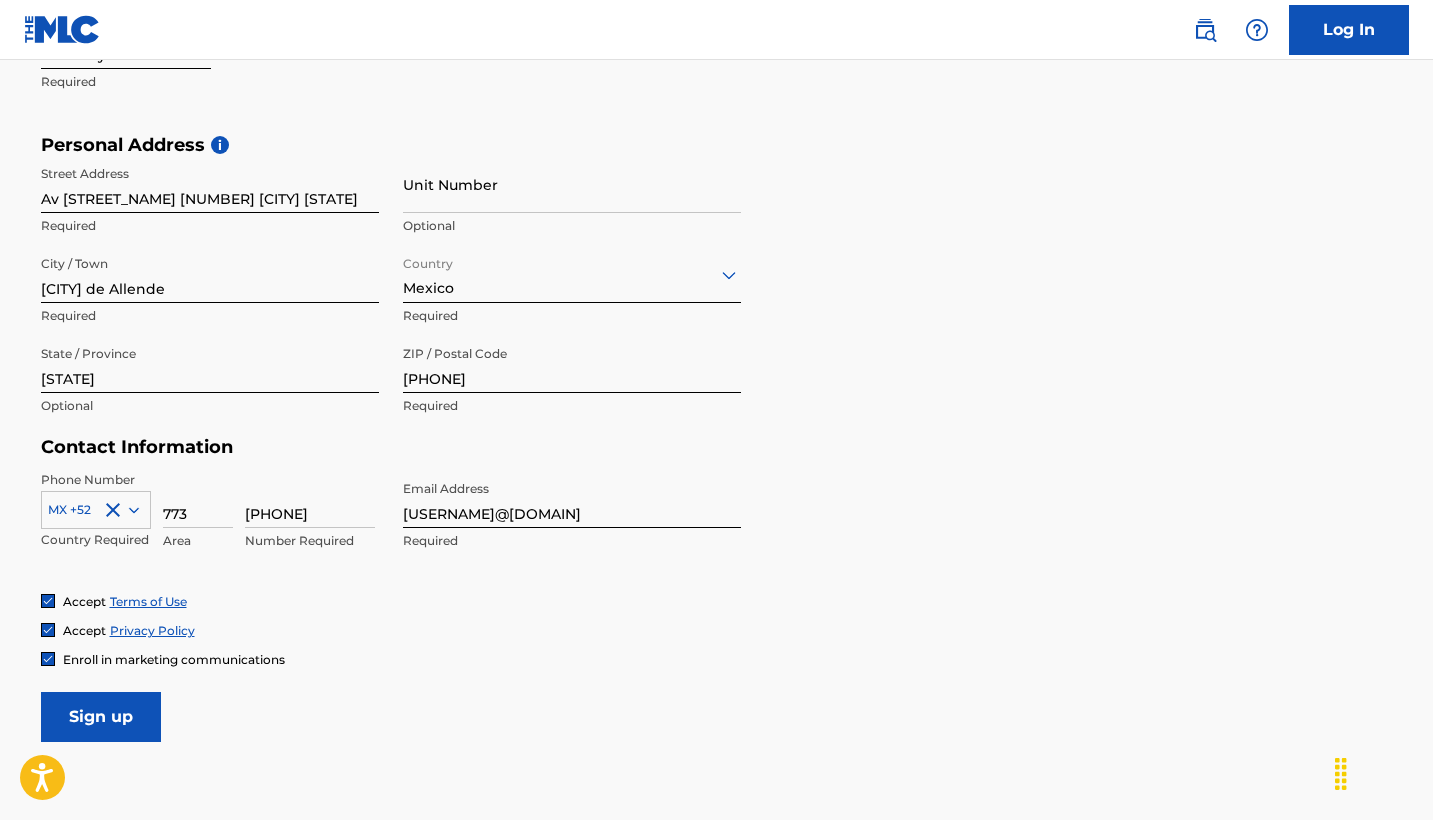 click on "Enroll in marketing communications" at bounding box center [717, 659] 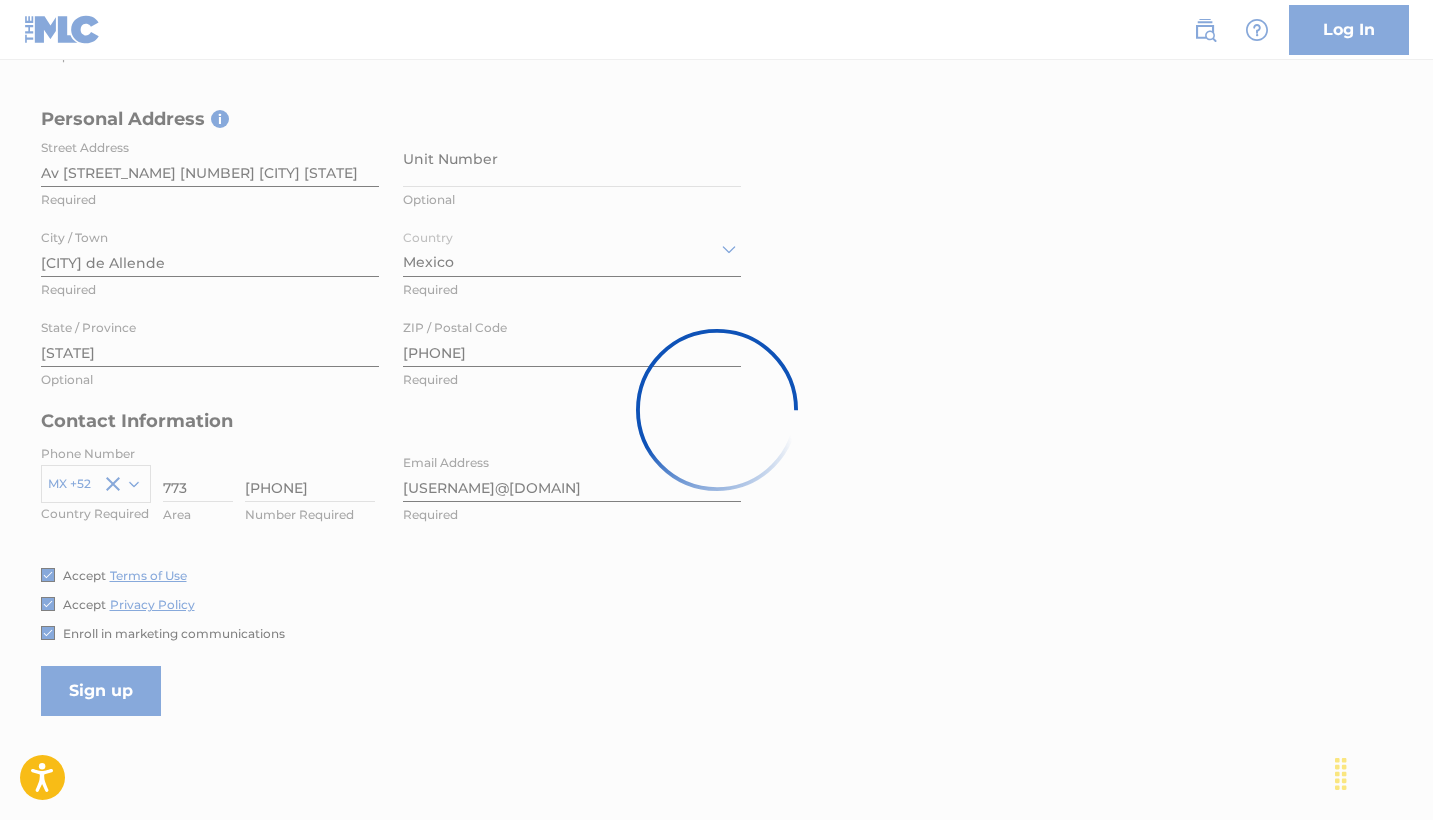 scroll, scrollTop: 633, scrollLeft: 0, axis: vertical 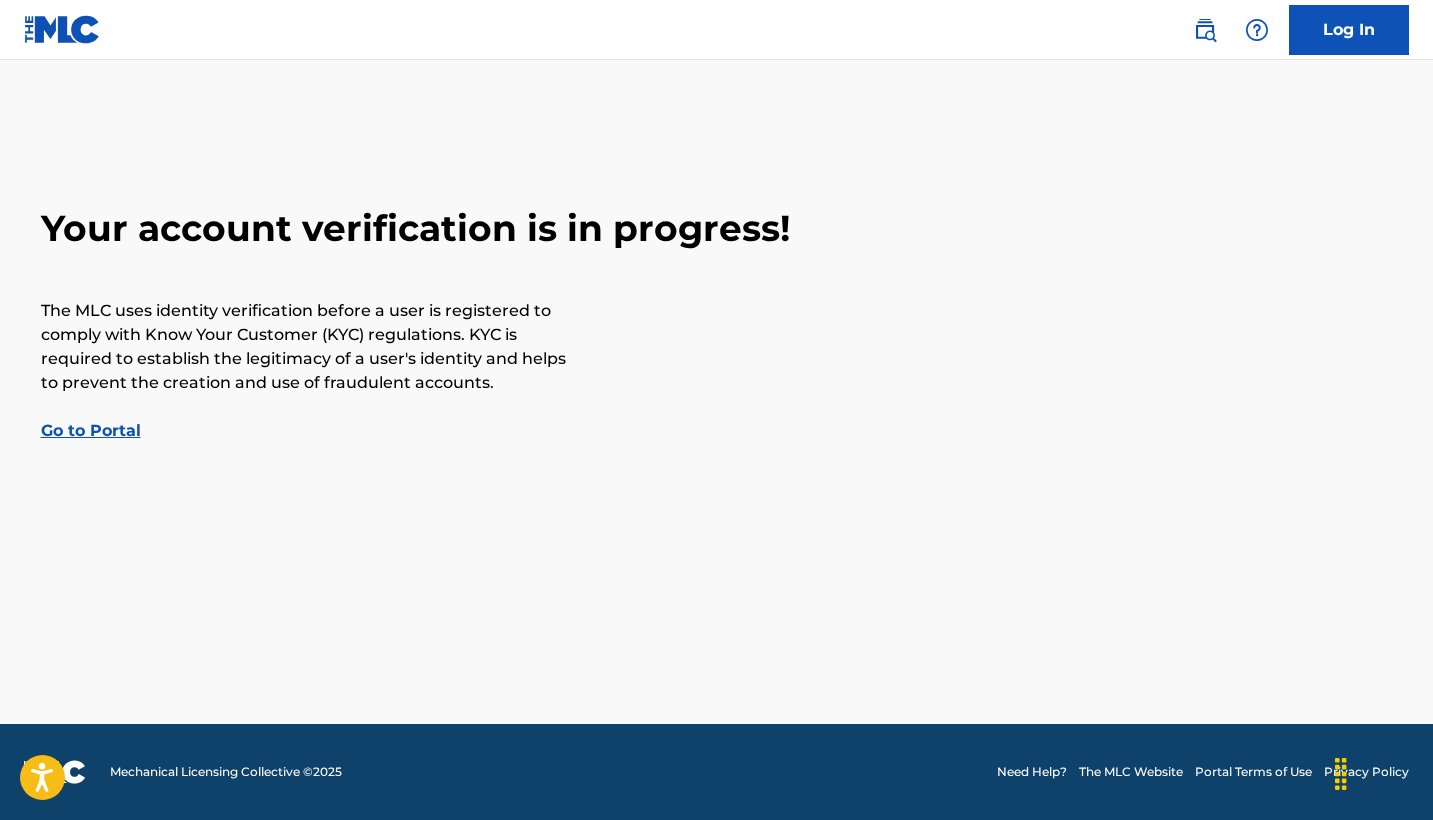 click on "Go to Portal" at bounding box center [91, 430] 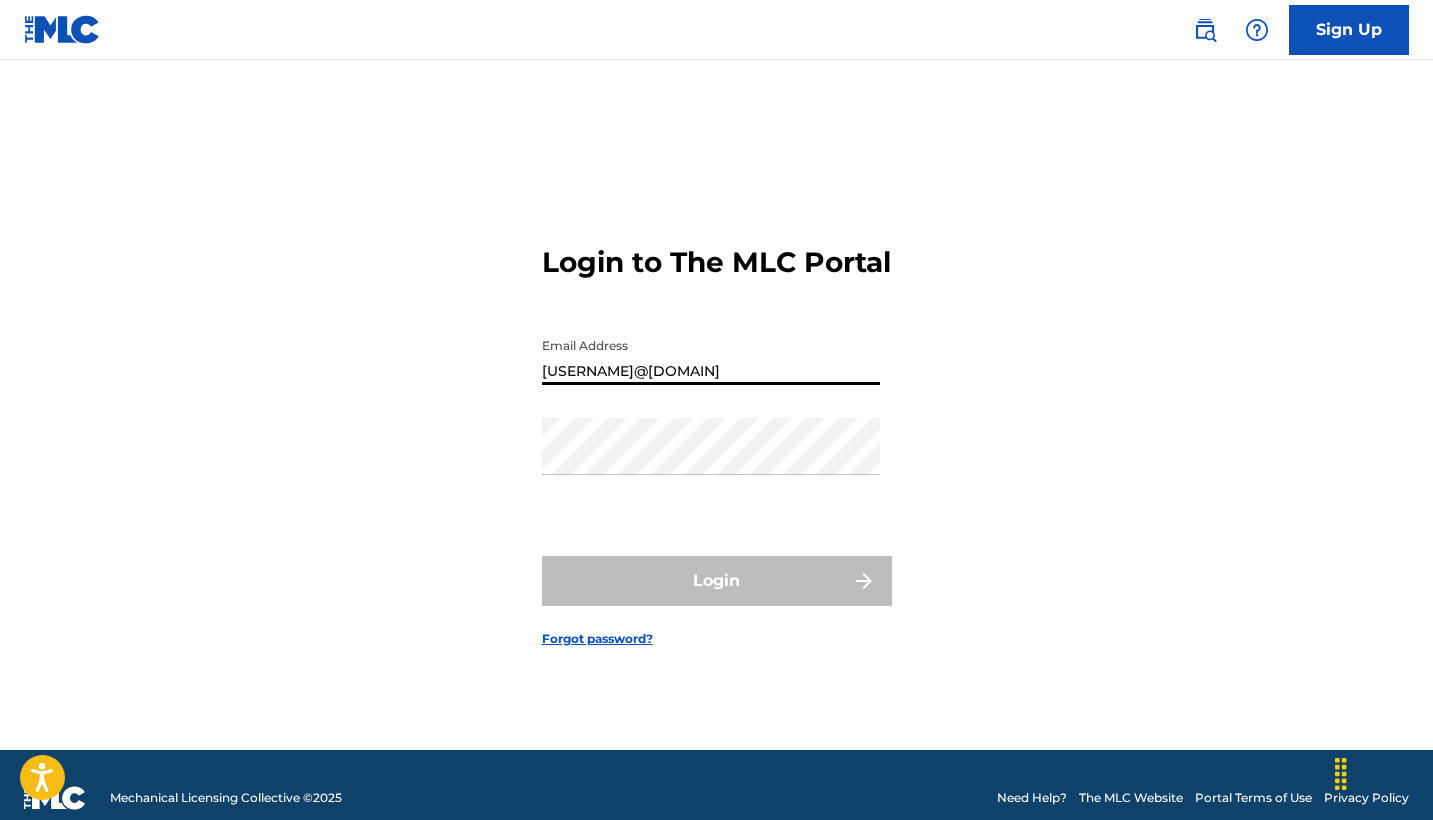 type on "[EMAIL]" 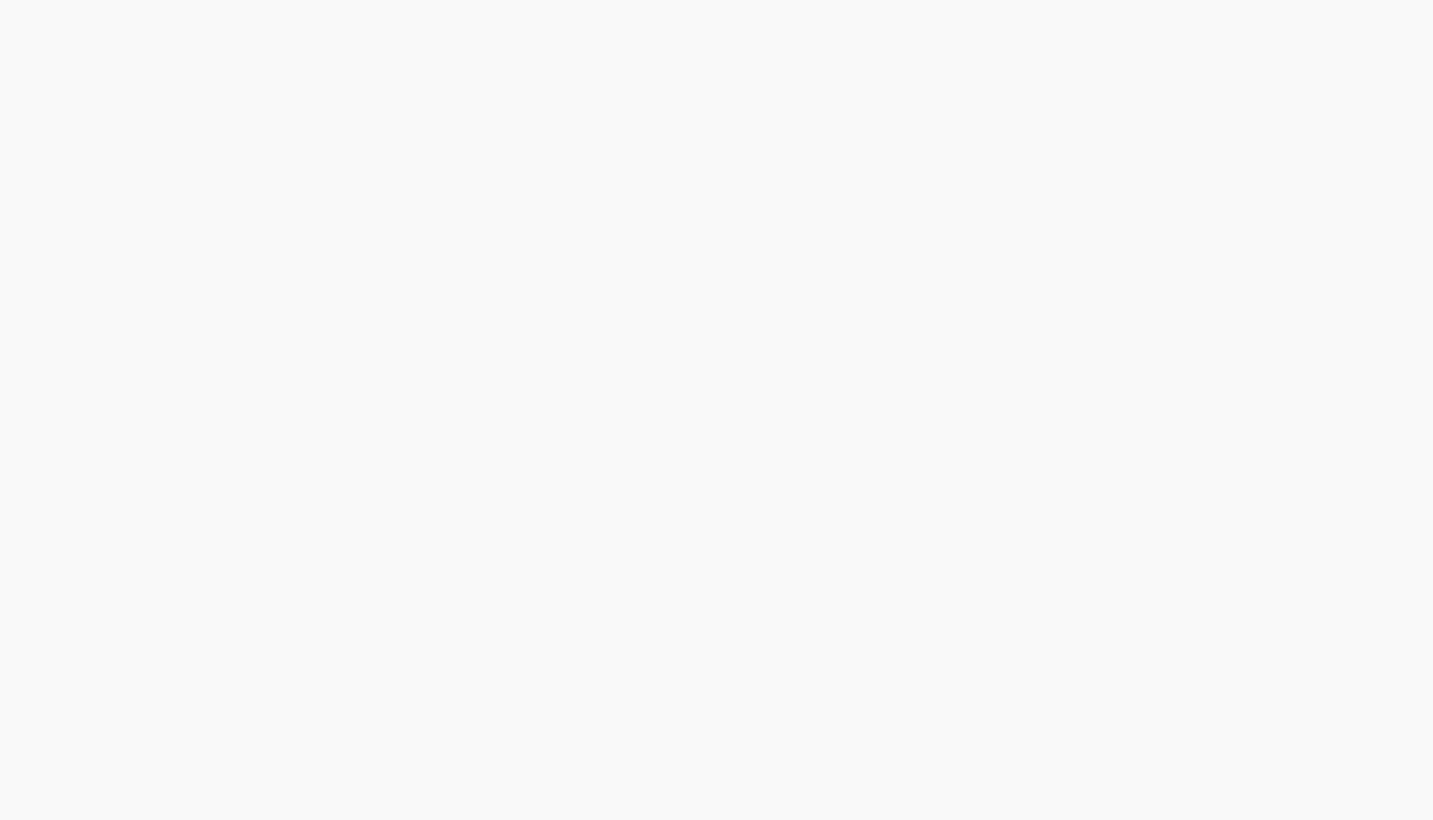 scroll, scrollTop: 0, scrollLeft: 0, axis: both 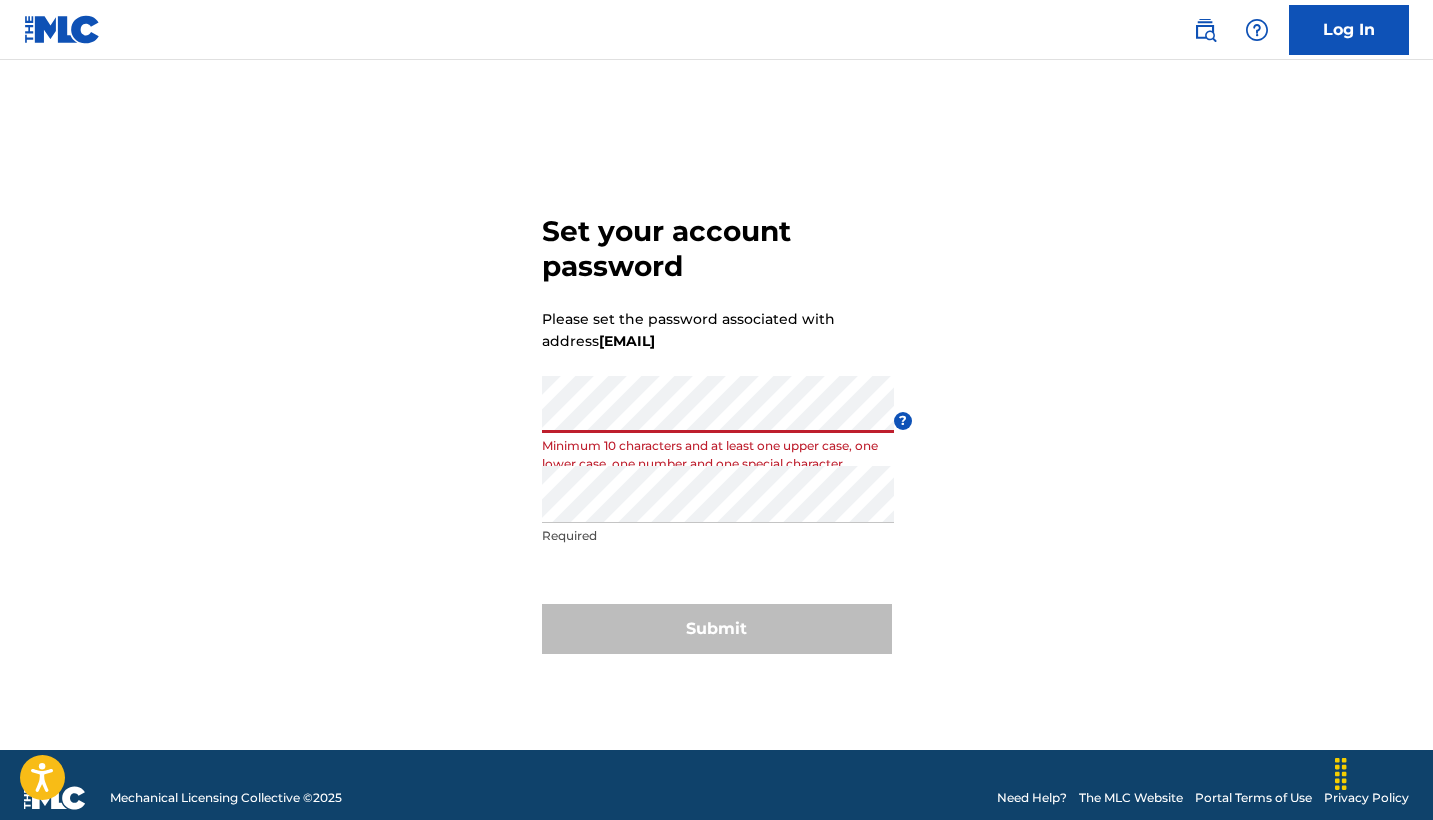 click on "Set your account password Please set the password associated with   address  [EMAIL] Password   Minimum 10 characters and at least one upper case, one lower case, one number and one special character ? Re enter password   Required Submit" at bounding box center (717, 430) 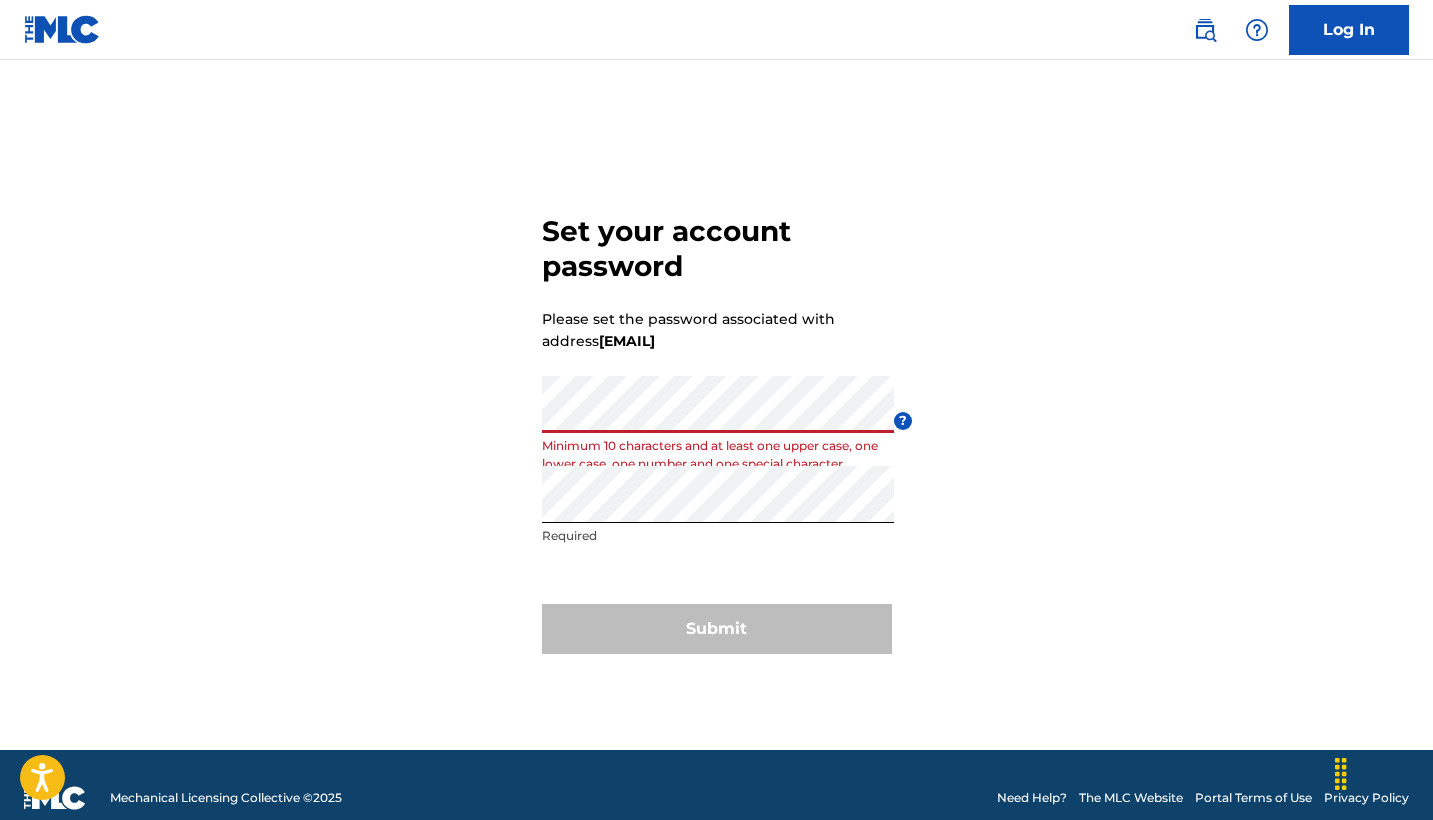 click on "Submit" at bounding box center [717, 629] 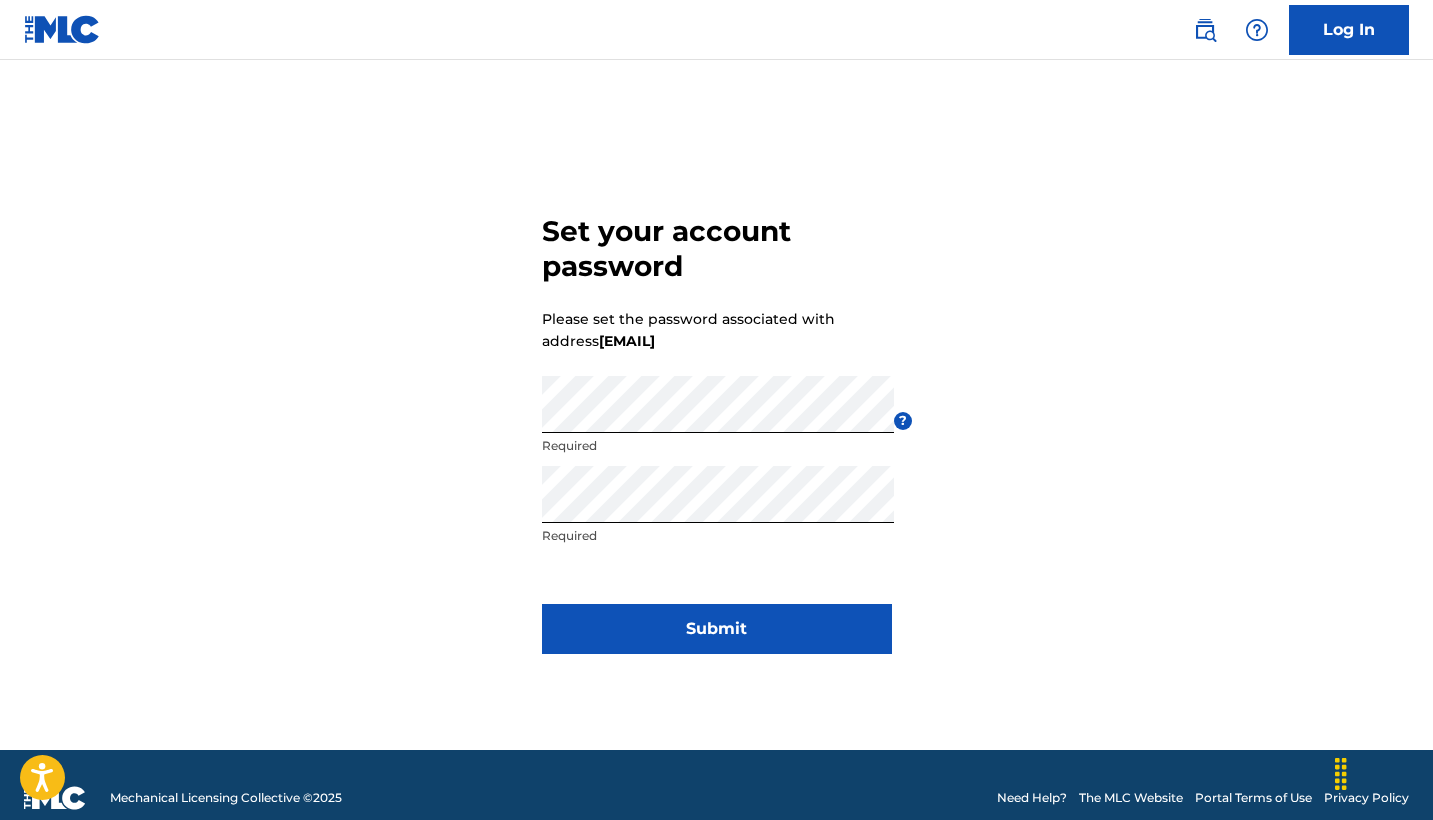 click on "Submit" at bounding box center (717, 629) 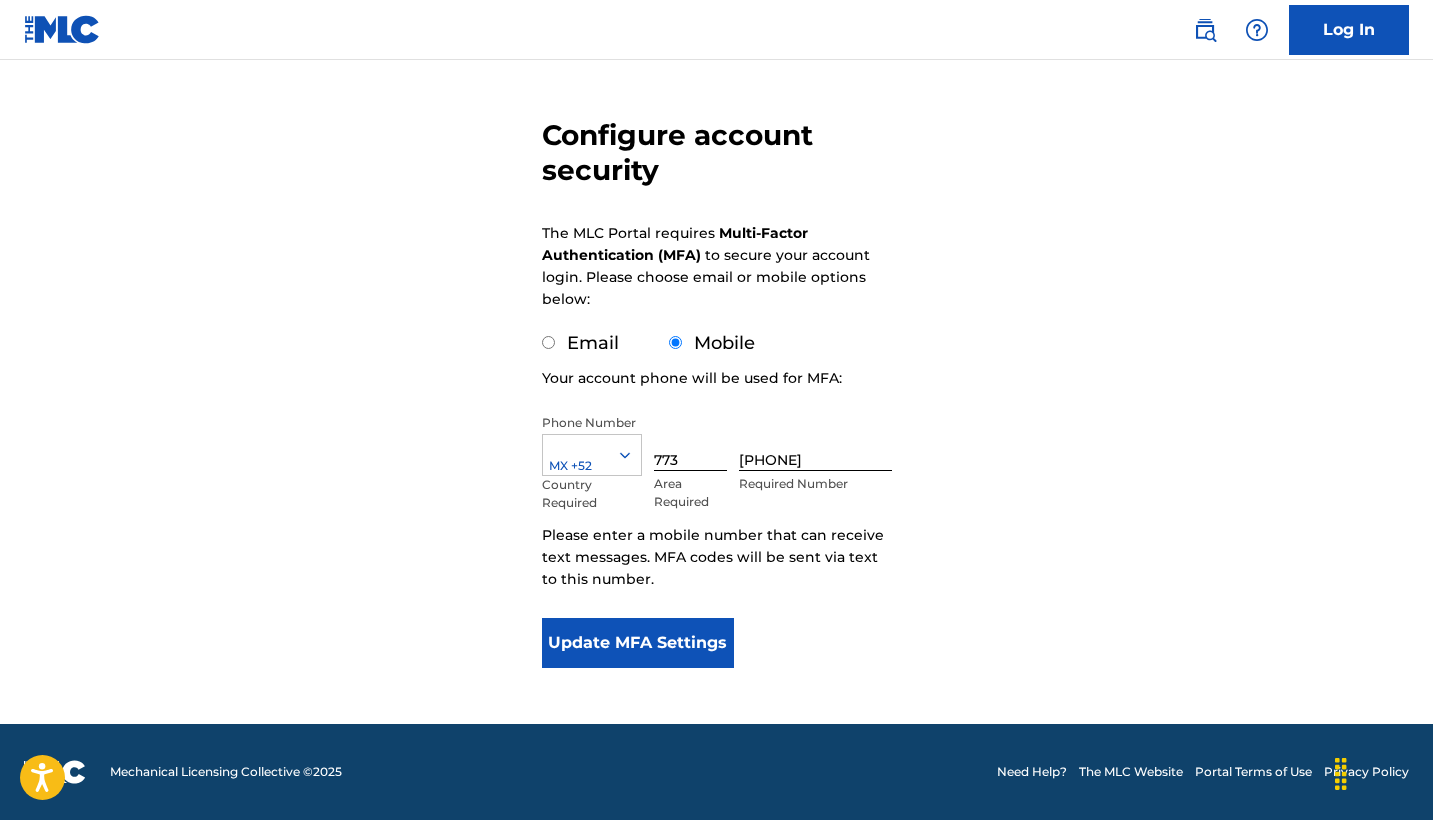 scroll, scrollTop: 142, scrollLeft: 0, axis: vertical 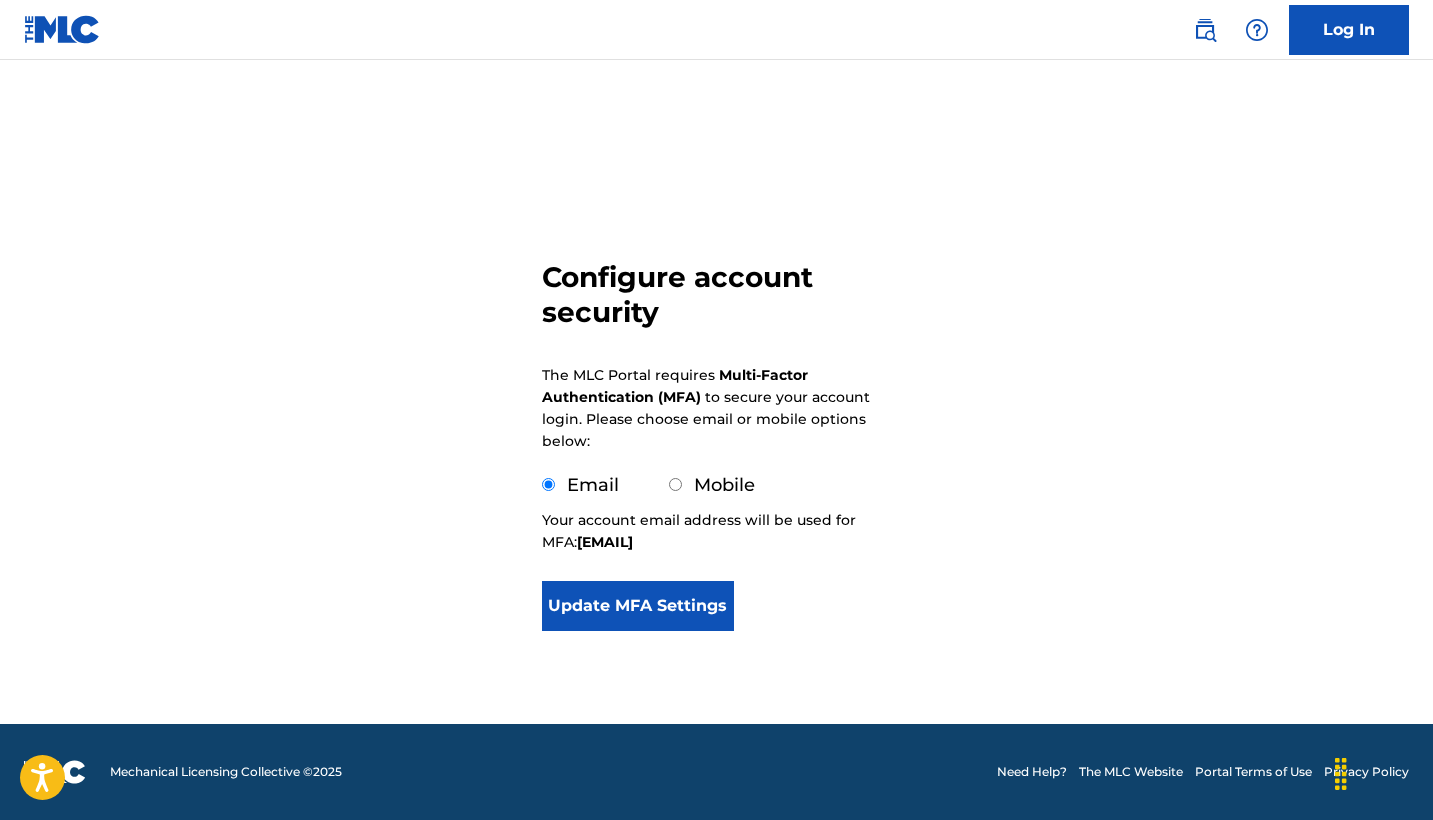 click on "Update MFA Settings" at bounding box center [638, 606] 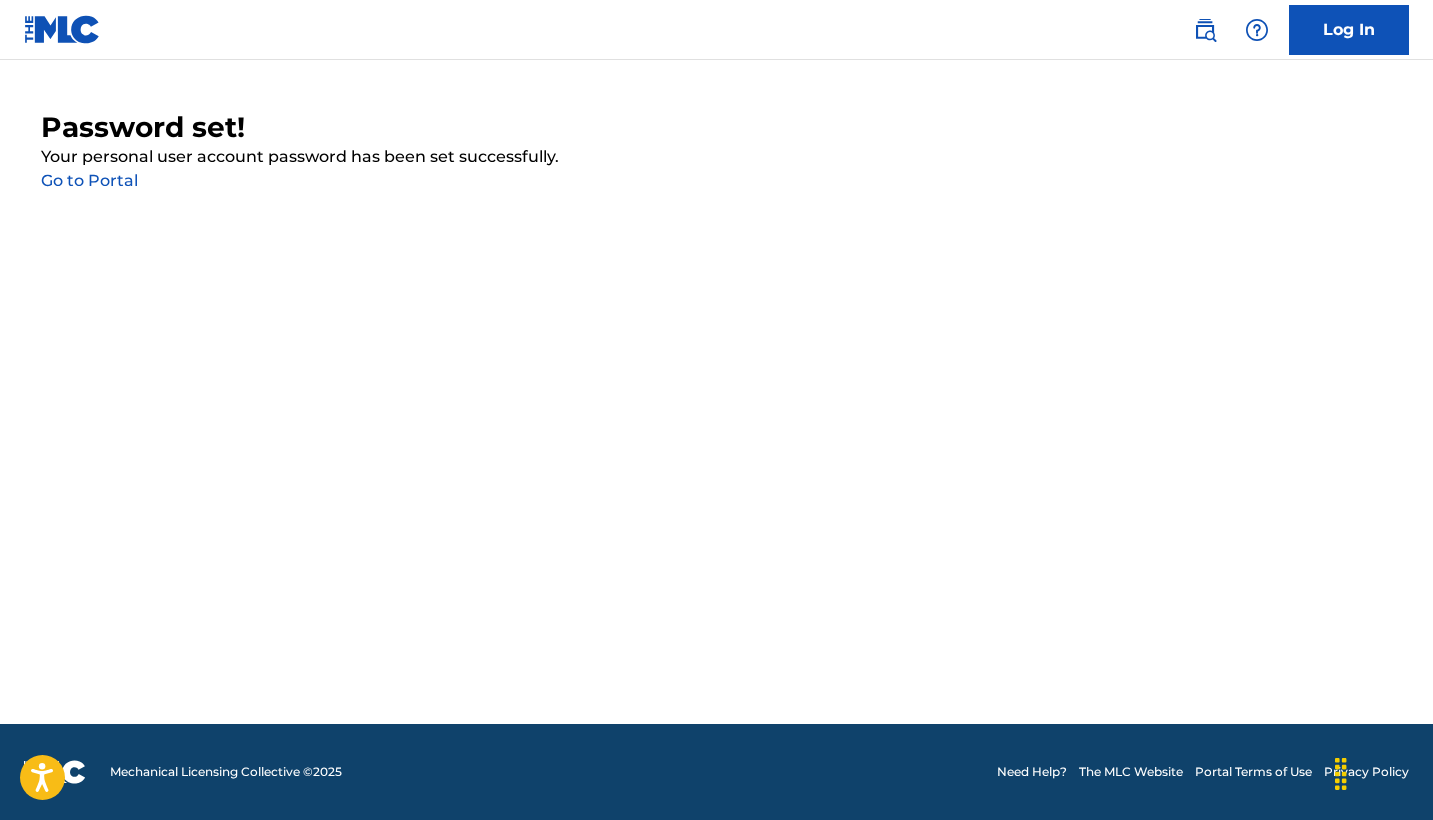 click on "Go to Portal" at bounding box center (89, 180) 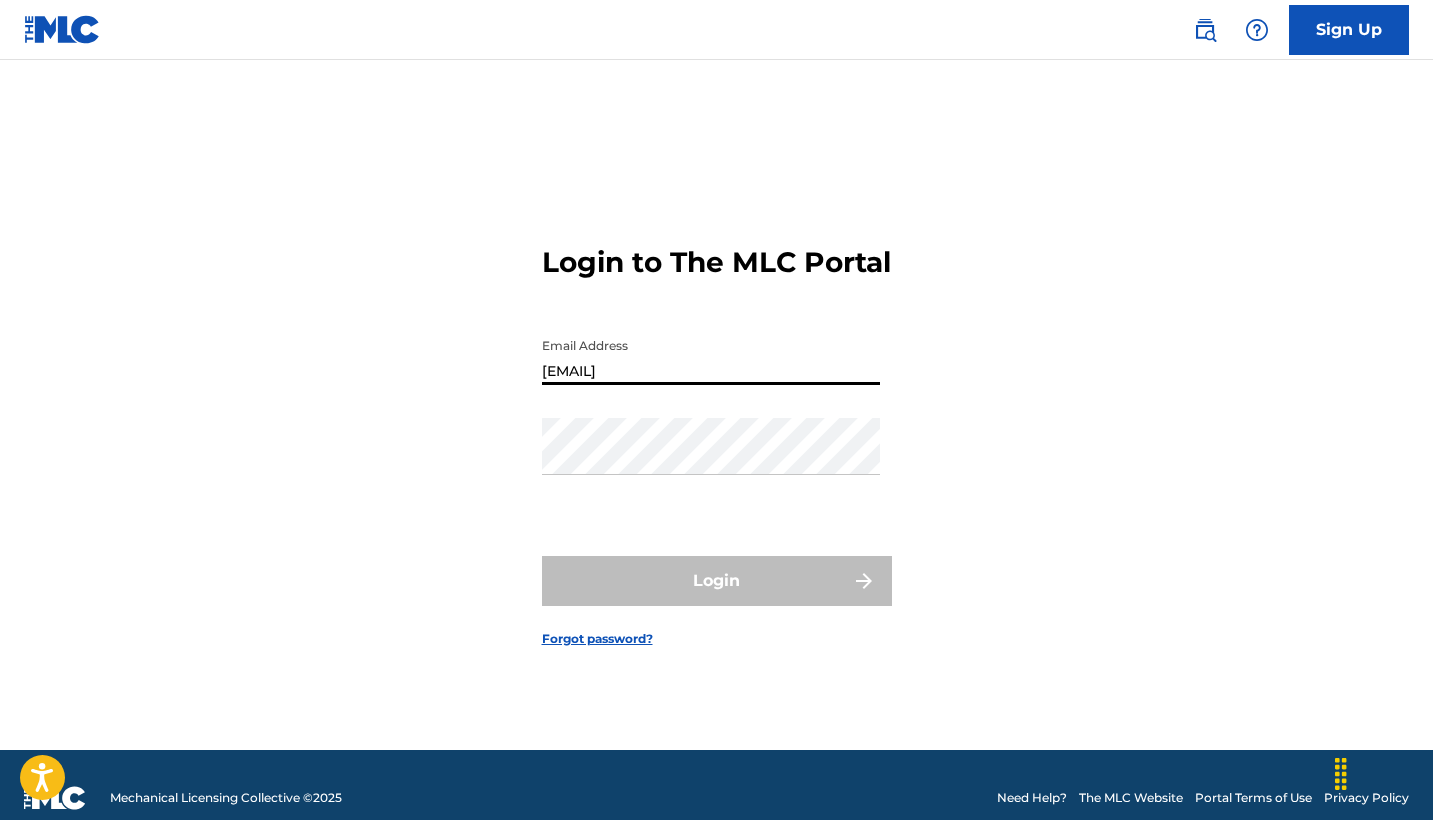 type on "[EMAIL]" 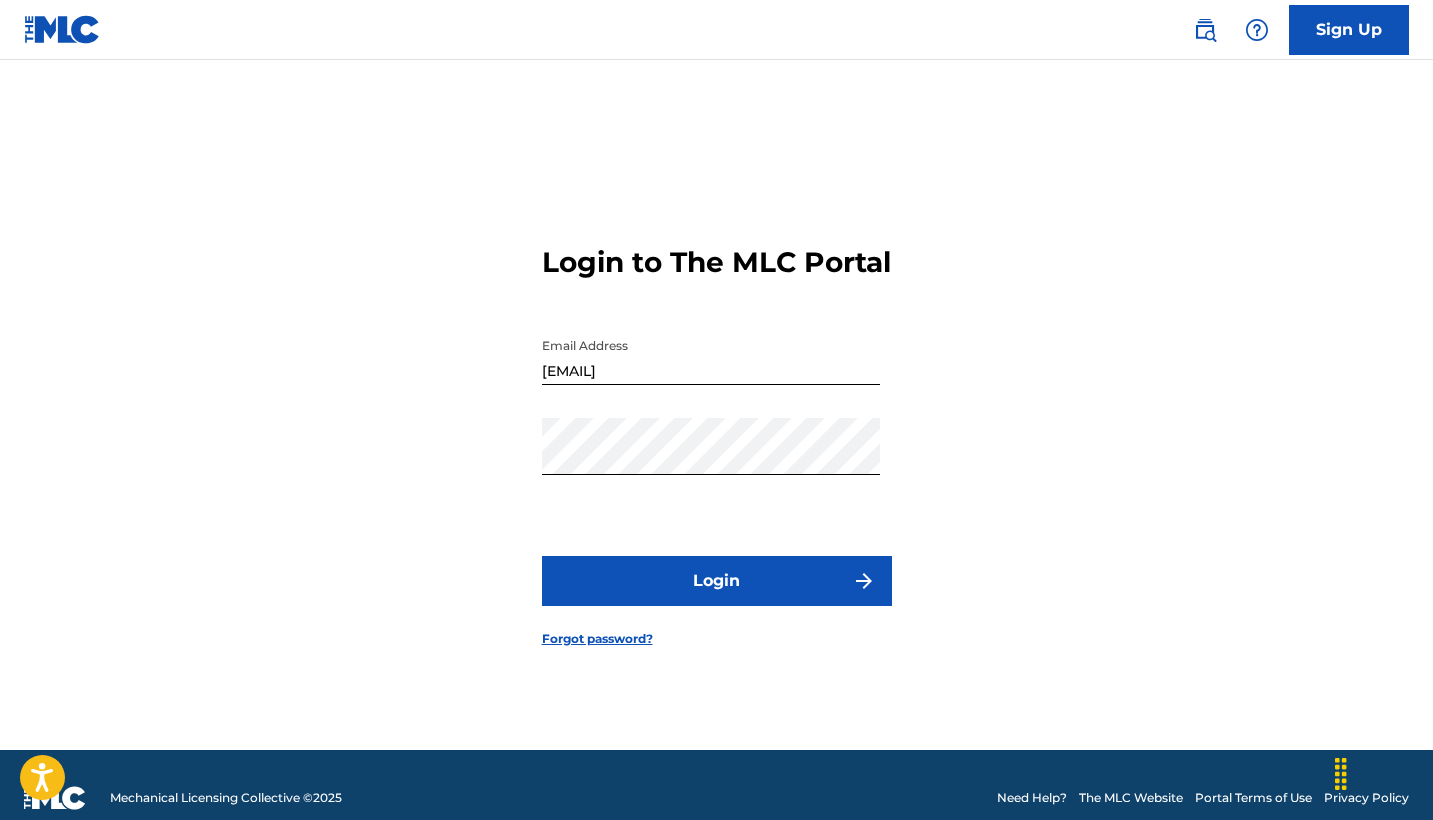 click on "Login" at bounding box center (717, 581) 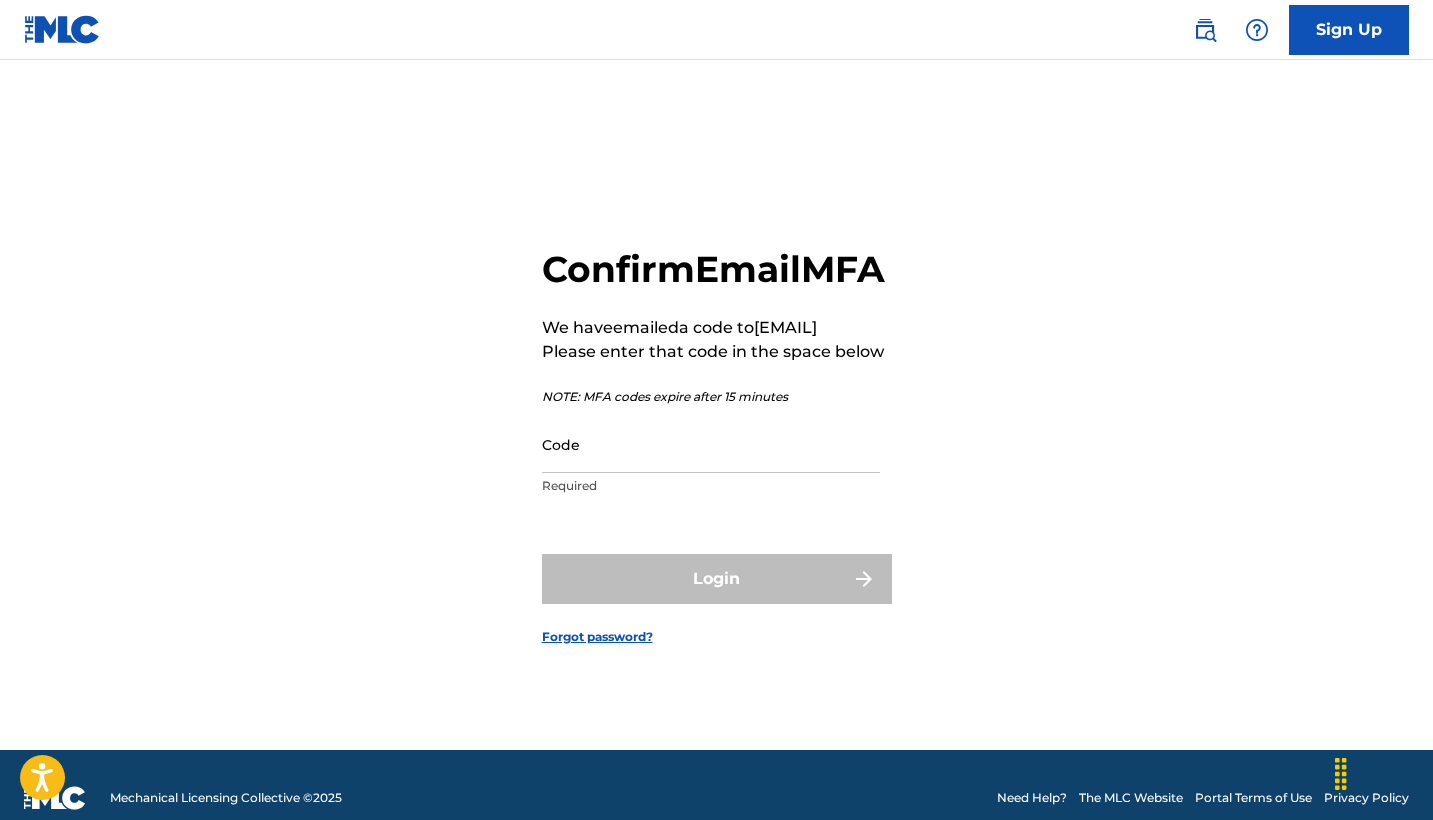 click on "Code" at bounding box center [711, 444] 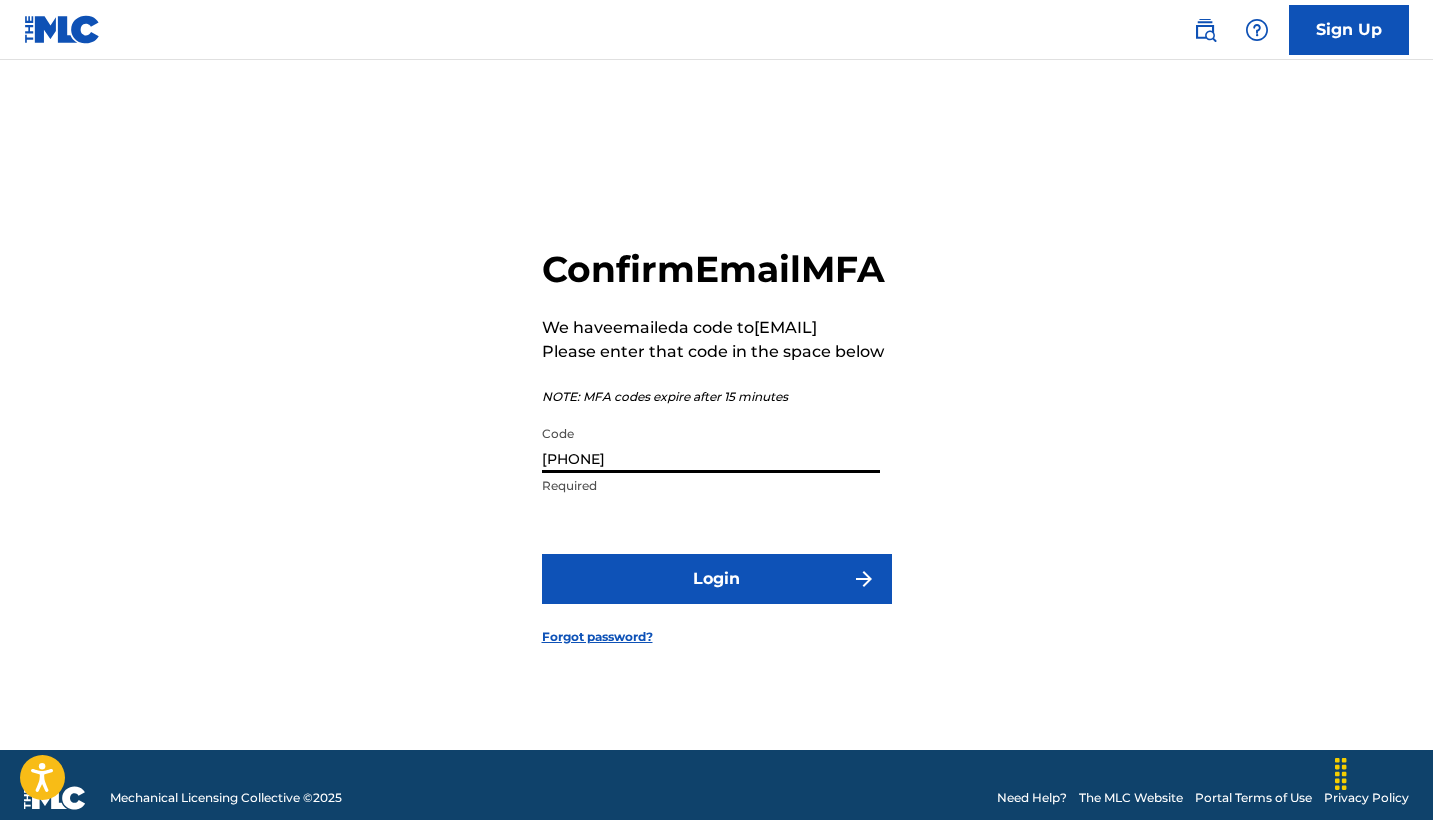 type on "[PHONE]" 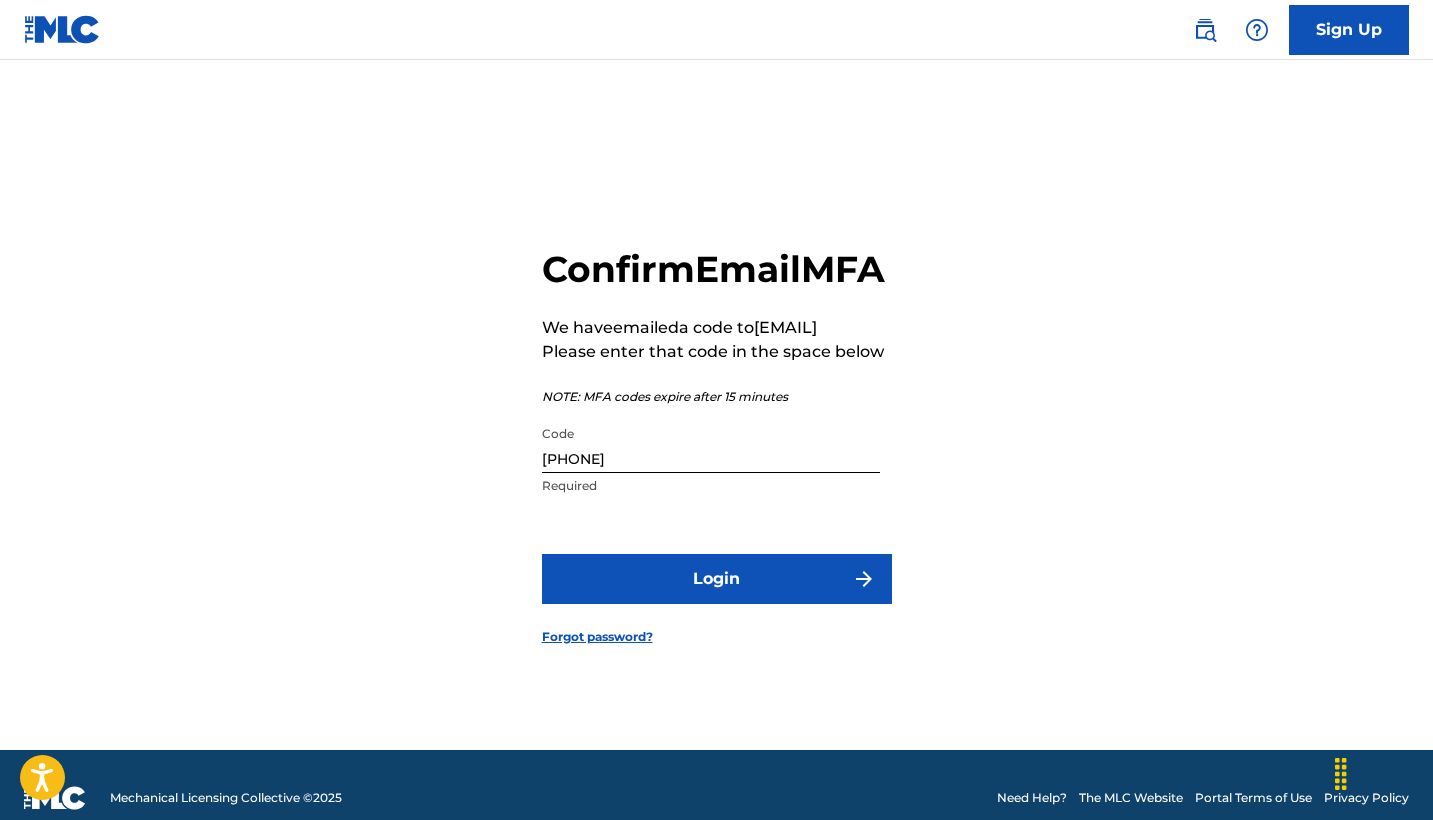 click on "Login" at bounding box center [717, 579] 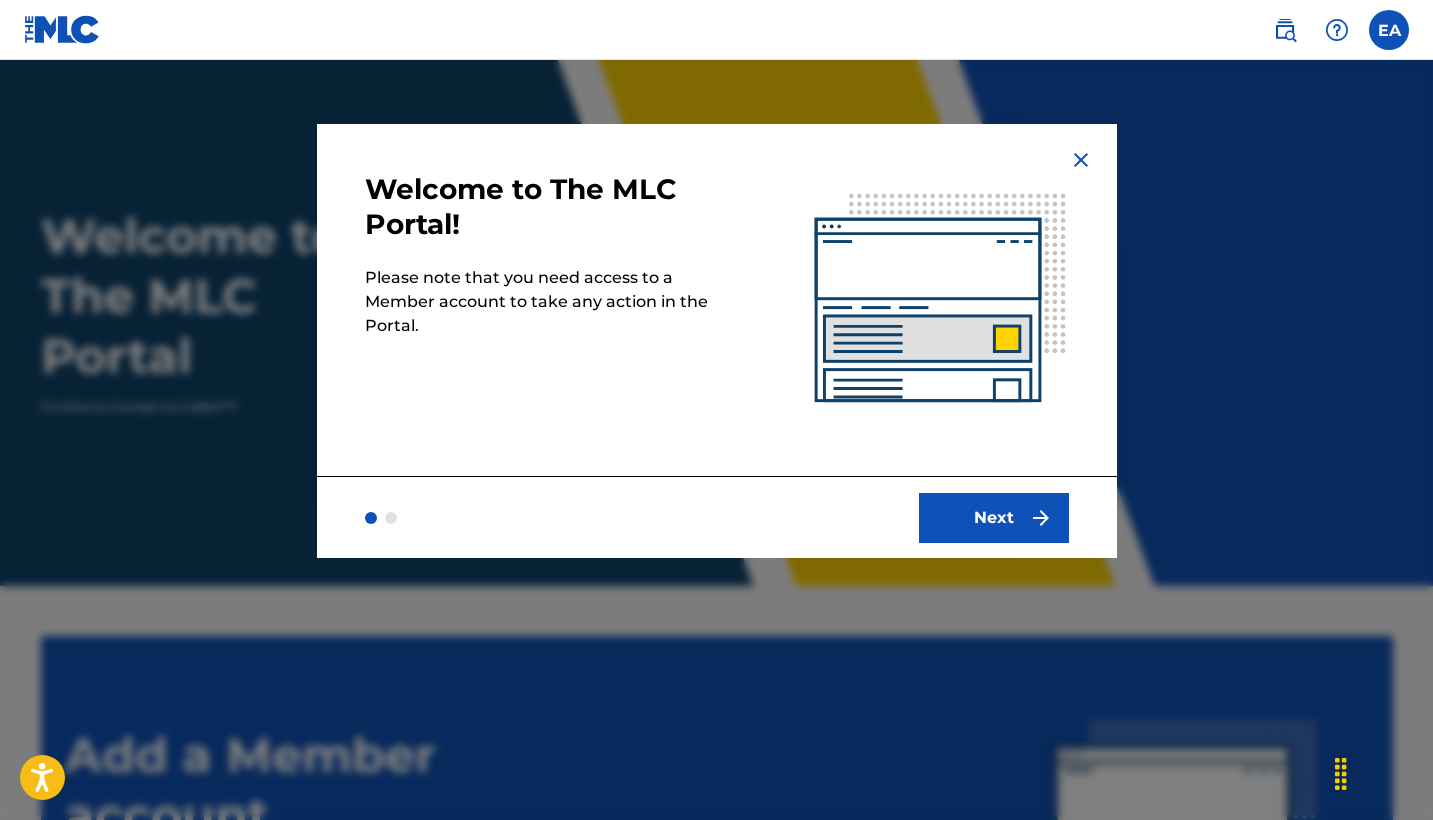 scroll, scrollTop: 0, scrollLeft: 0, axis: both 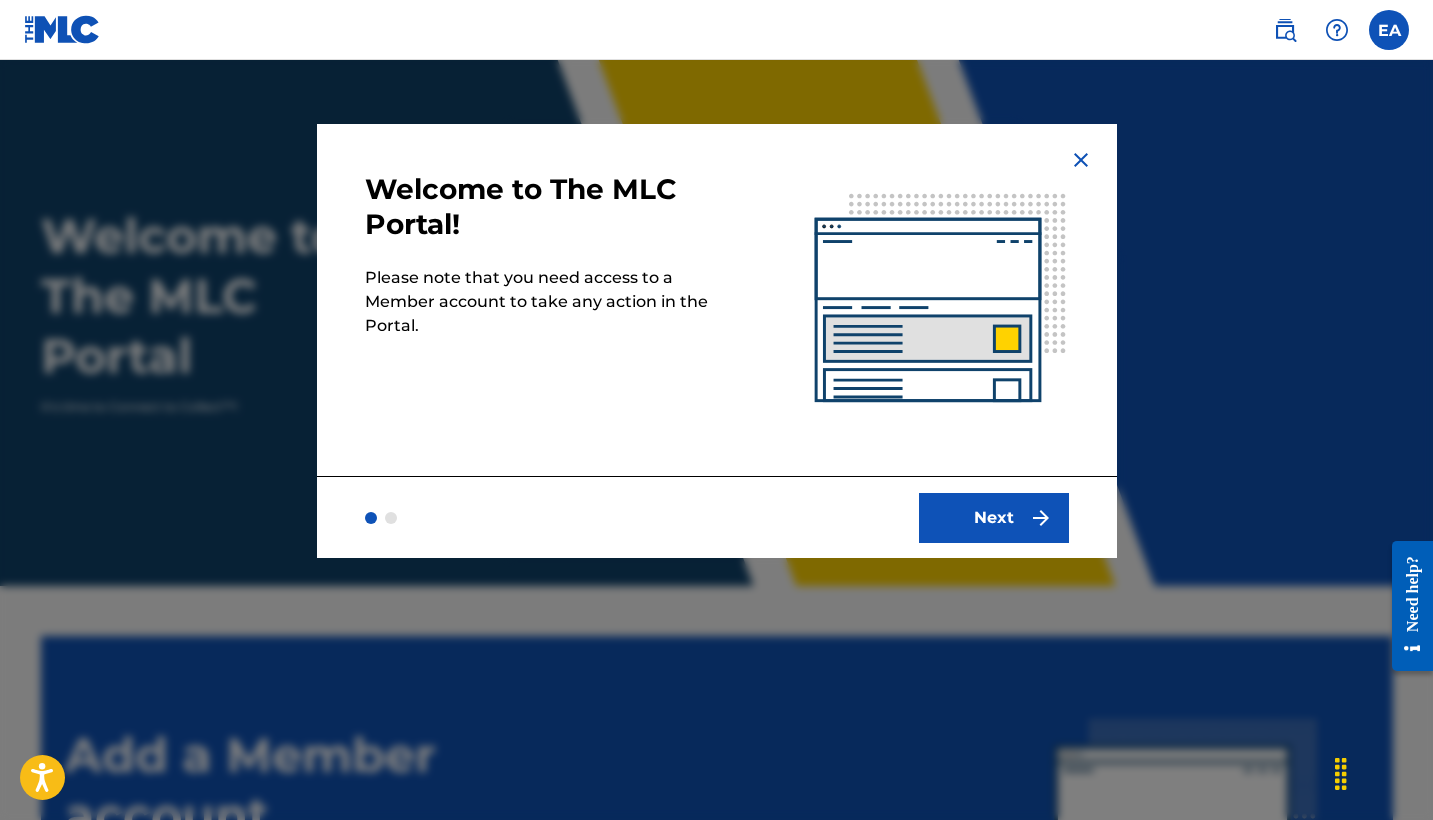 click on "Next" at bounding box center [994, 518] 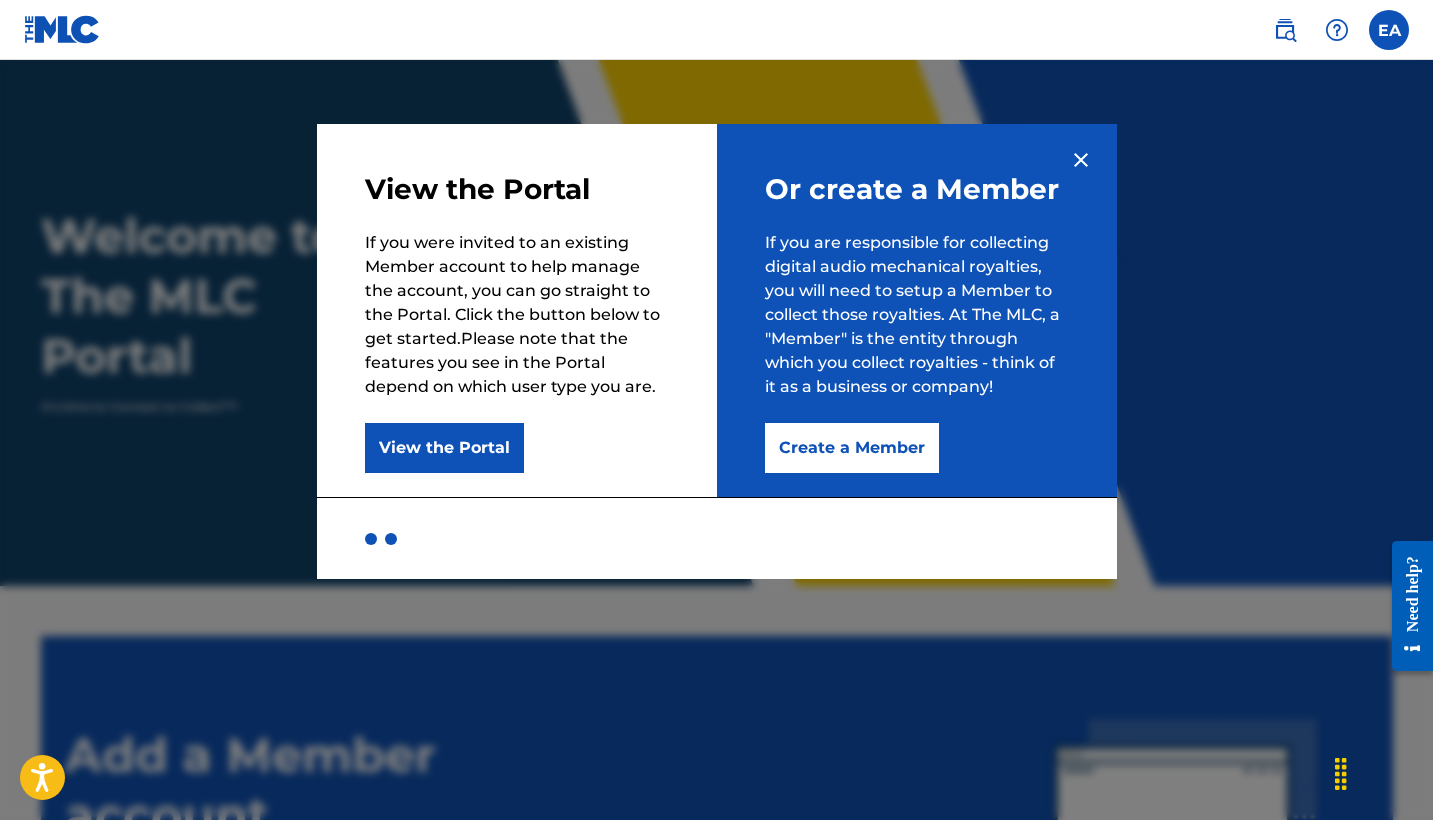 click on "Create a Member" at bounding box center (852, 448) 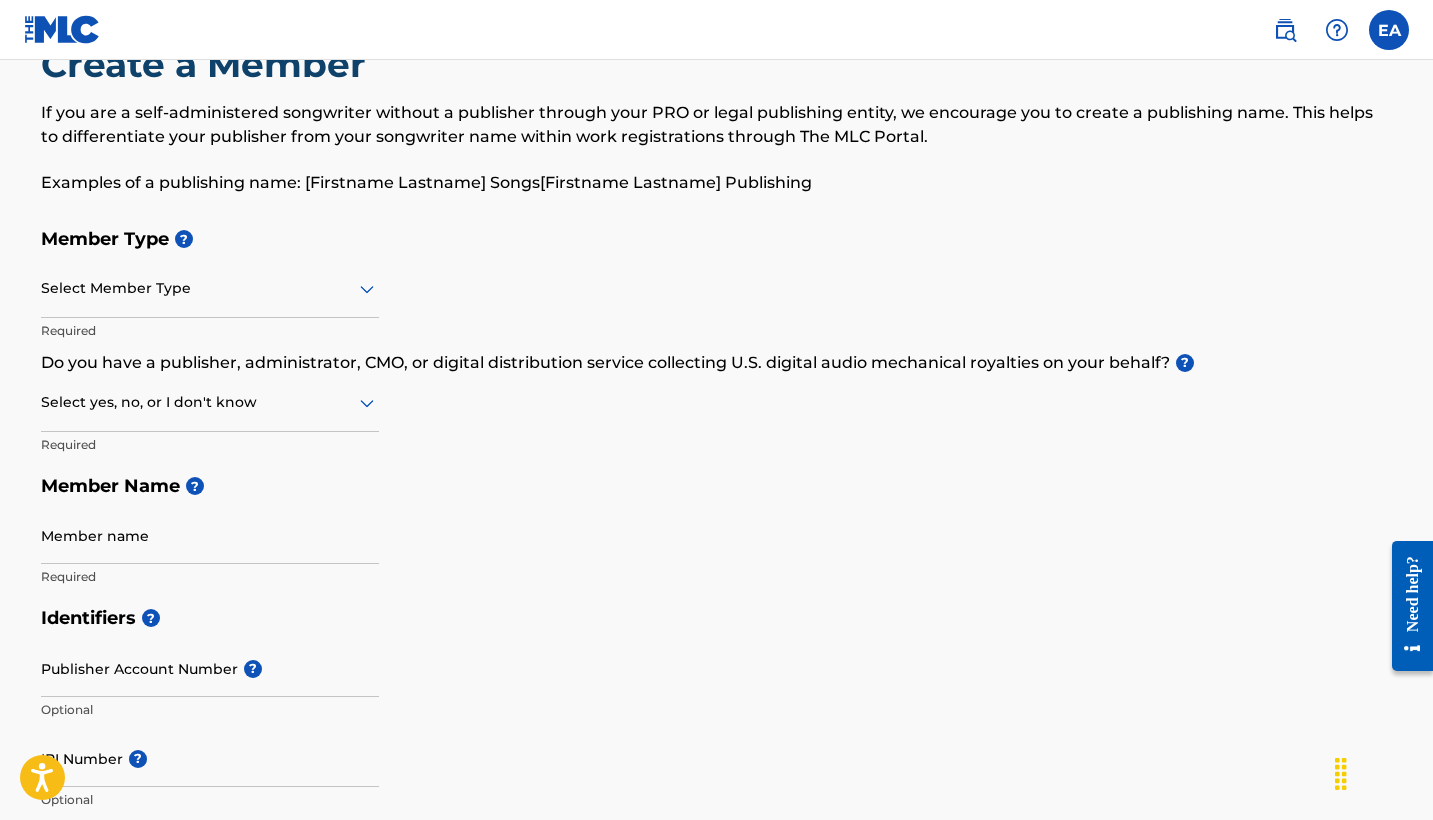 scroll, scrollTop: 81, scrollLeft: 0, axis: vertical 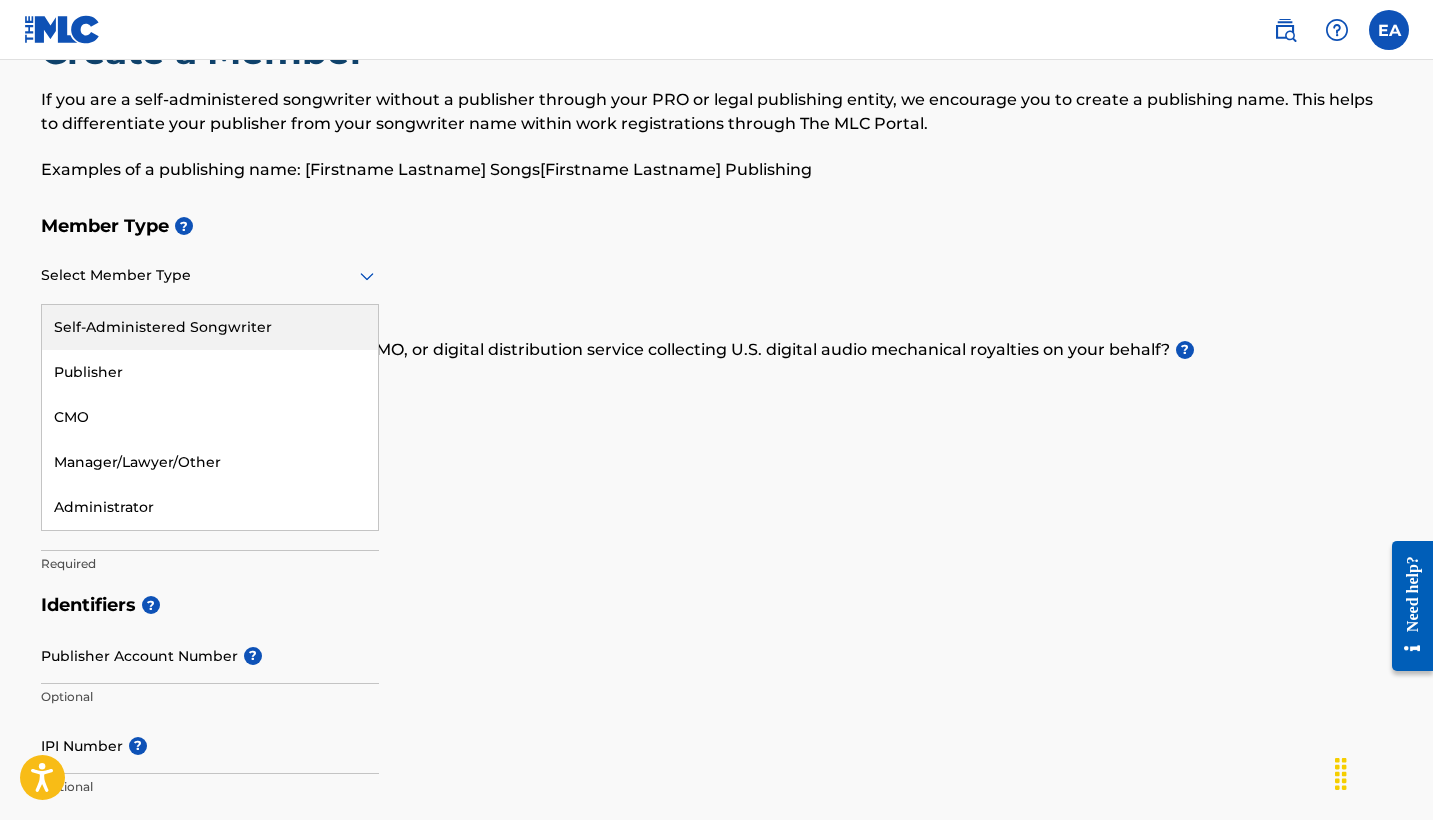 click on "Select Member Type" at bounding box center (210, 276) 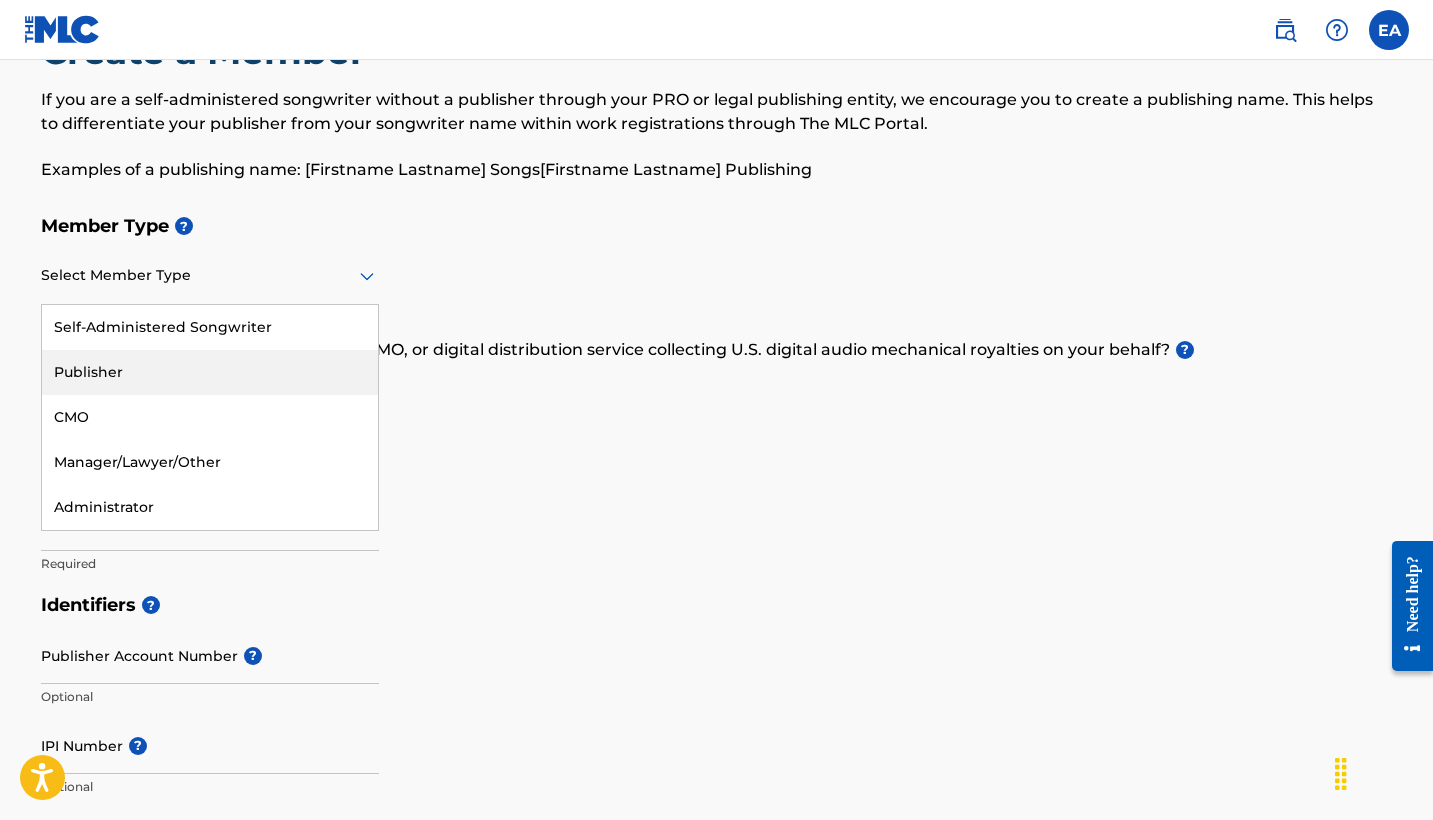 click on "Publisher" at bounding box center (210, 372) 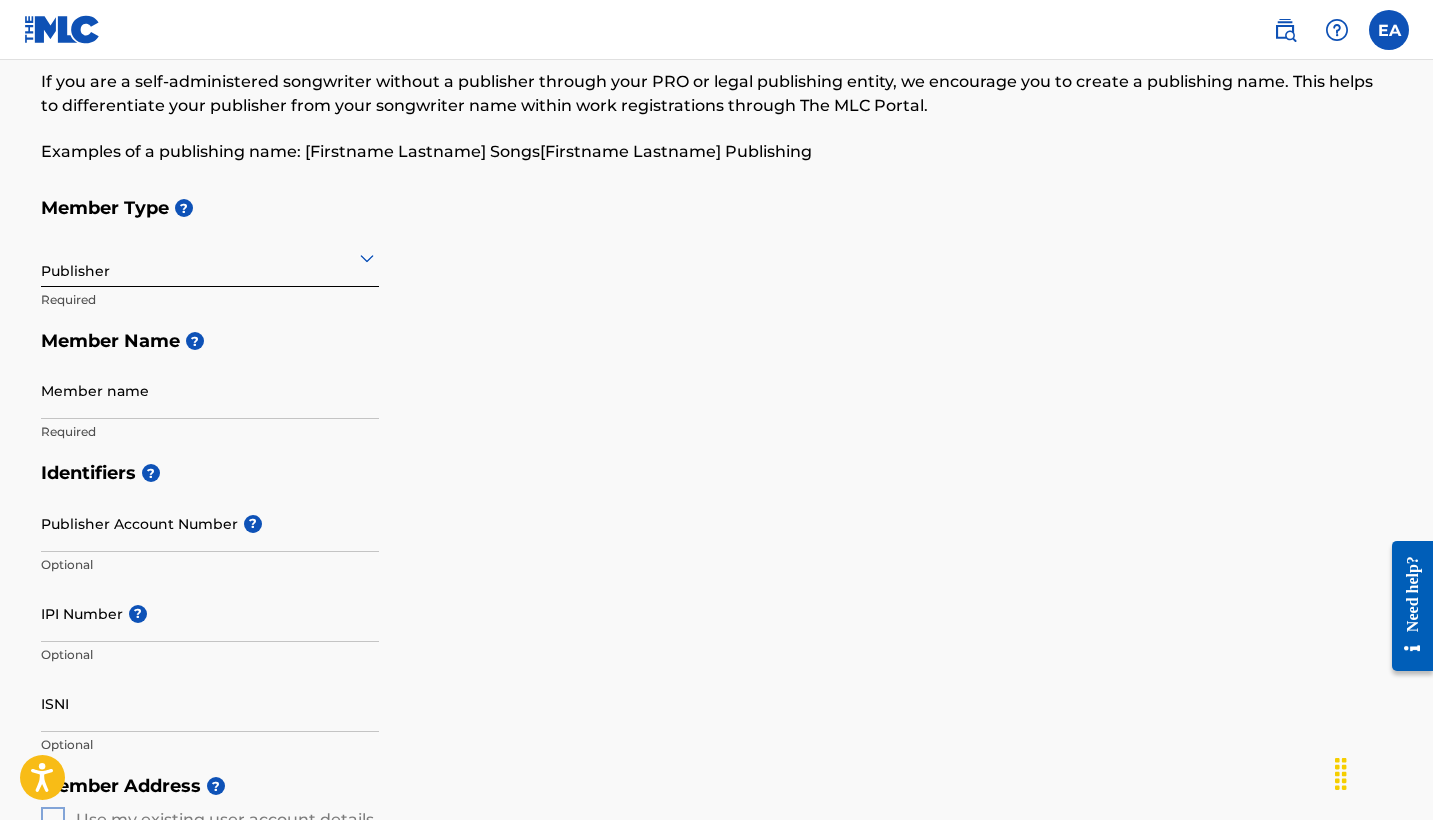 scroll, scrollTop: 102, scrollLeft: 0, axis: vertical 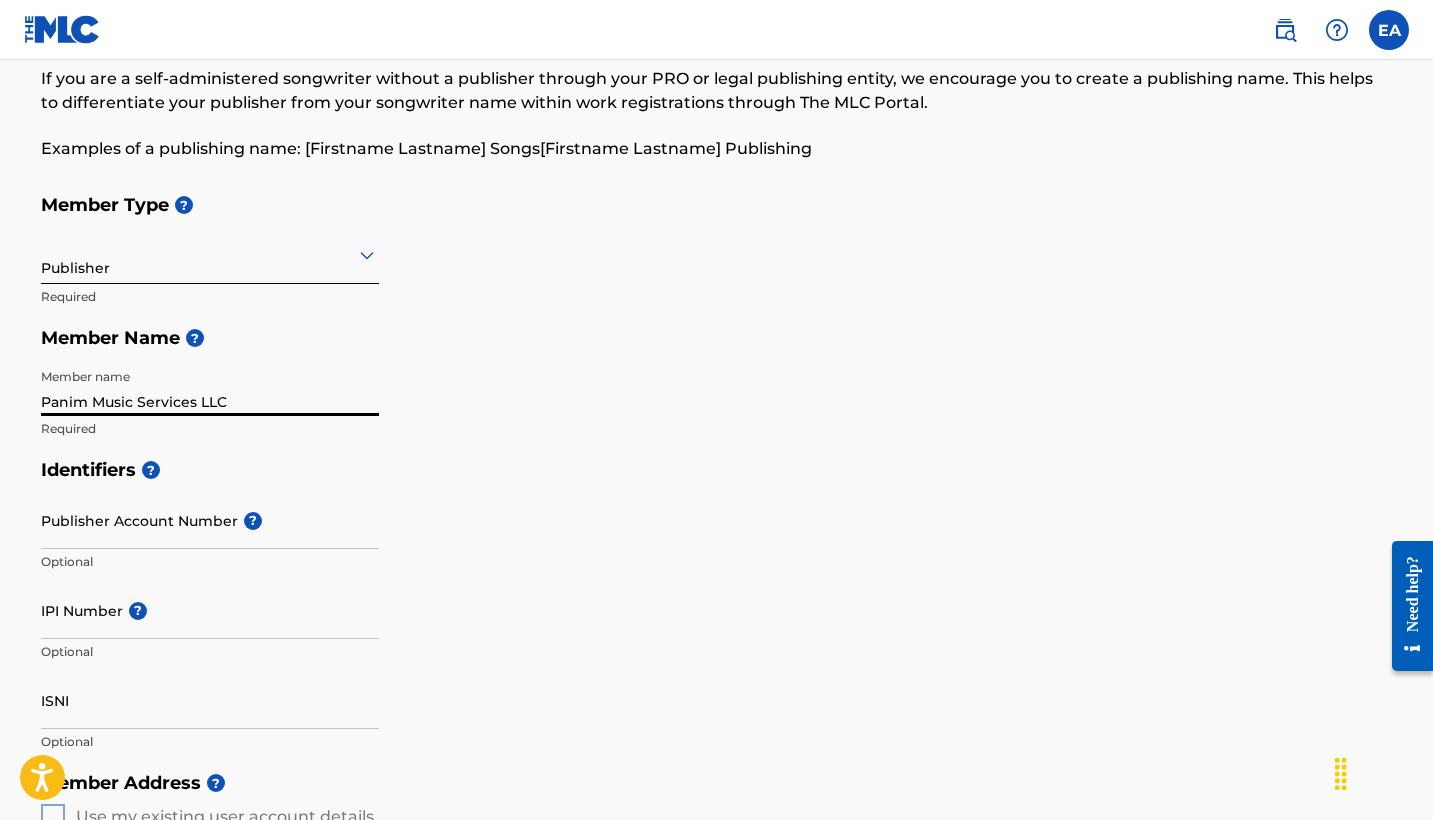 type on "Panim Music Services LLC" 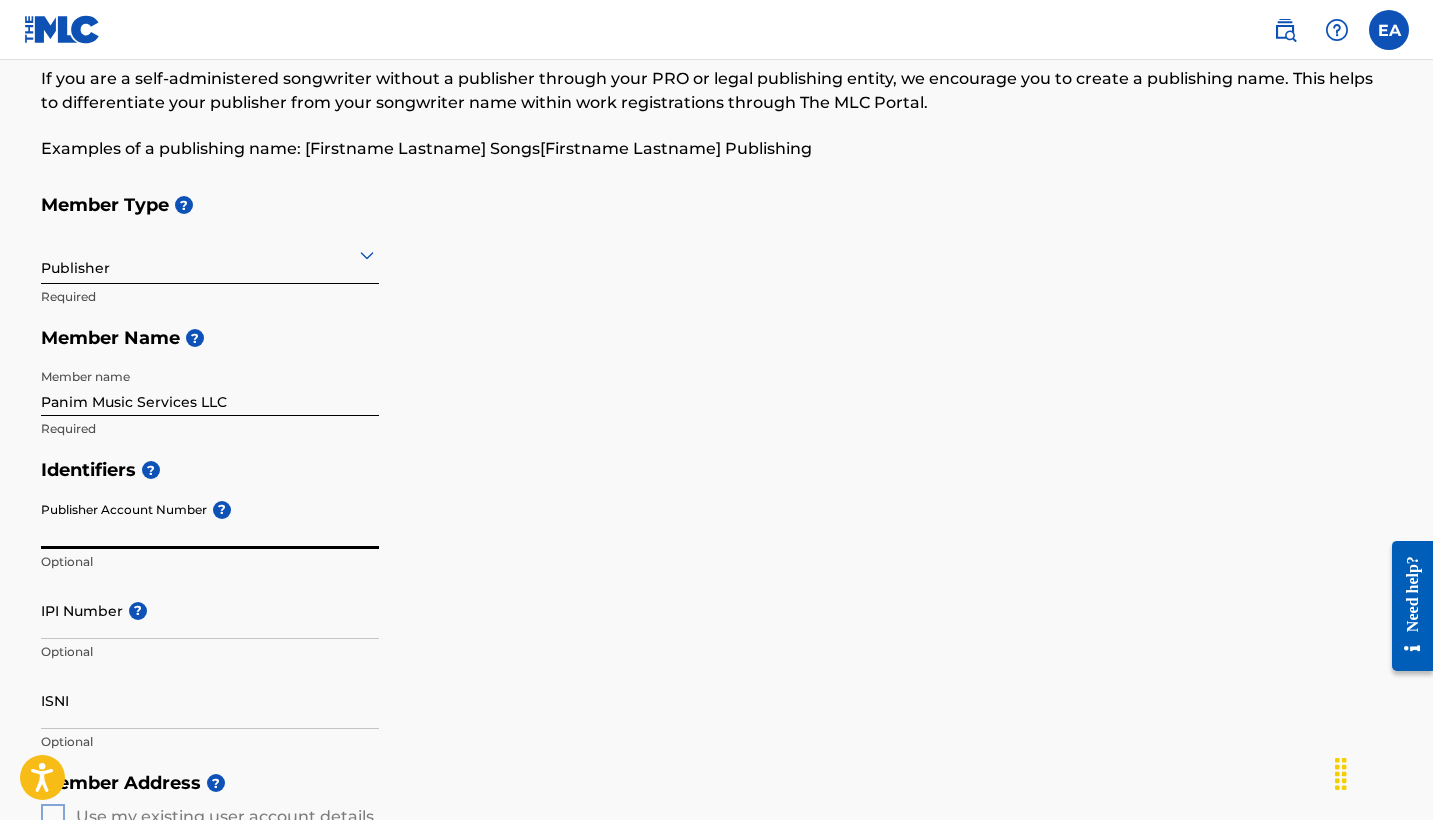 click on "Publisher Account Number ?" at bounding box center [210, 520] 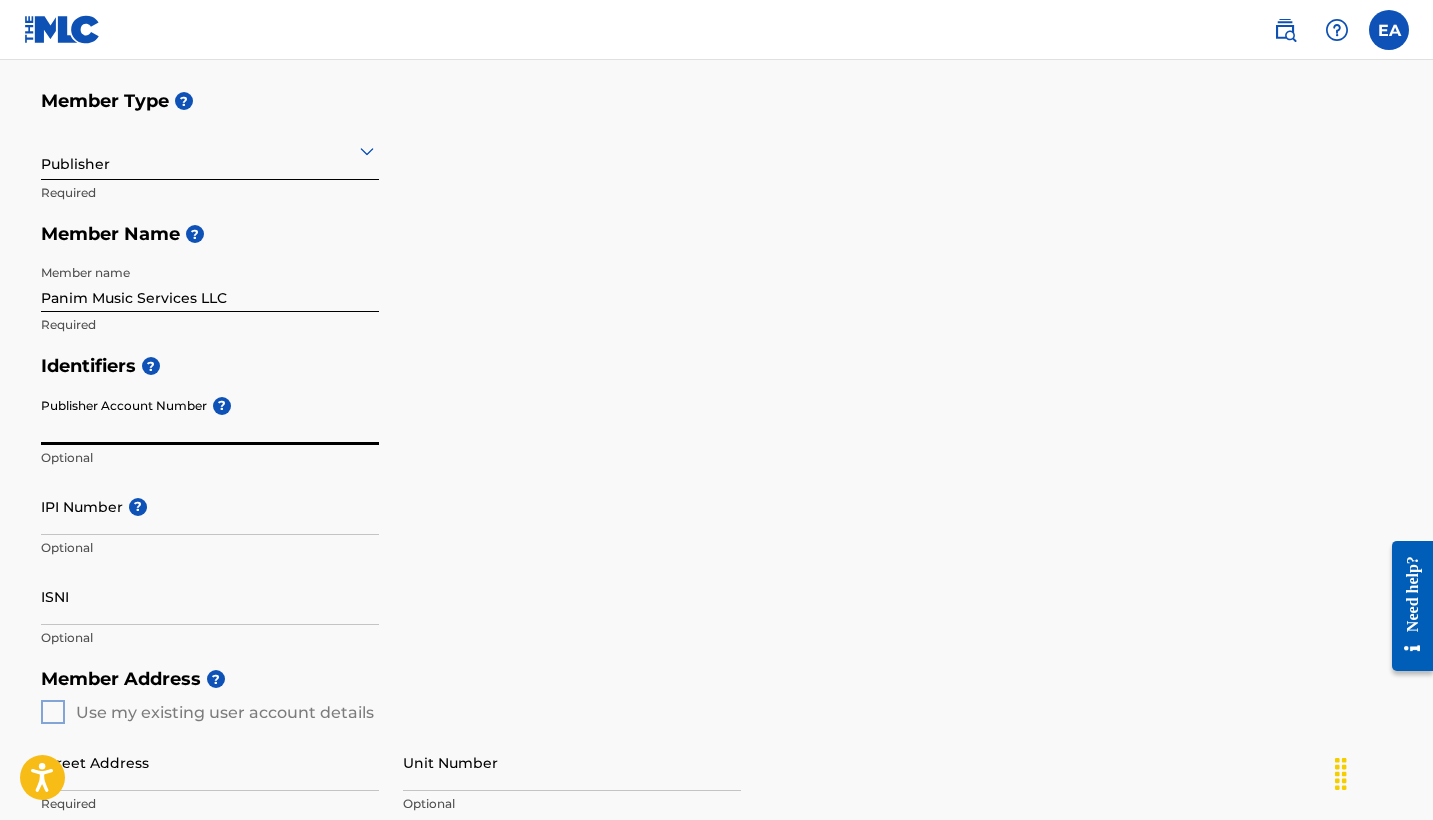 scroll, scrollTop: 227, scrollLeft: 0, axis: vertical 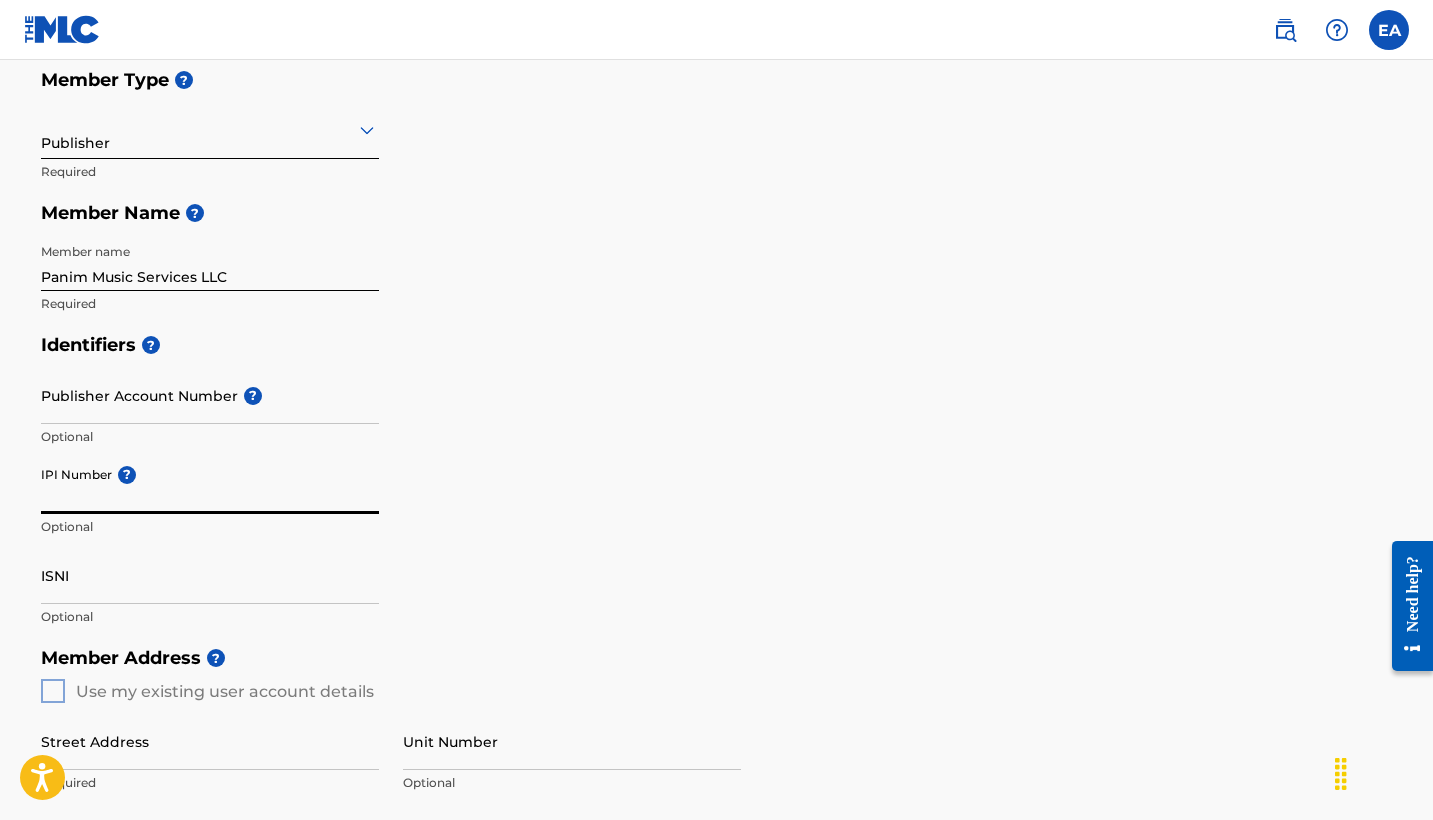 click on "IPI Number ?" at bounding box center [210, 485] 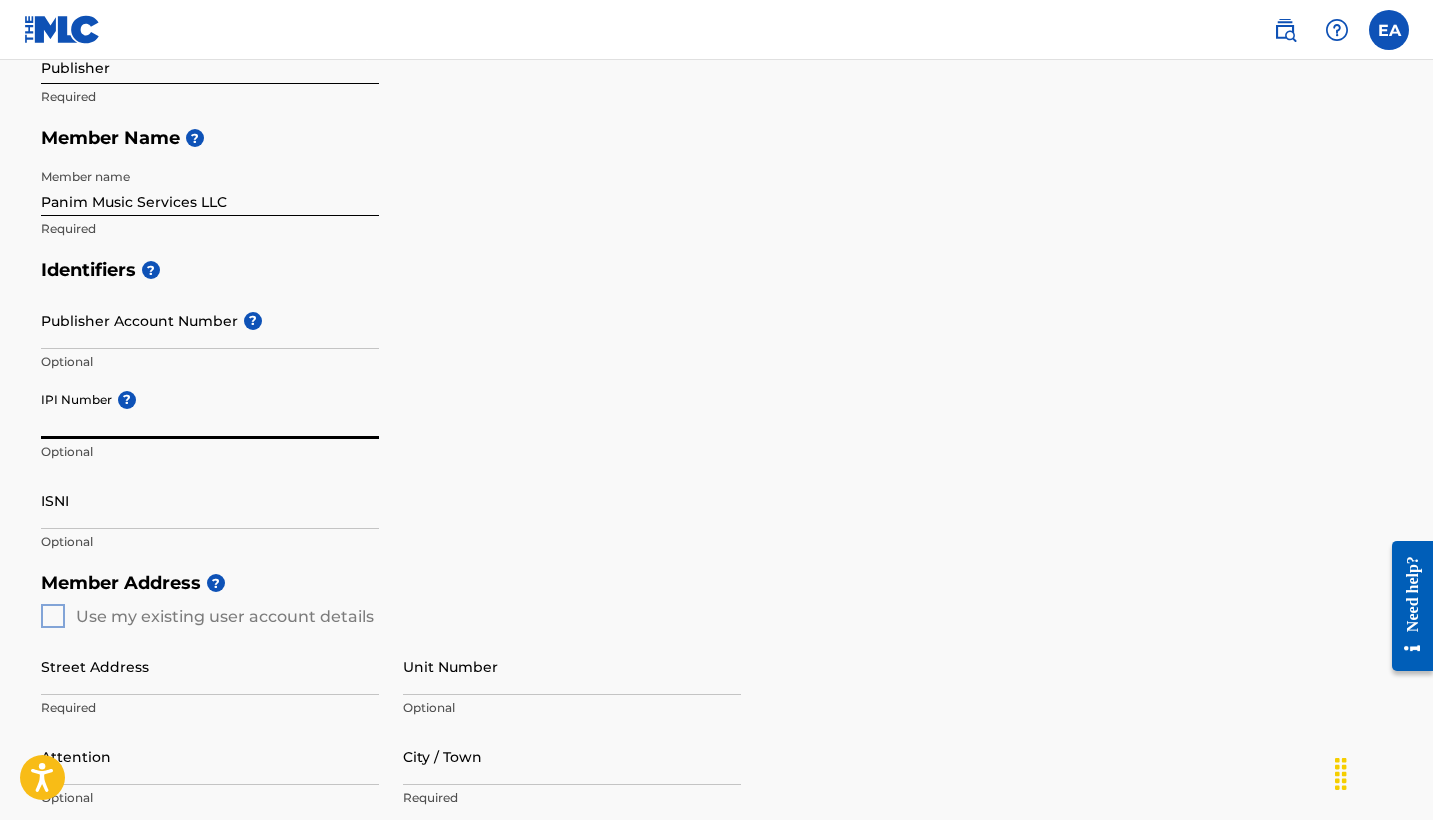 click on "ISNI" at bounding box center [210, 500] 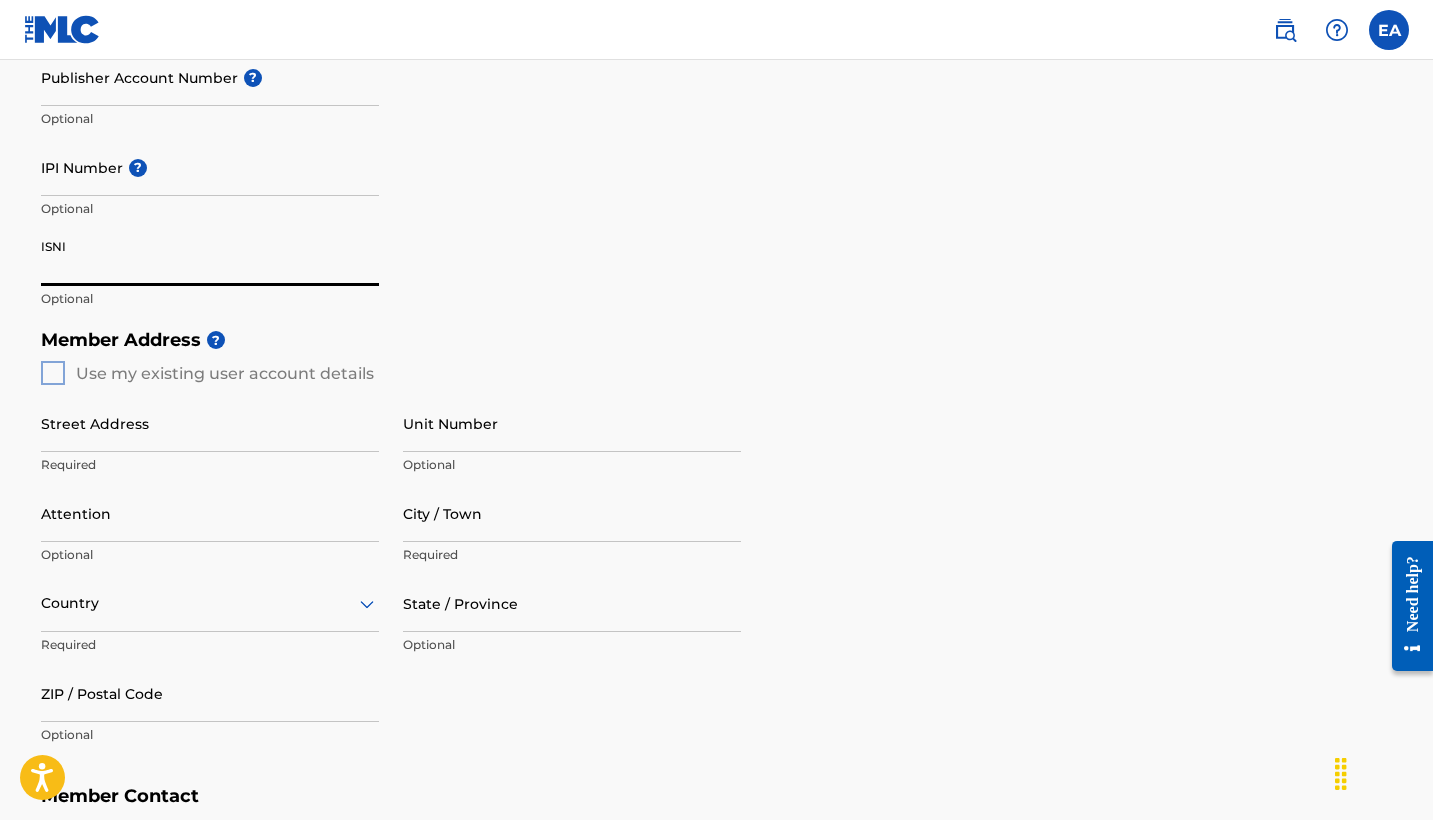scroll, scrollTop: 569, scrollLeft: 0, axis: vertical 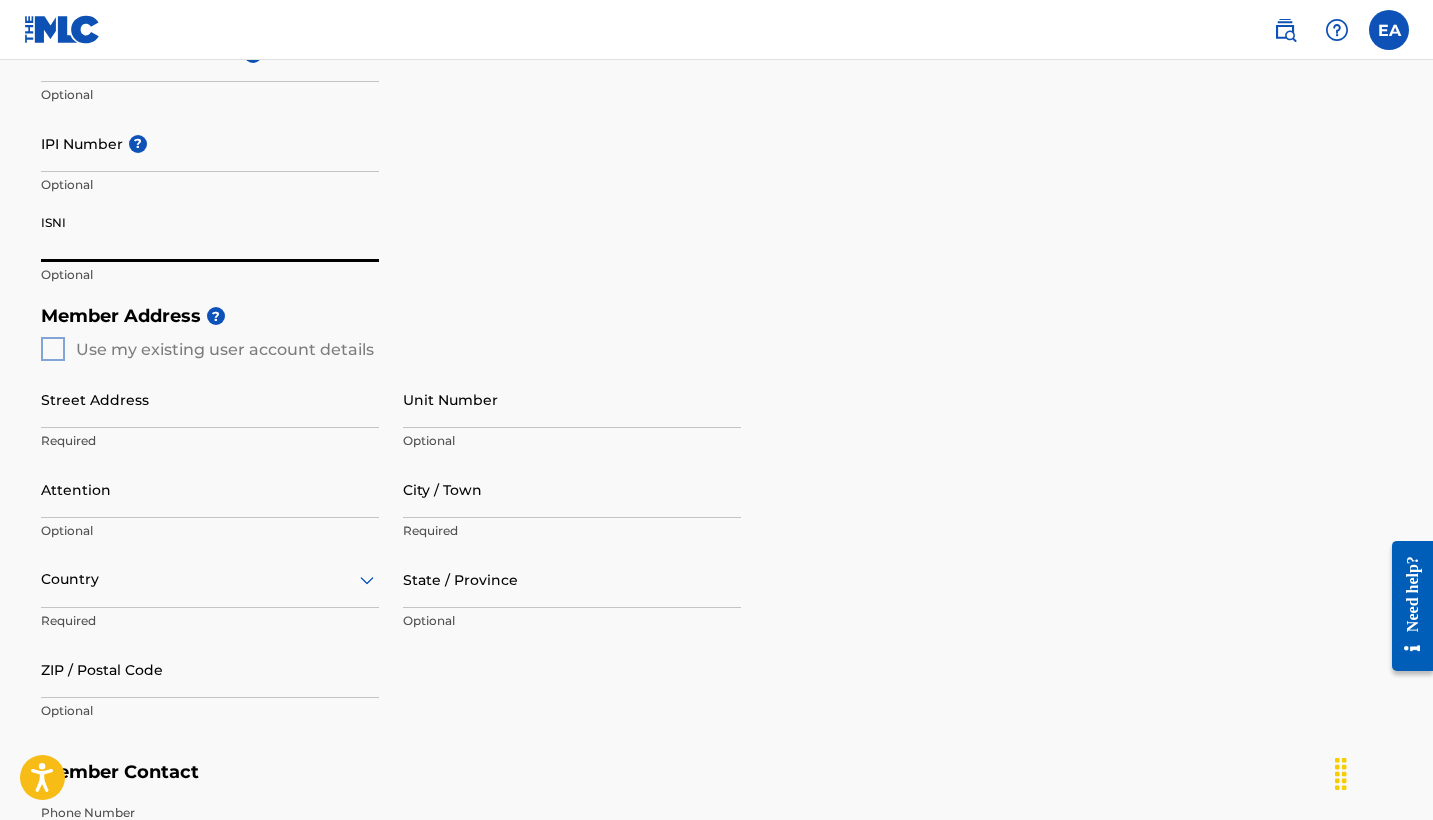 click on "Member Address ? Use my existing user account details Street Address Required Unit Number Optional Attention Optional City / Town Required Country Required State / Province Optional ZIP / Postal Code Optional" at bounding box center [717, 523] 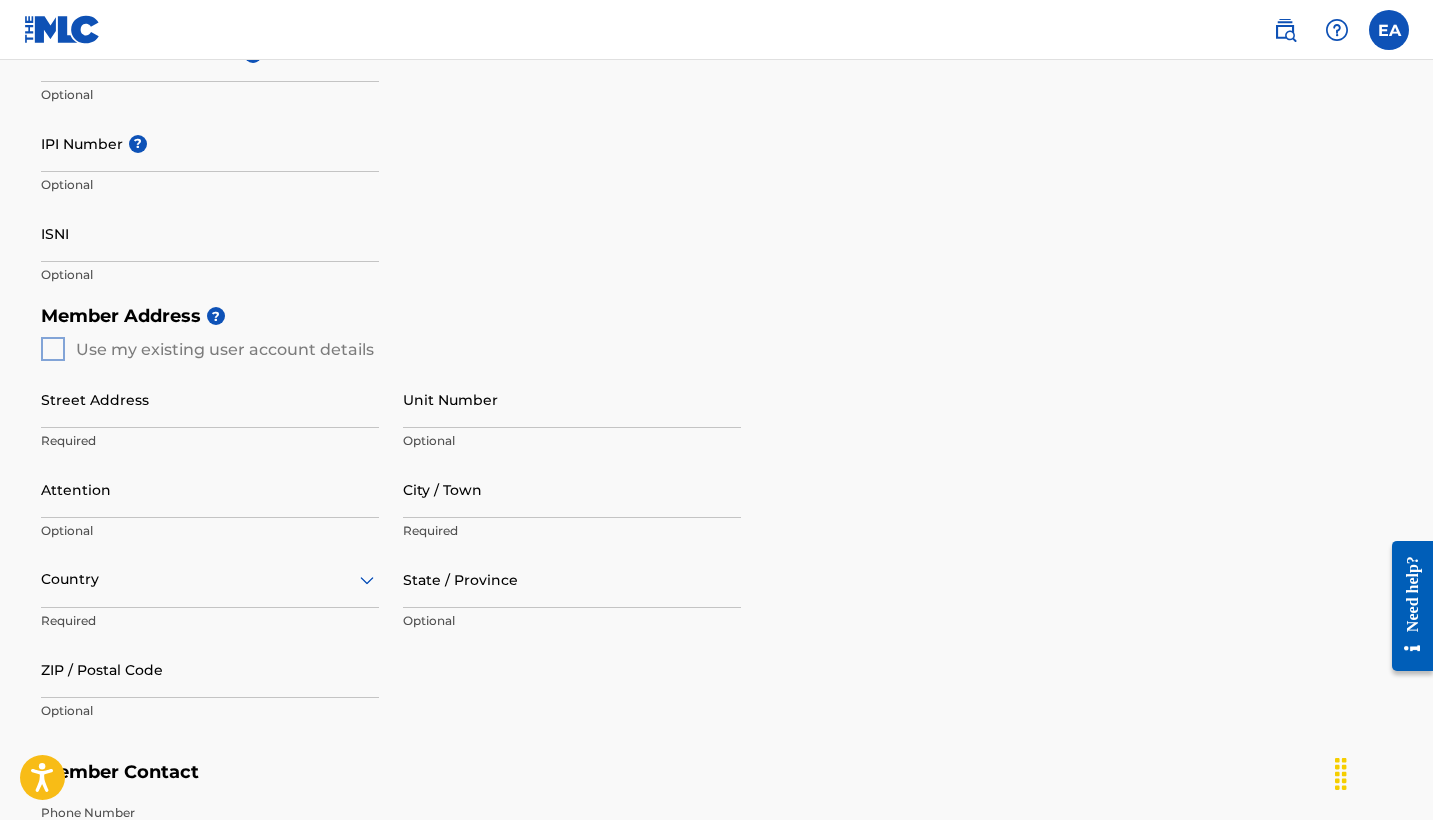 click on "Member Address ? Use my existing user account details Street Address Required Unit Number Optional Attention Optional City / Town Required Country Required State / Province Optional ZIP / Postal Code Optional" at bounding box center (717, 523) 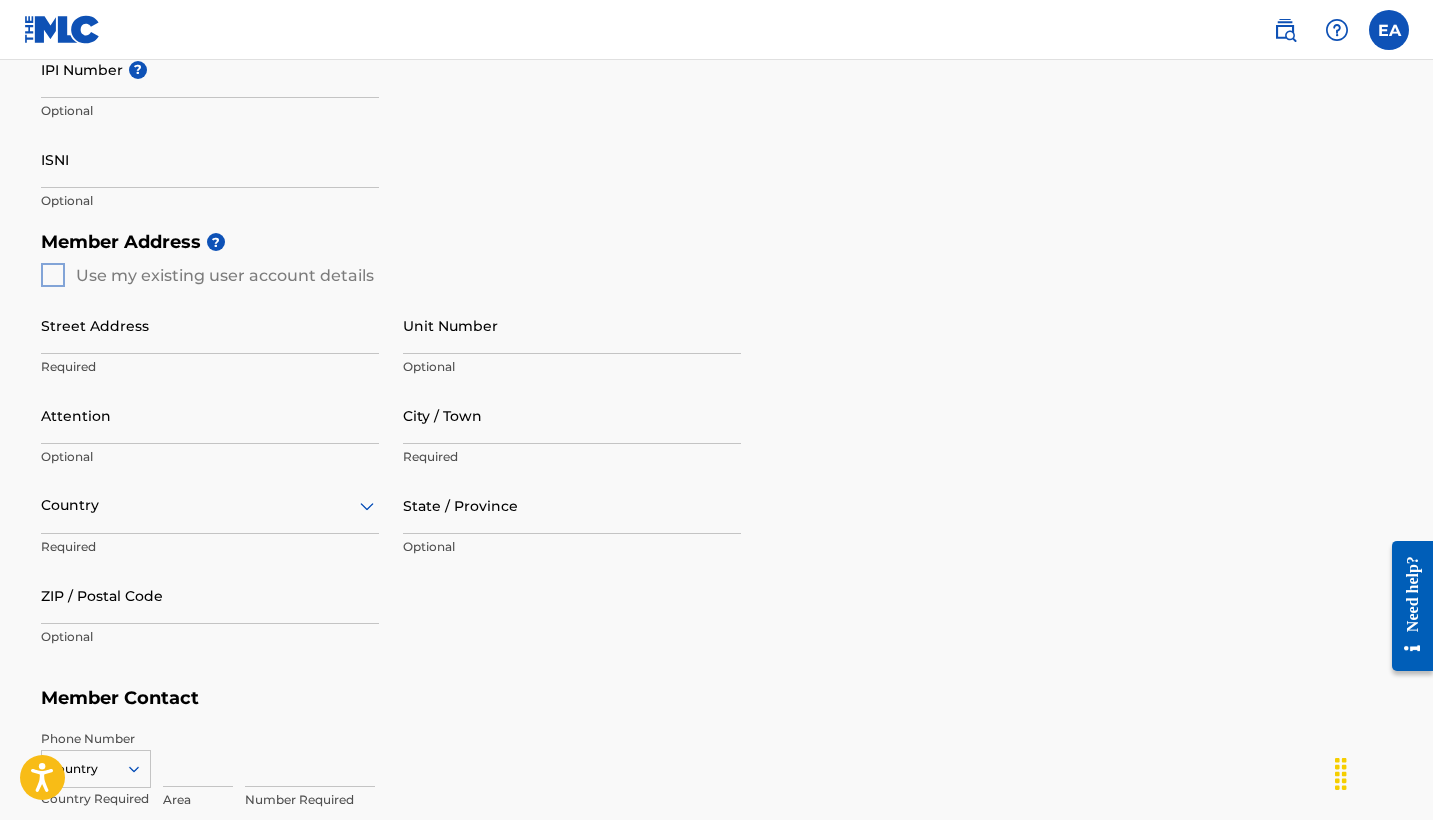 scroll, scrollTop: 648, scrollLeft: 0, axis: vertical 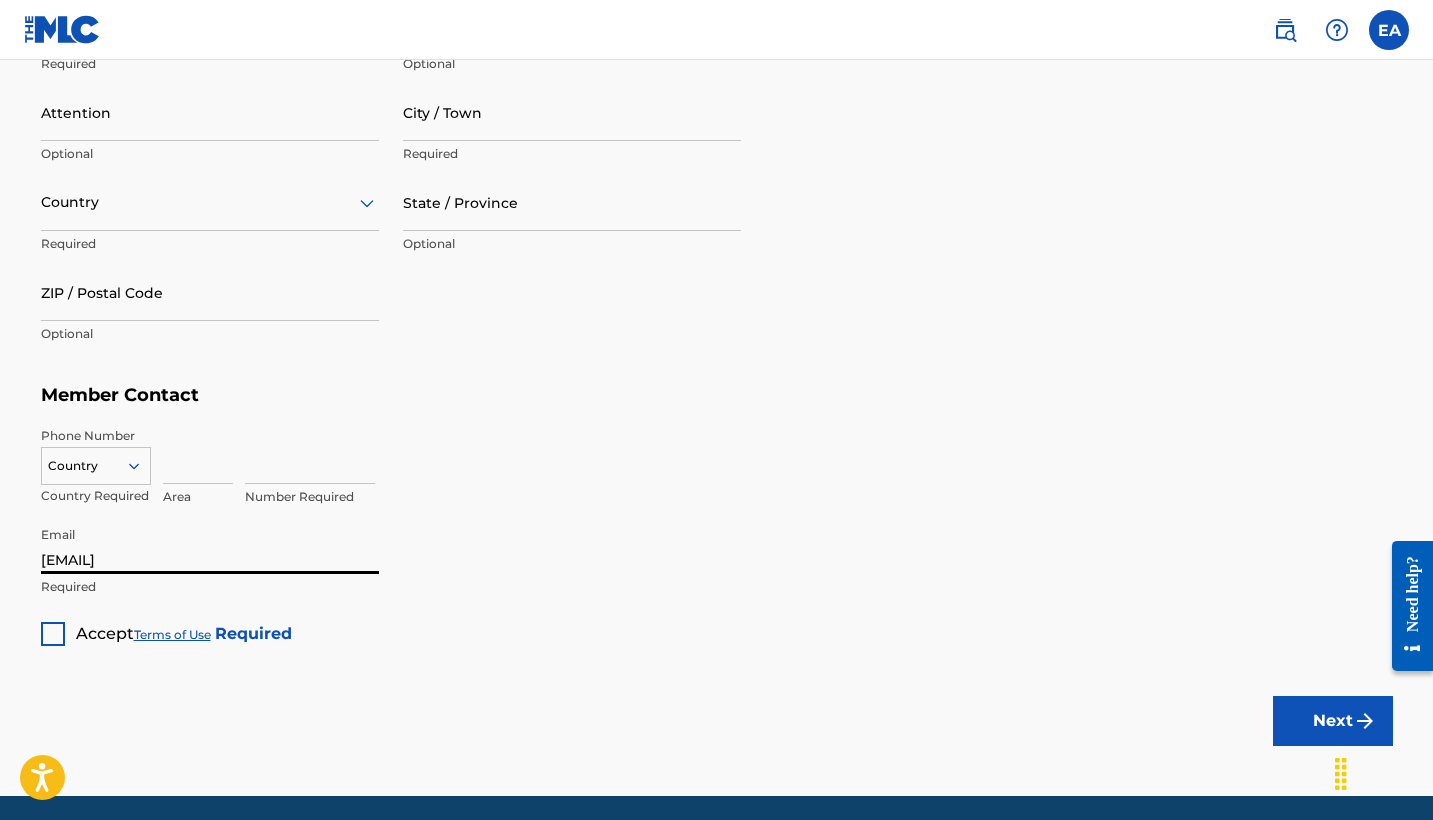 click on "Next" at bounding box center (1333, 721) 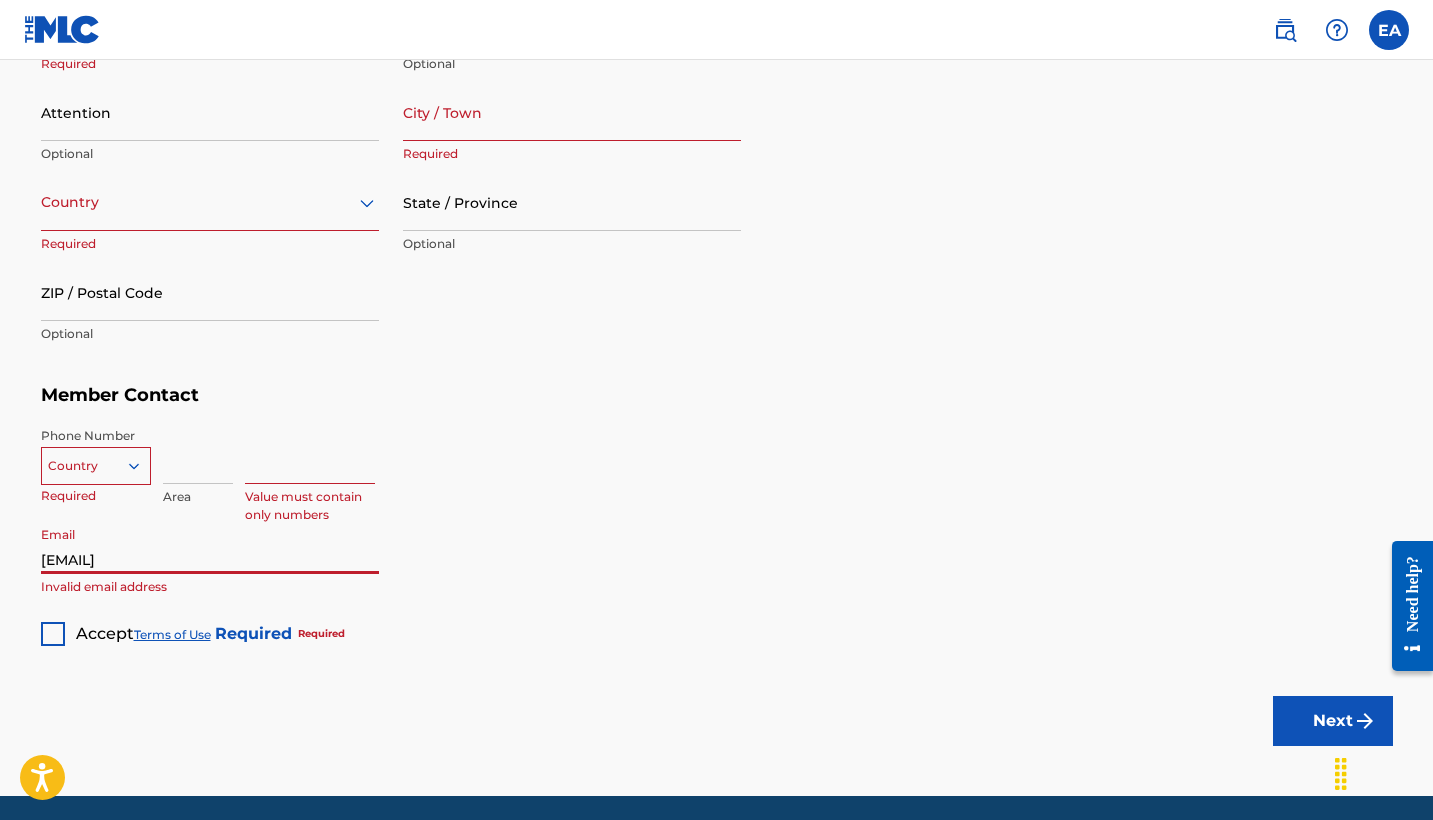 click on "[EMAIL]" at bounding box center (210, 545) 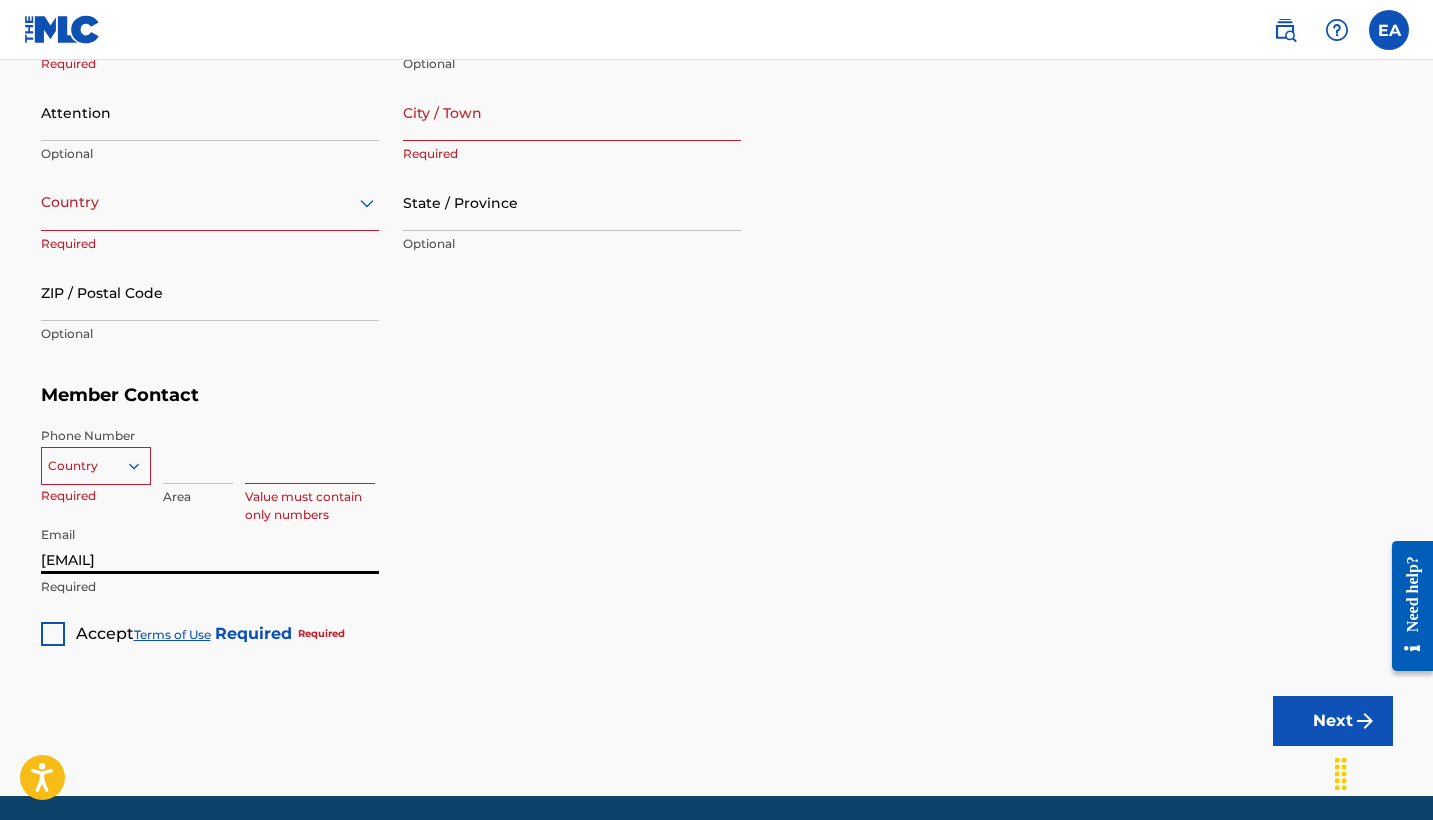 type on "[EMAIL]" 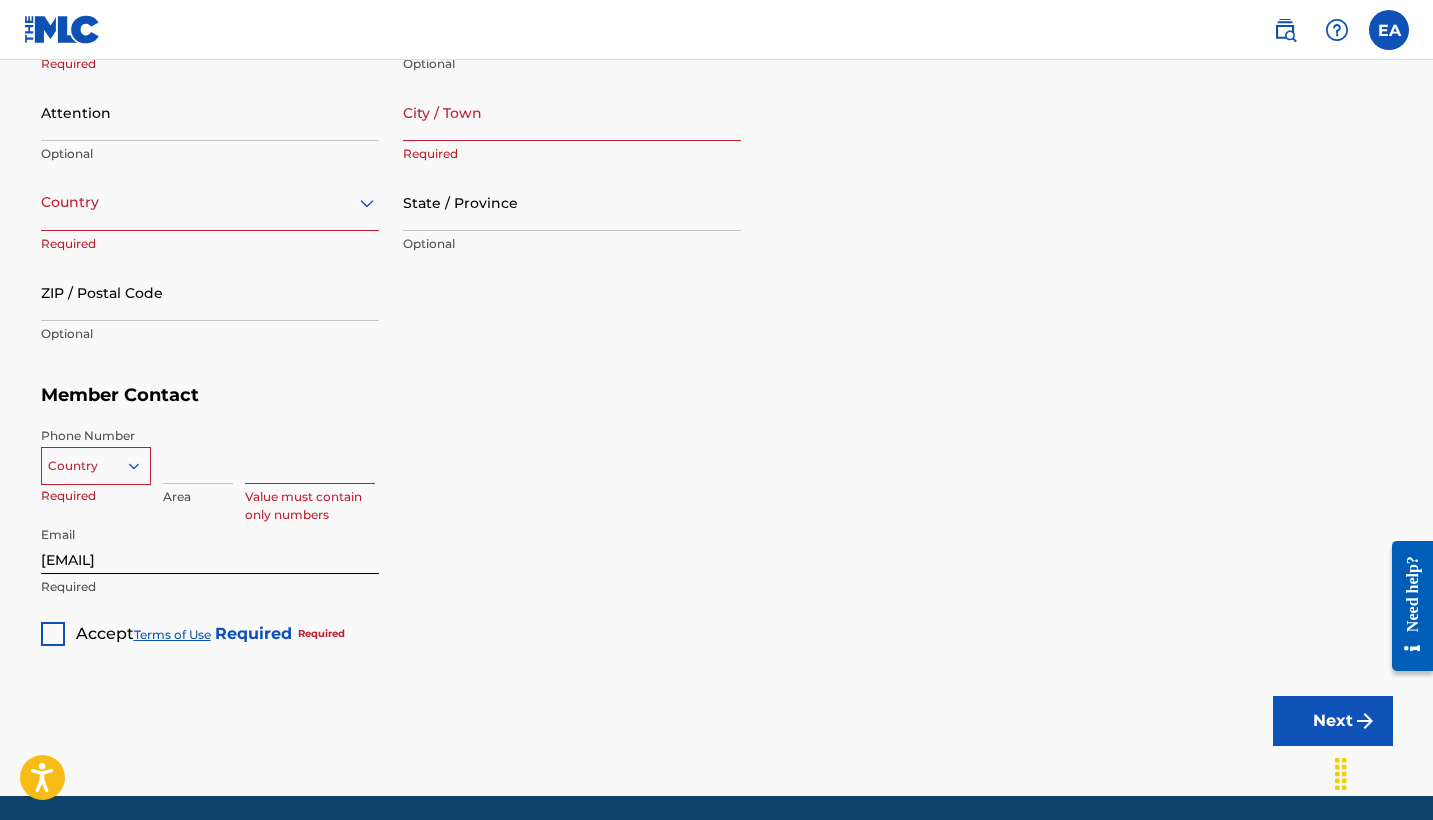 click at bounding box center [96, 466] 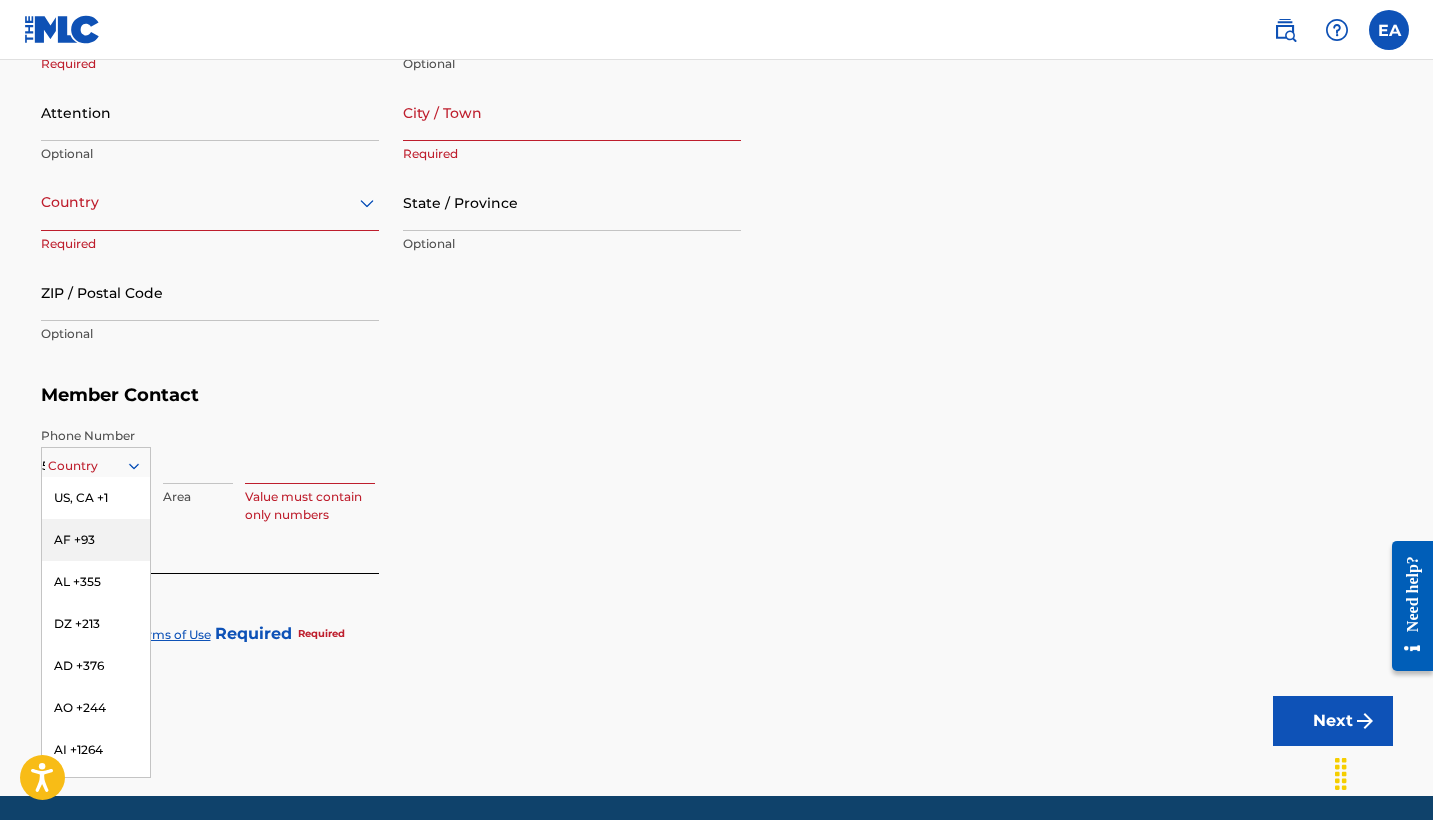 type on "52" 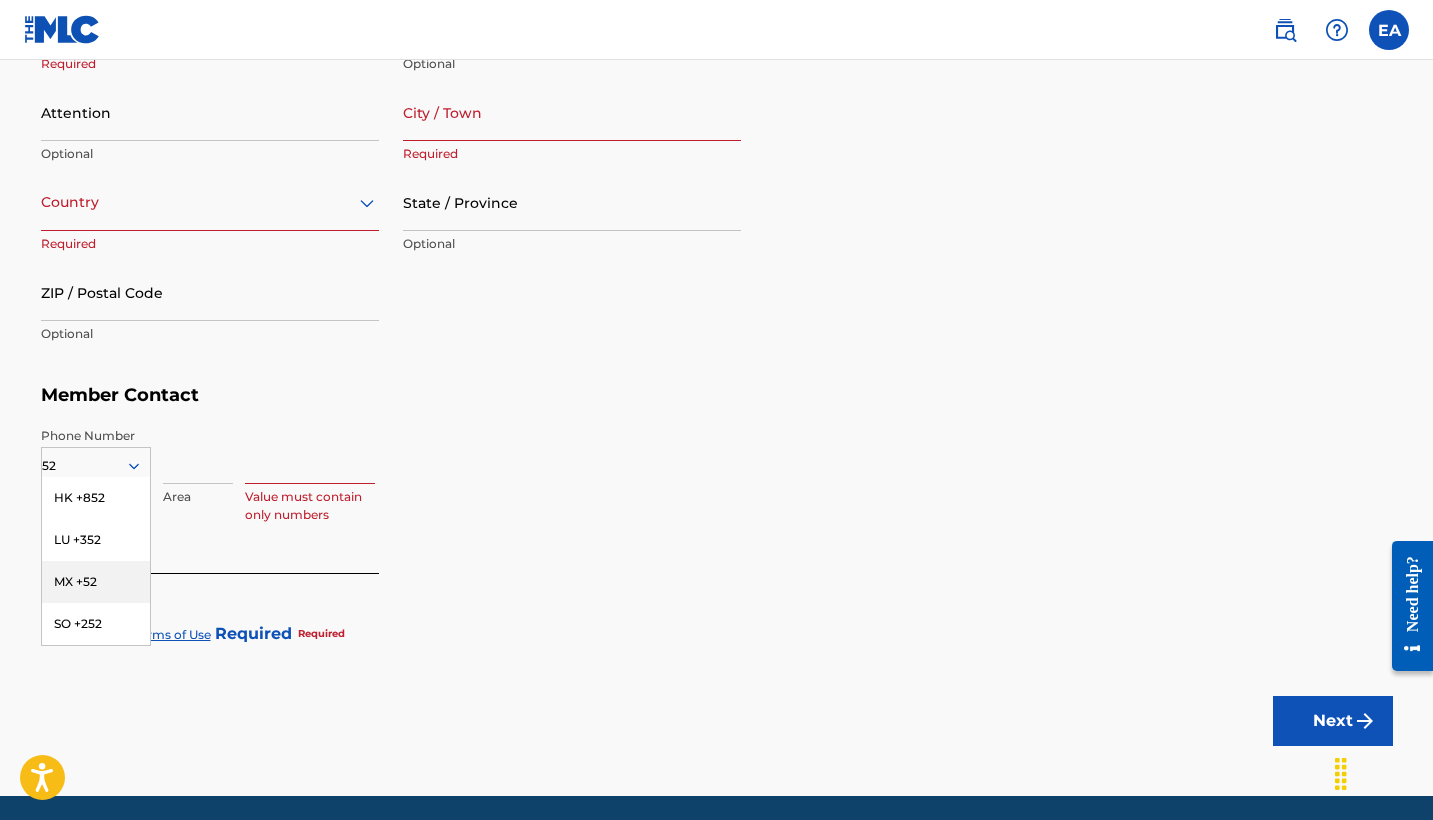 click on "MX +52" at bounding box center (96, 582) 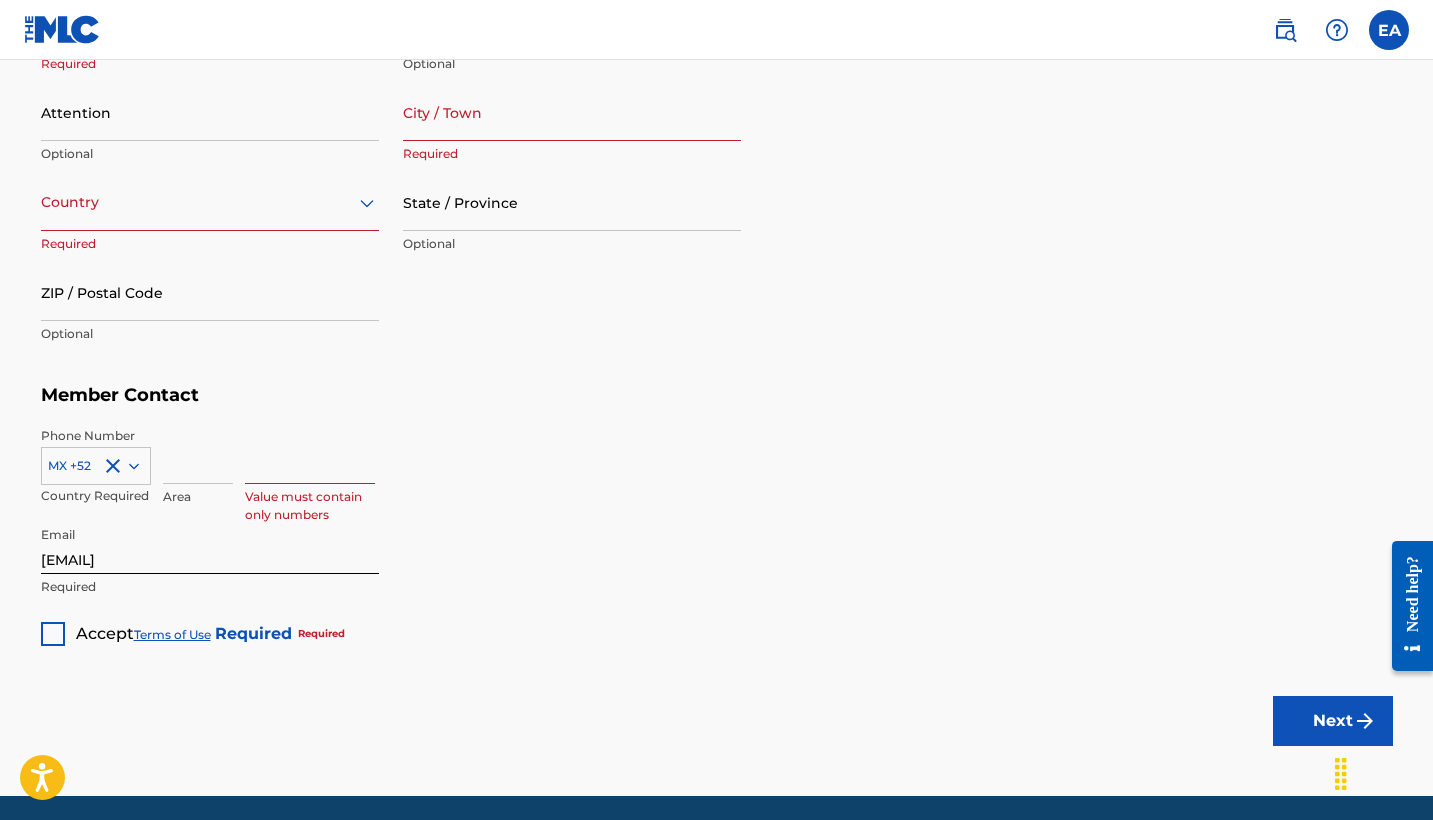 click at bounding box center (198, 455) 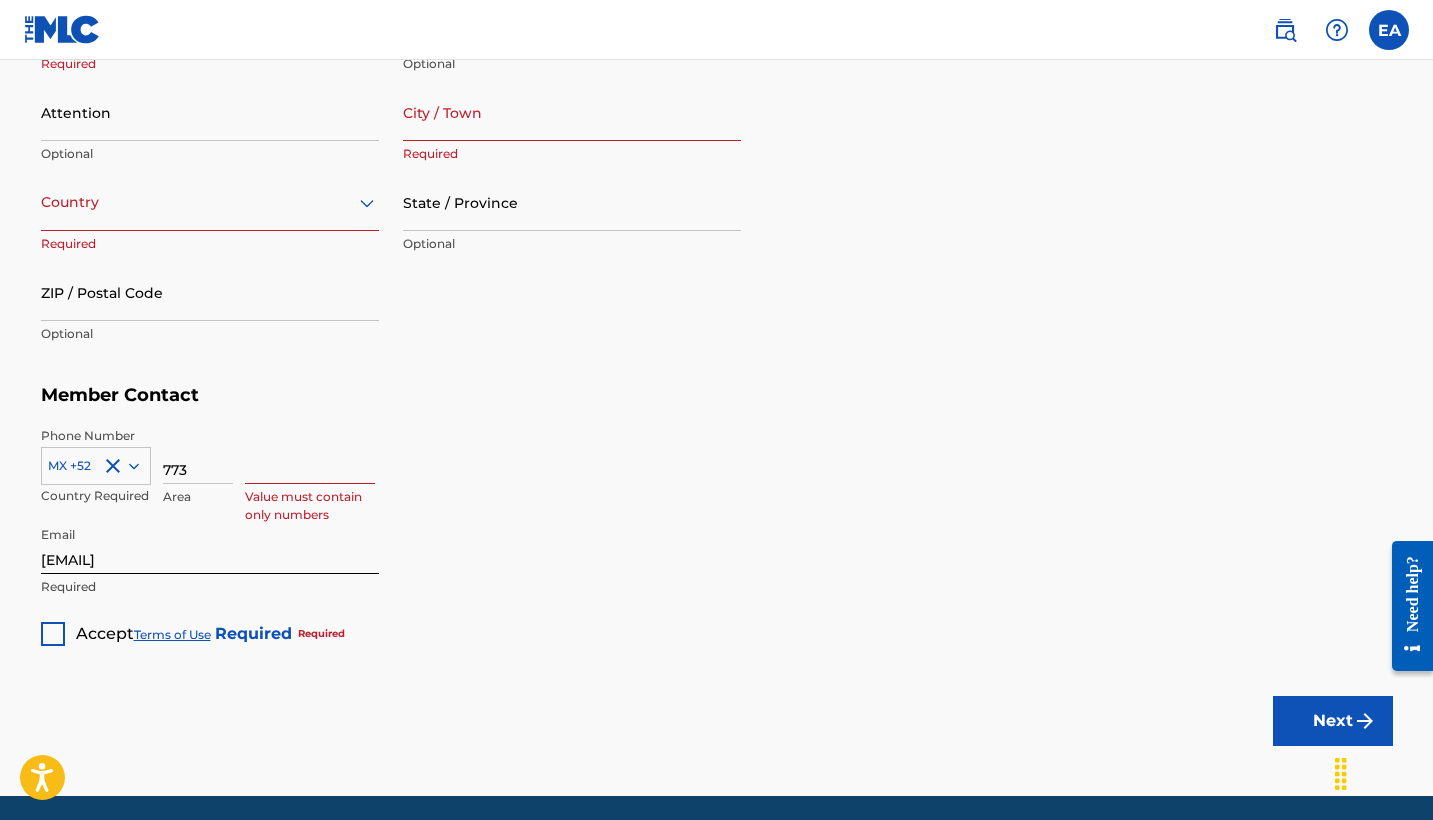 type on "773" 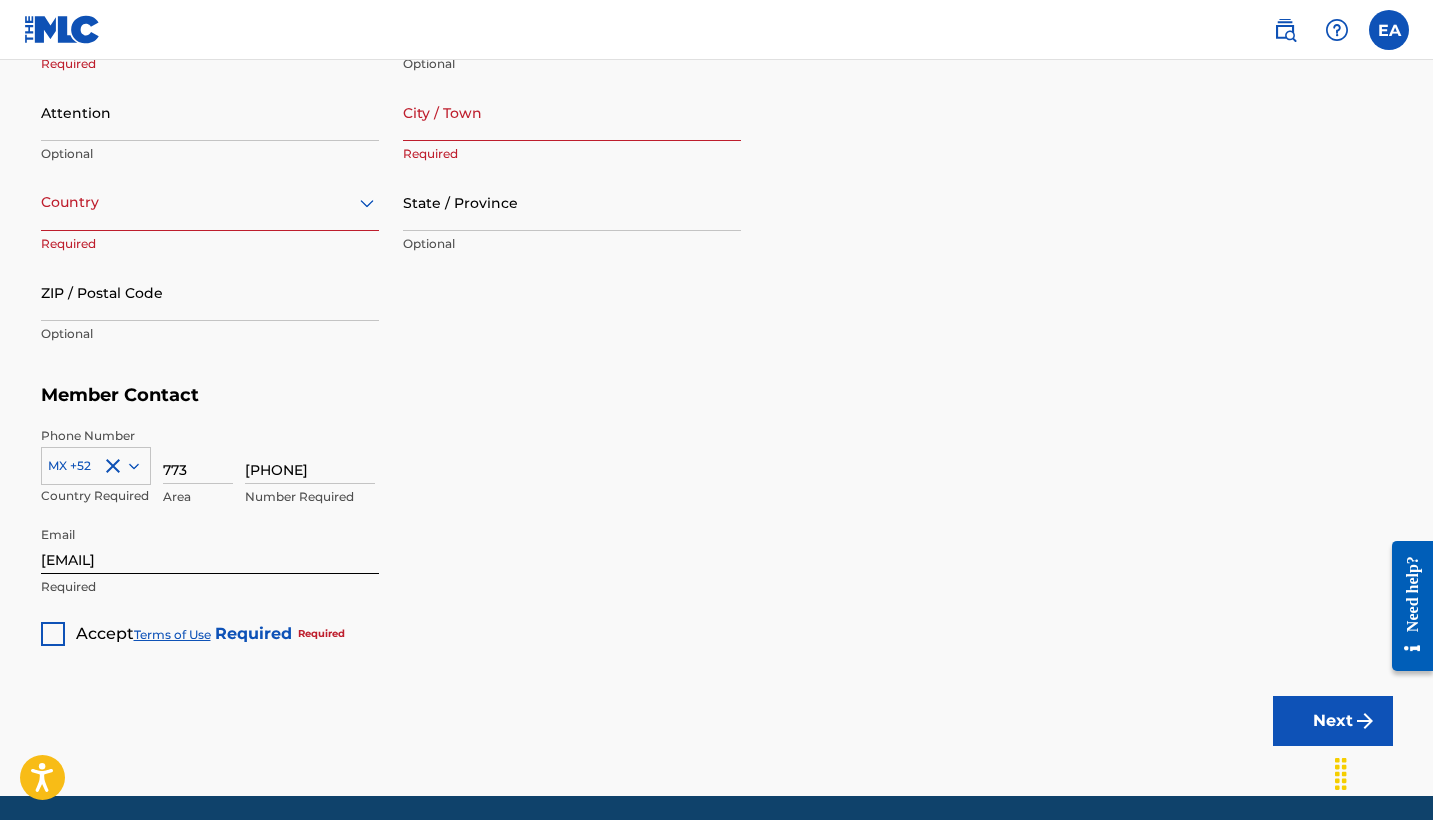 type on "[PHONE]" 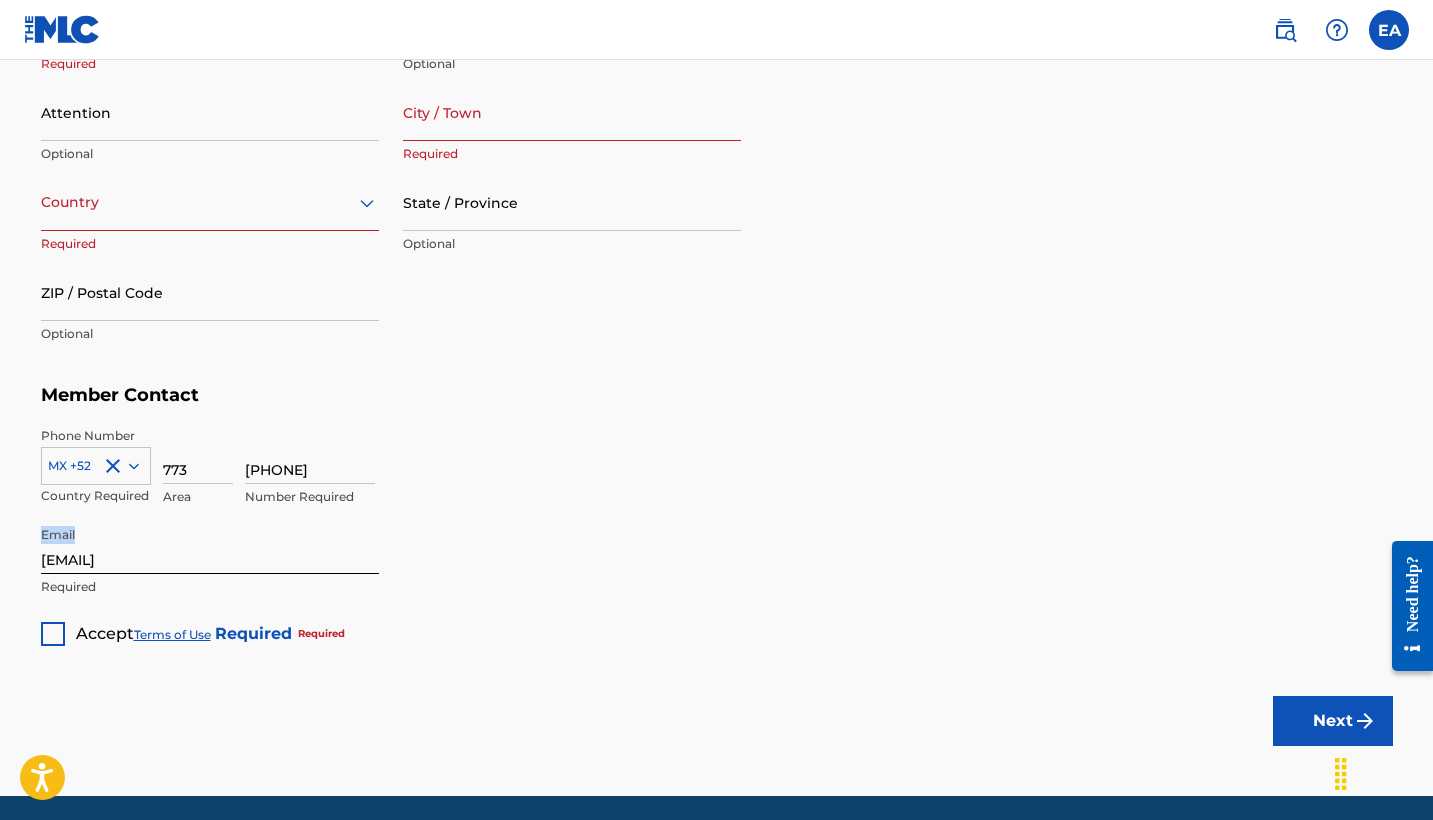 click on "Member Type ? Publisher Required Member Name ? Member name [COMPANY] Required Identifiers ? Publisher Account Number ? Optional IPI Number ? Optional ISNI Optional Member Address ? Use my existing user account details Street Address Required Unit Number Optional Attention Optional City / Town Required Country Required State / Province Optional ZIP / Postal Code Optional Member Contact Phone Number MX +52 Country Required 773 Area [PHONE] Number Required Email [EMAIL] Required Accept  Terms of Use   Required Required Next" at bounding box center (717, -7) 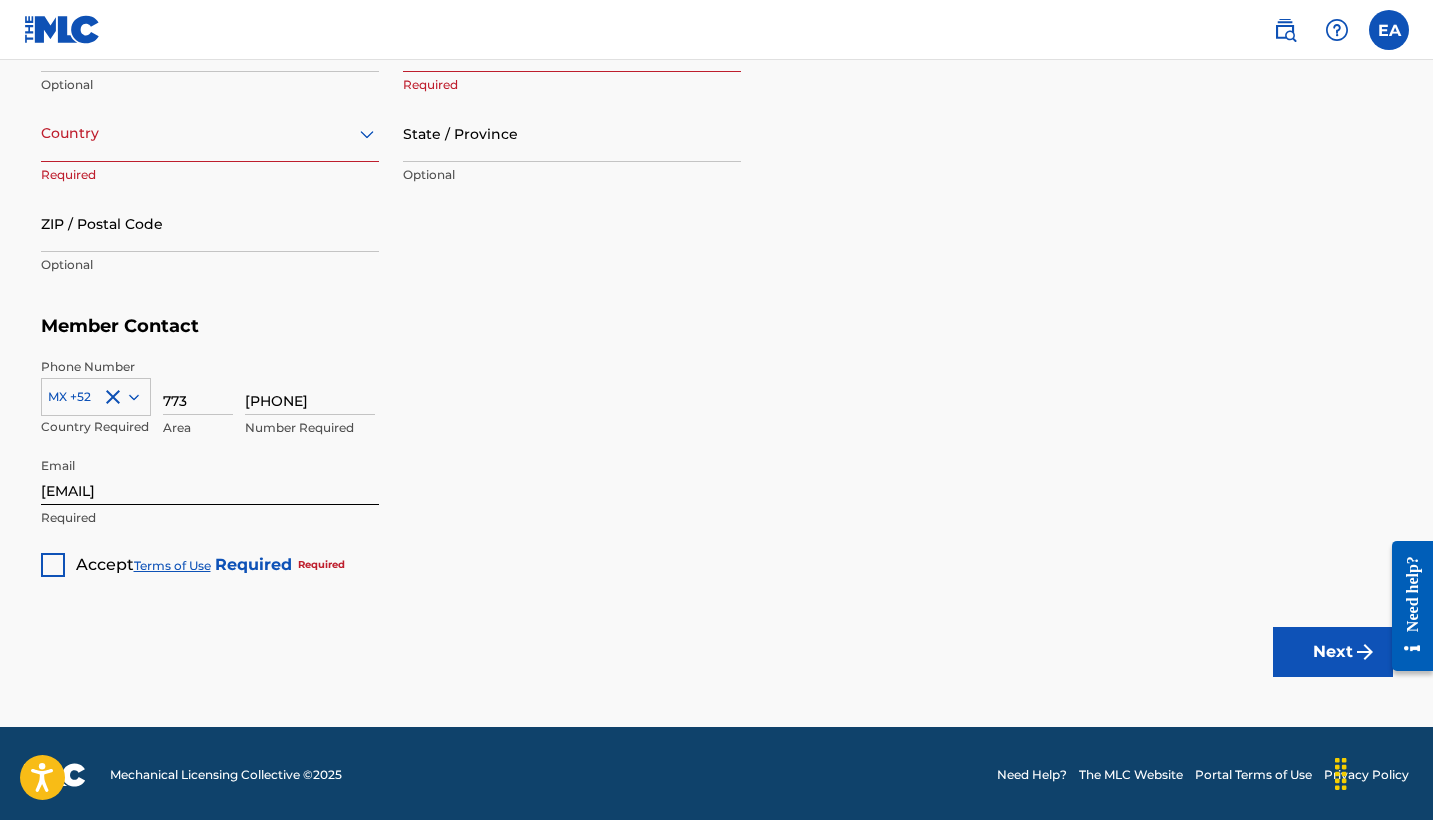 click on "Create a Member If you are a self-administered songwriter without a publisher through your PRO or legal publishing entity, we encourage you to create a publishing name. This helps to differentiate your publisher from your songwriter name within work registrations through The MLC Portal. Examples of a publishing name: [FIRST] [LAST] Songs[FIRST] [LAST] Publishing Member Type ? Publisher Required Member Name ? Member name [COMPANY] Required Identifiers ? Publisher Account Number ? Optional IPI Number ? Optional ISNI Optional Member Address ? Use my existing user account details Street Address Required Unit Number Optional Attention Optional City / Town Required Country Required State / Province Optional ZIP / Postal Code Optional Member Contact Phone Number MX +52 Country Required 773 Area [PHONE] Number Required Email [EMAIL] Required Accept  Terms of Use   Required Required Next" at bounding box center [716, -114] 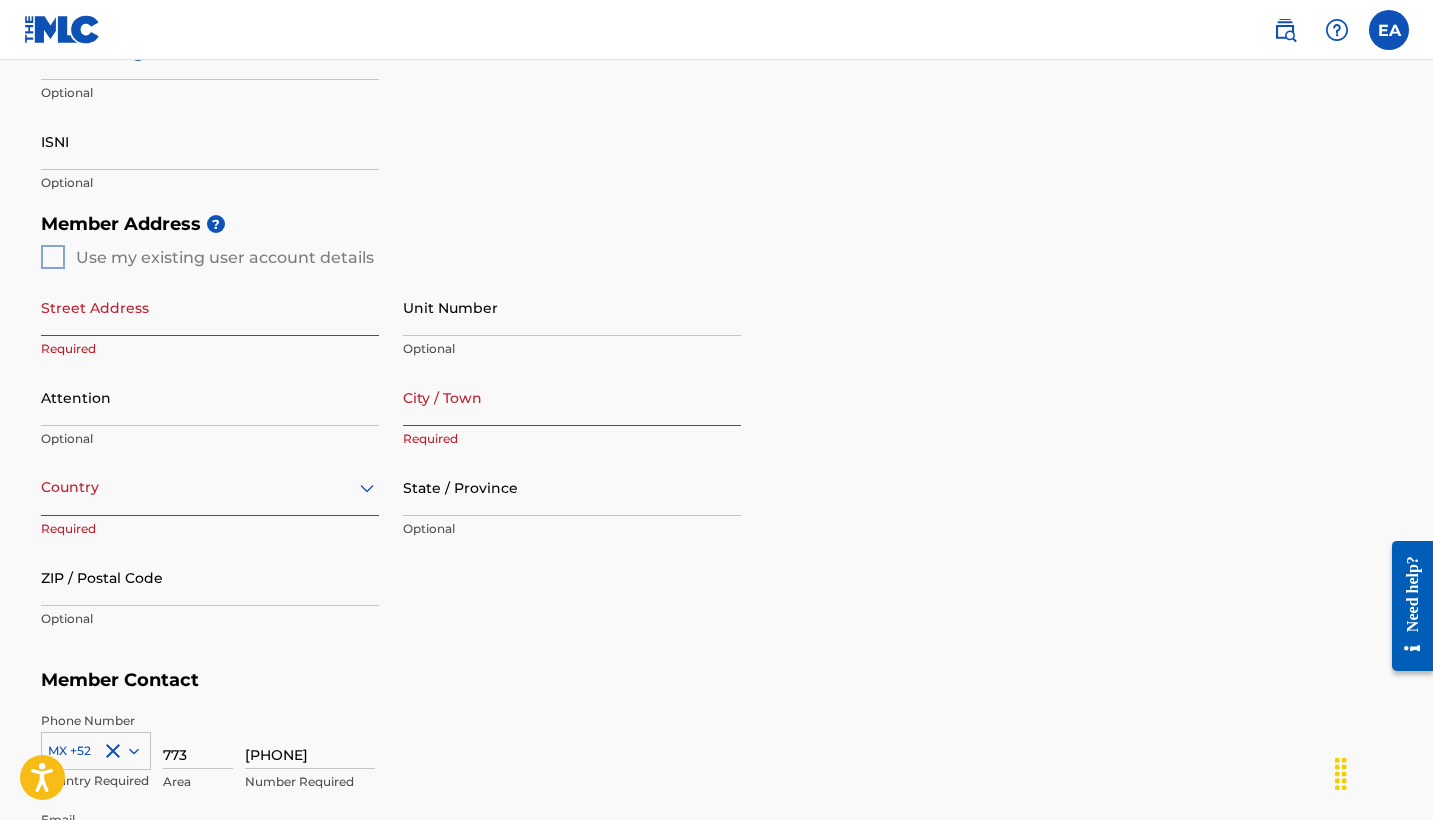 scroll, scrollTop: 640, scrollLeft: 0, axis: vertical 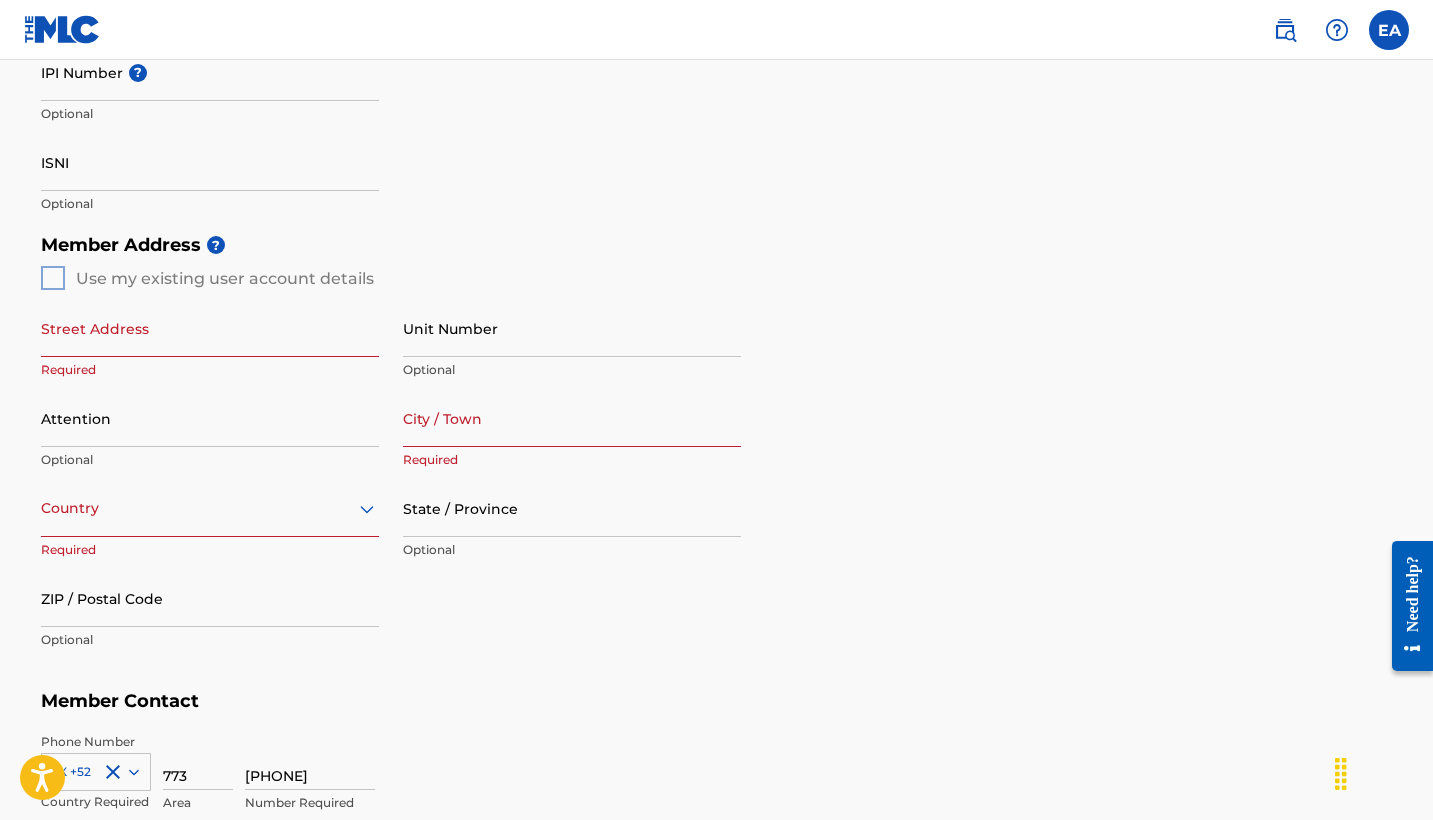 click on "Street Address Required Unit Number Optional Attention Optional City / Town Required Country Required State / Province Optional ZIP / Postal Code Optional" at bounding box center [391, 480] 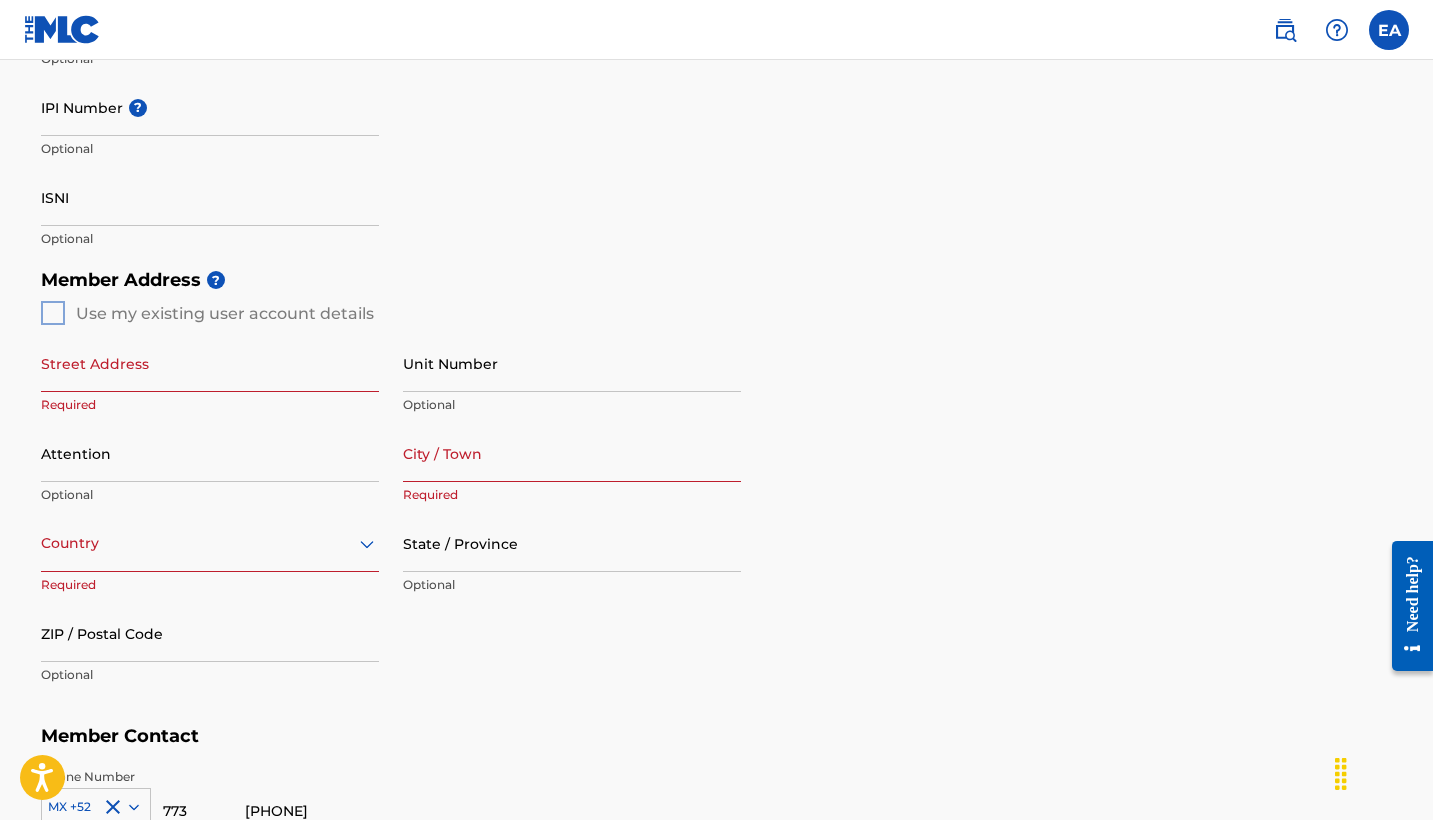 scroll, scrollTop: 572, scrollLeft: 0, axis: vertical 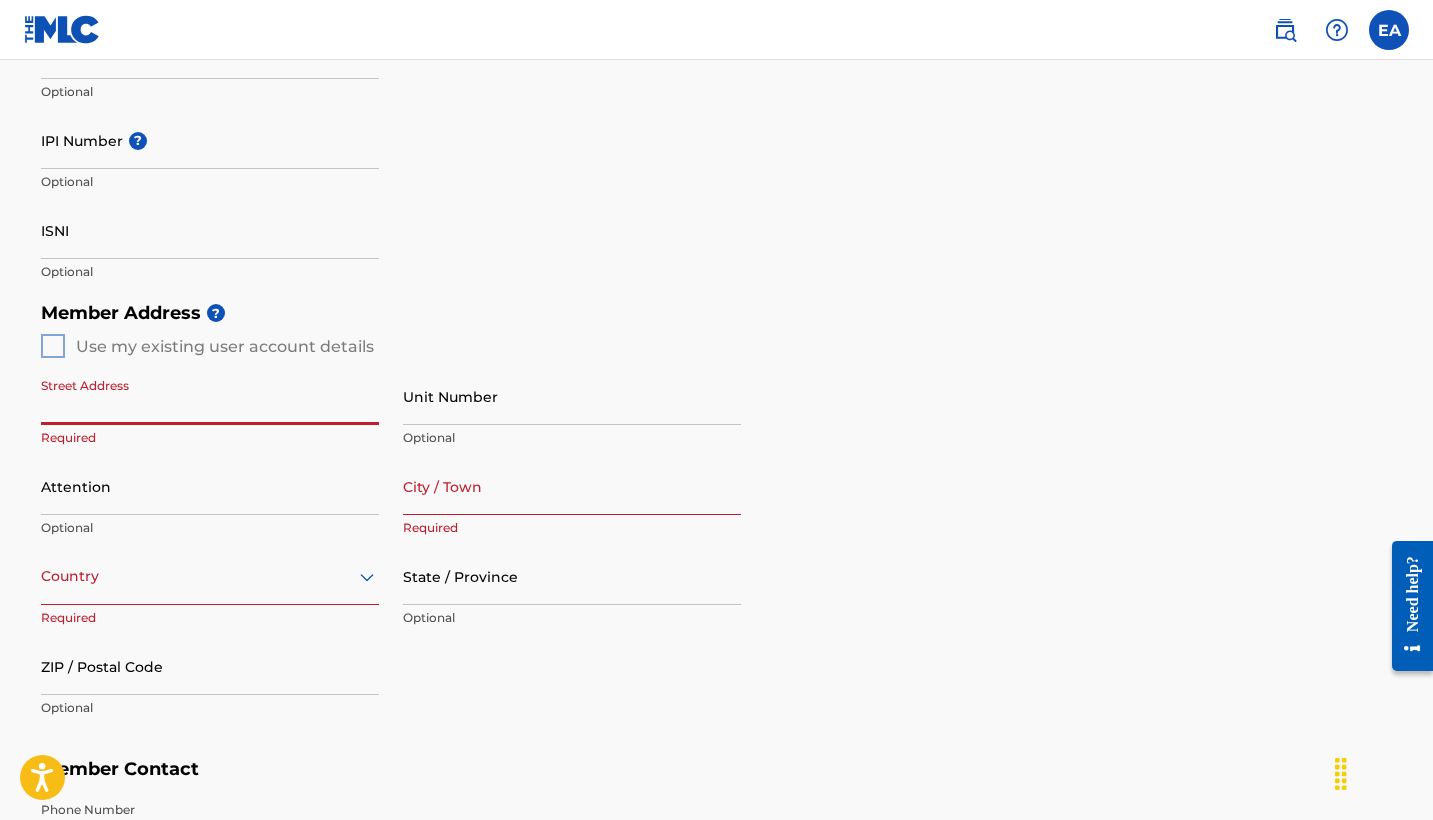 click on "Street Address" at bounding box center (210, 396) 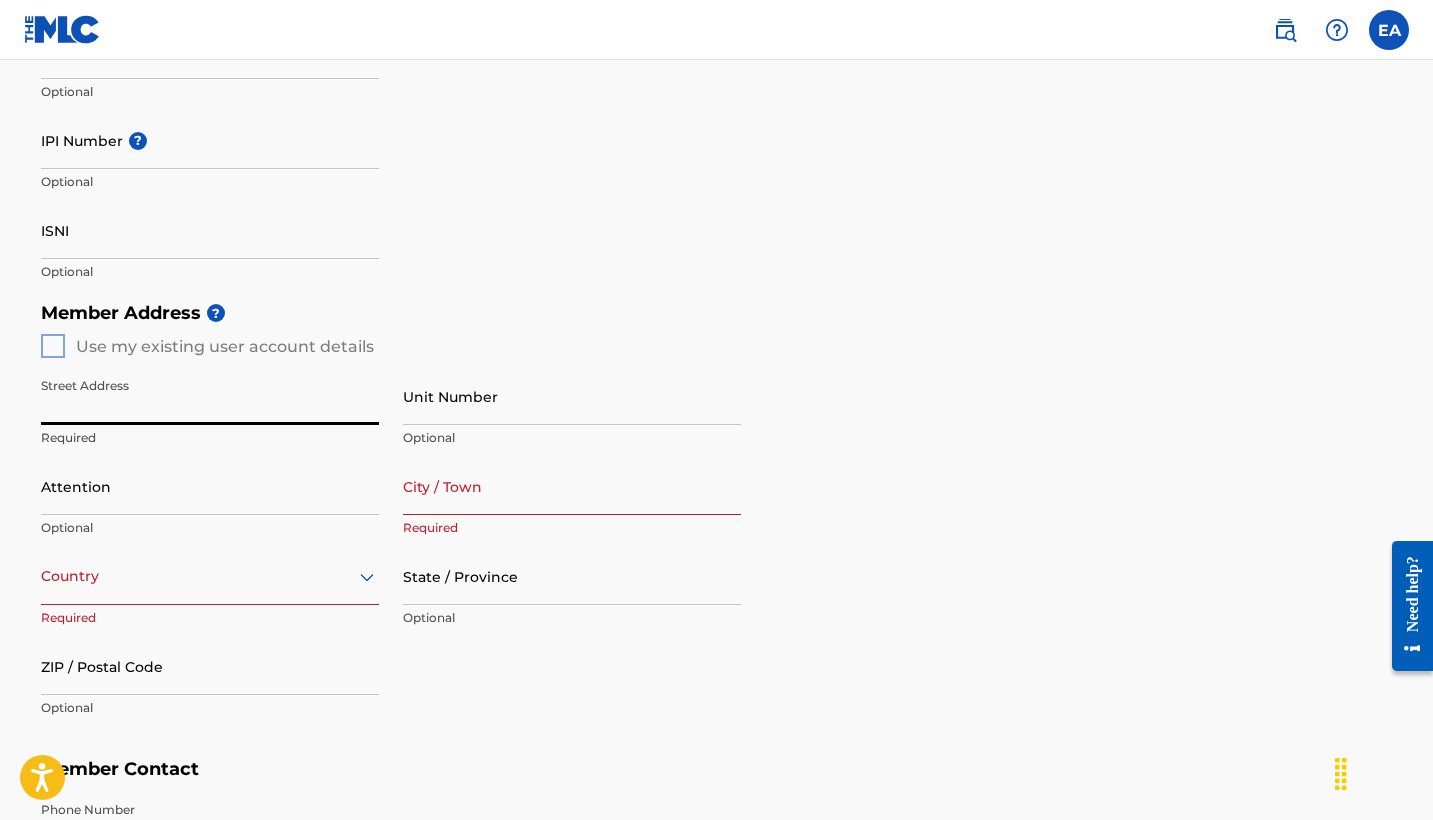 type on "[NUMBER] [STREET] STE [NUMBER]" 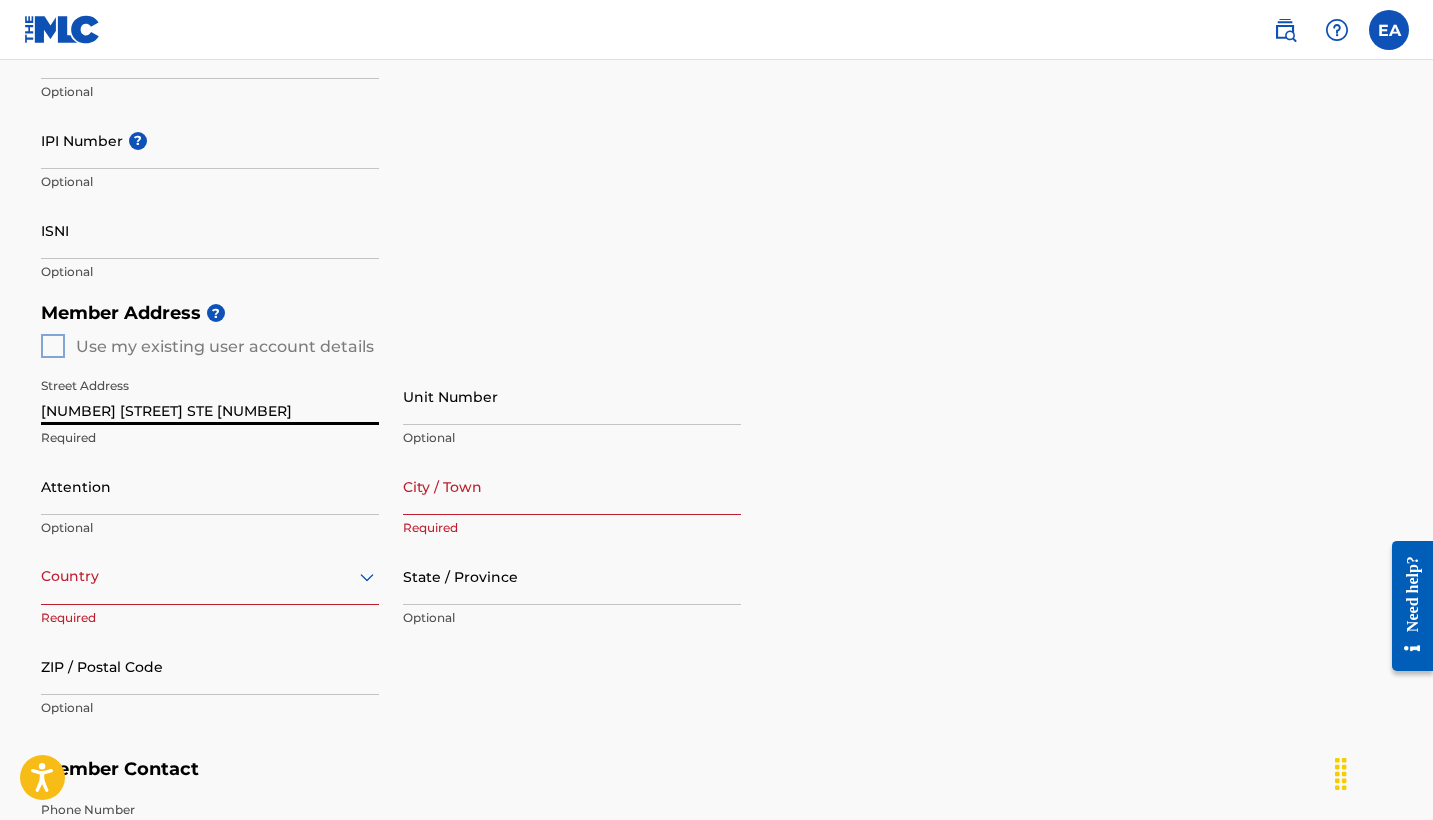 type on "[CITY]" 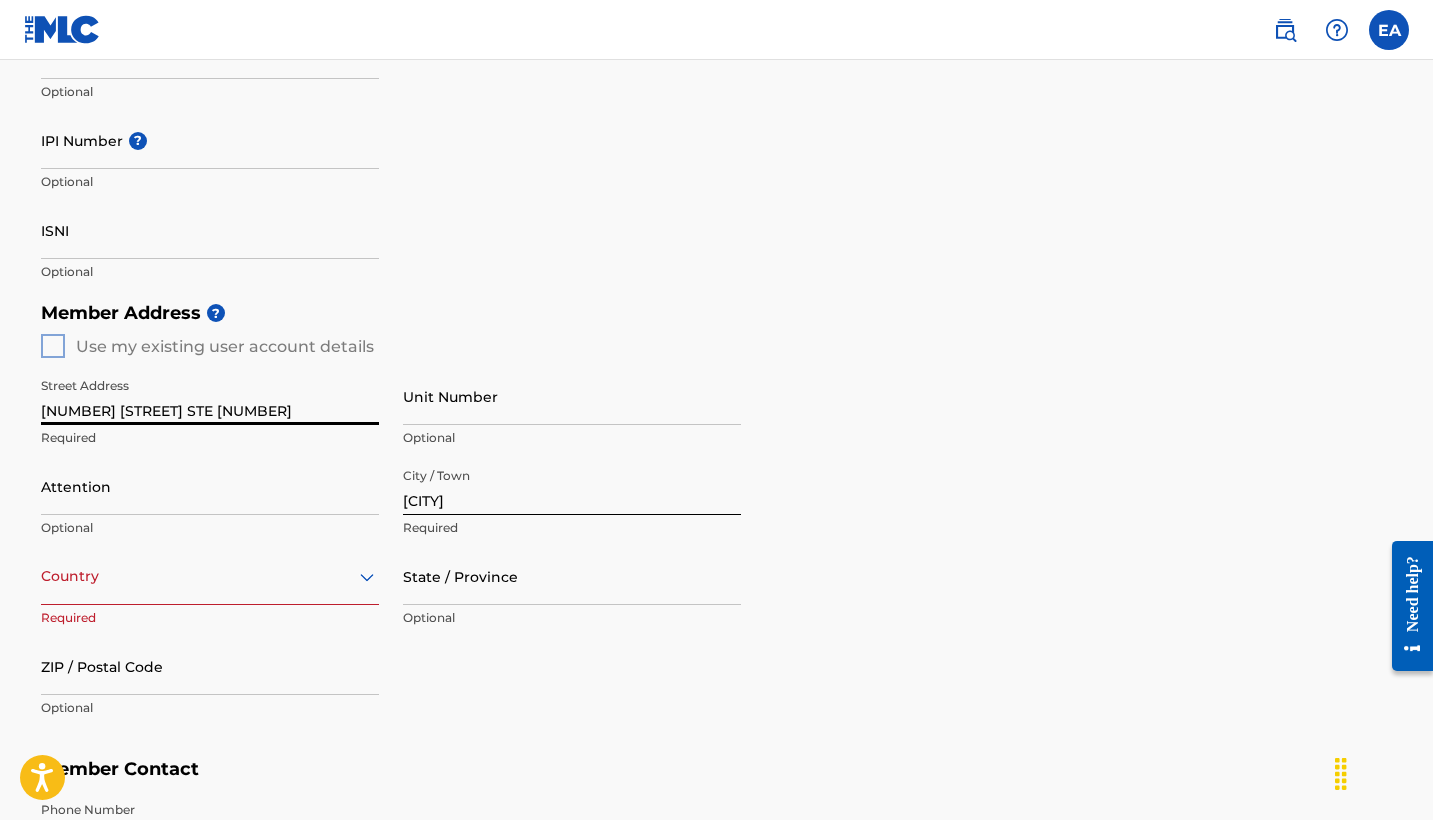 type on "United States" 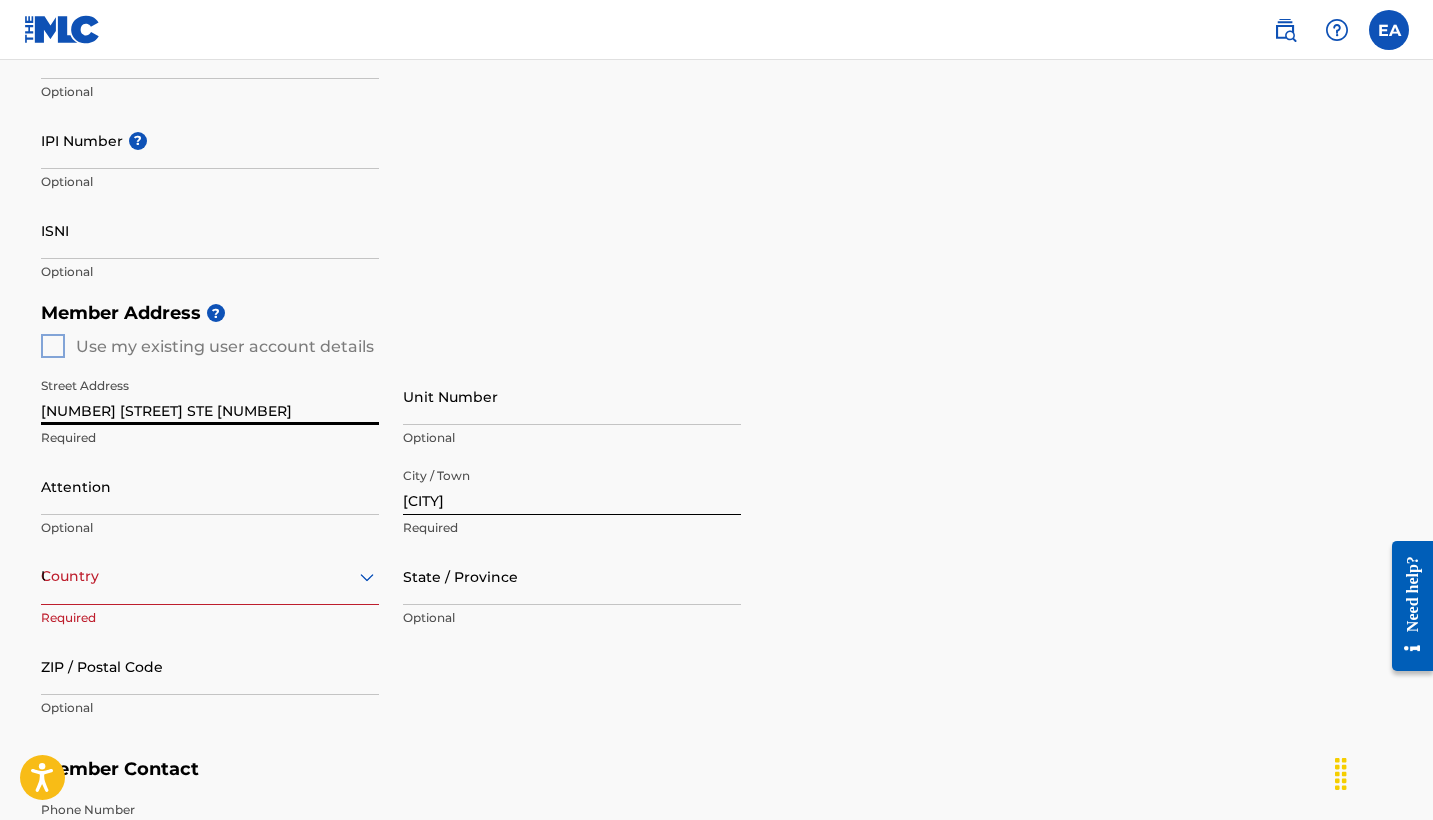 type on "Texas" 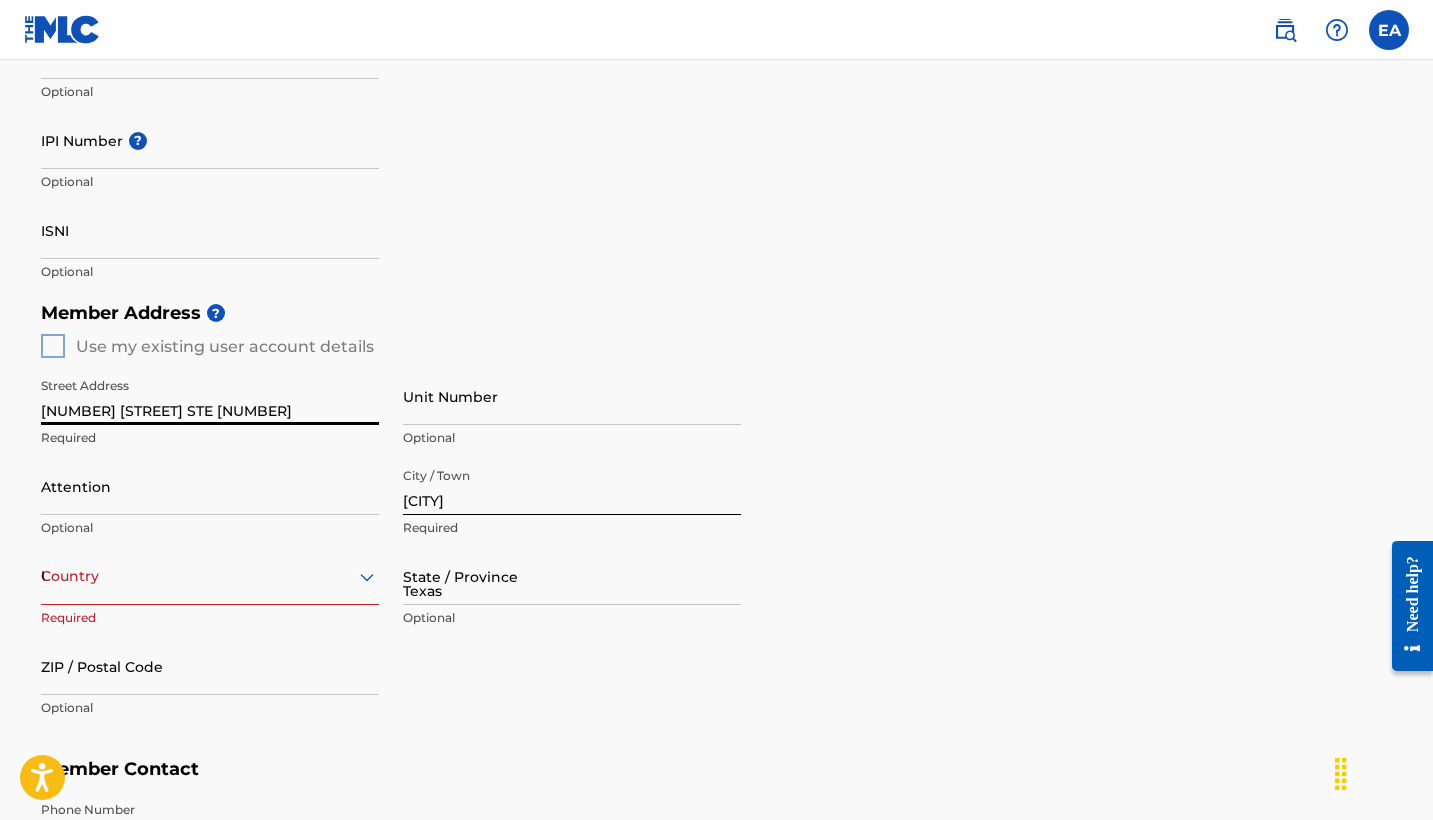 type on "[POSTAL_CODE]" 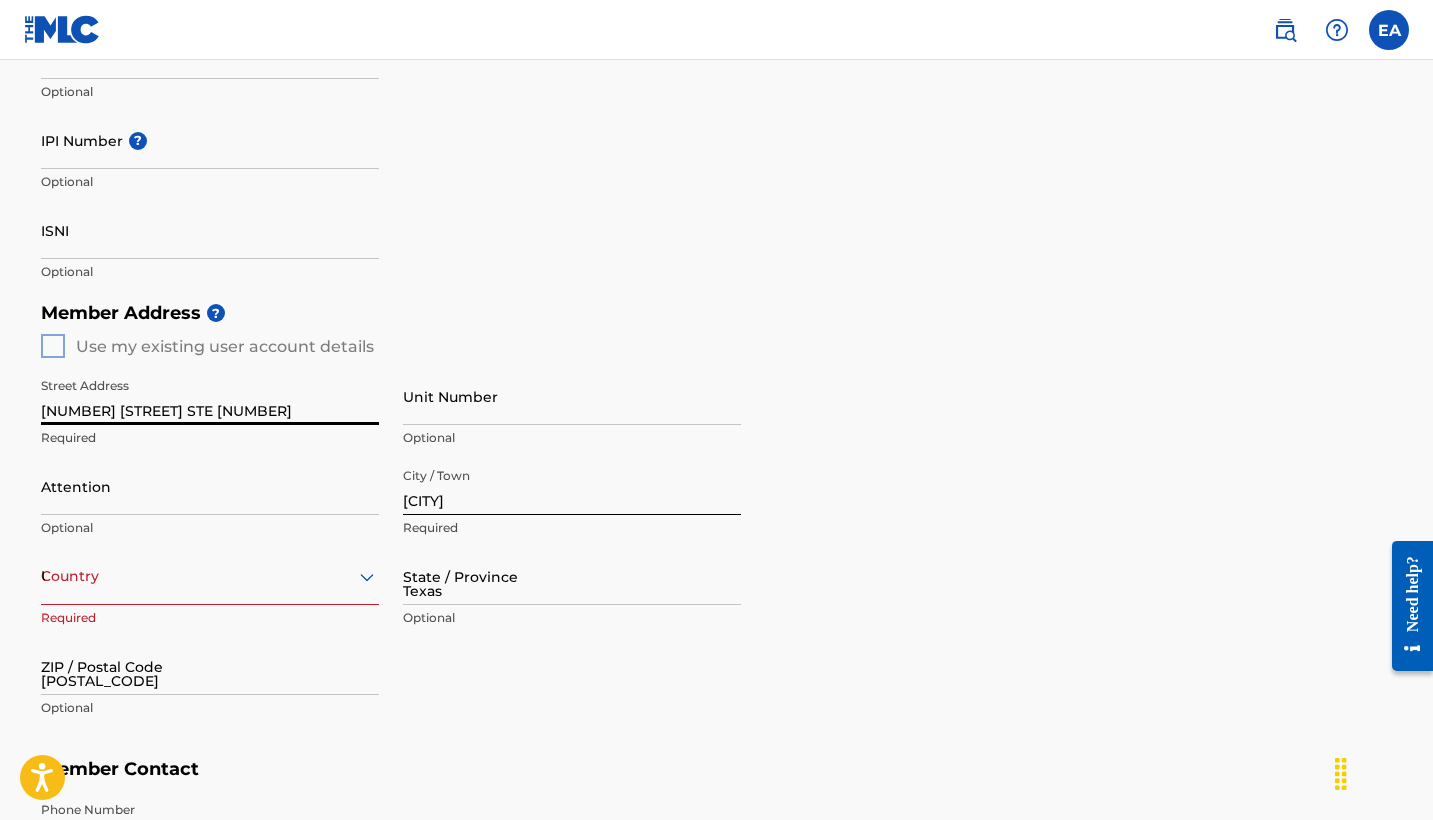 type on "United States" 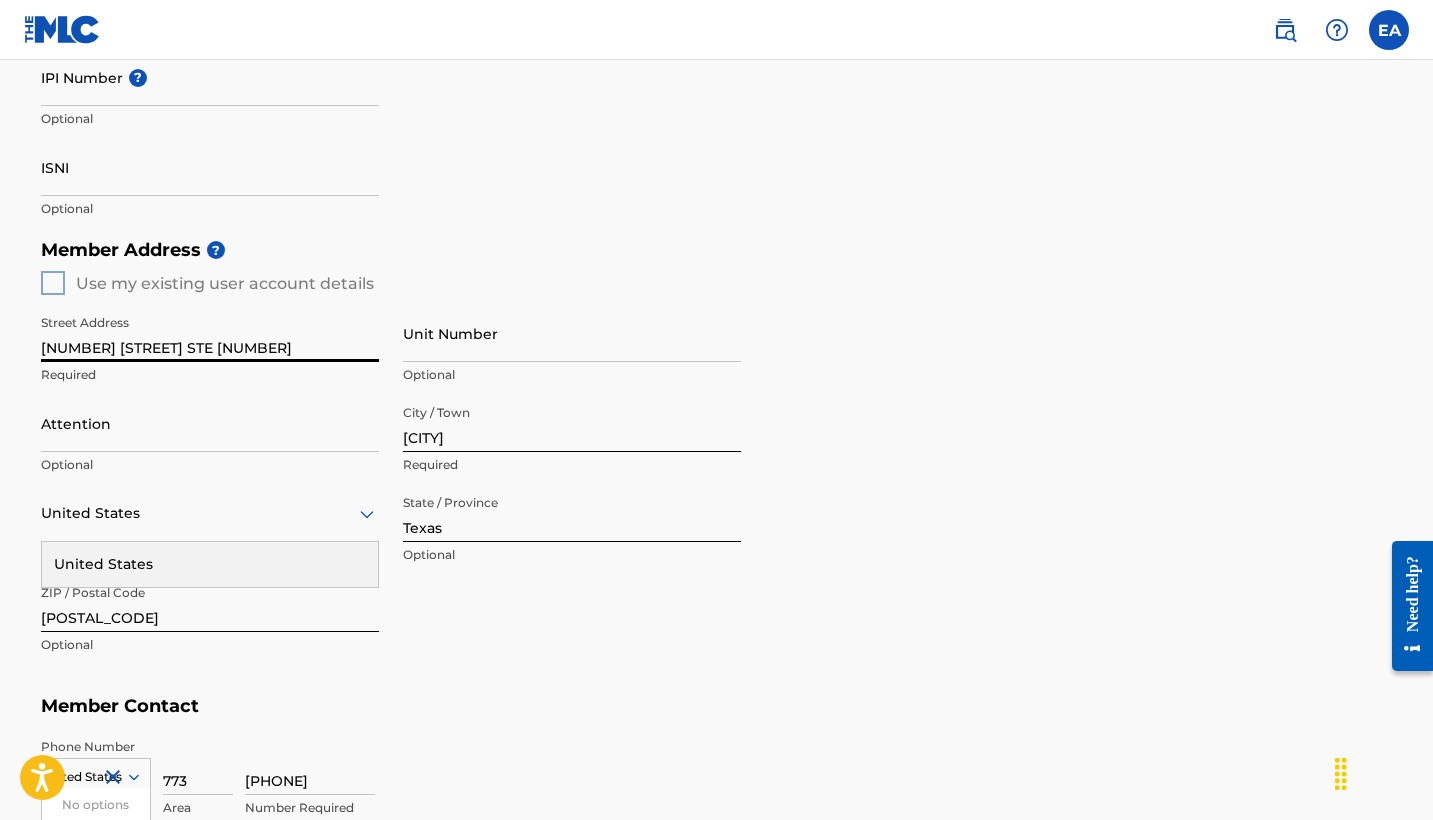 click on "Street Address [NUMBER] [STREET] STE [NUMBER] Required Unit Number Optional Attention Optional City / Town [CITY] Required United States United States Required State / Province [STATE] Optional ZIP / Postal Code [POSTAL_CODE] Optional" at bounding box center [717, 457] 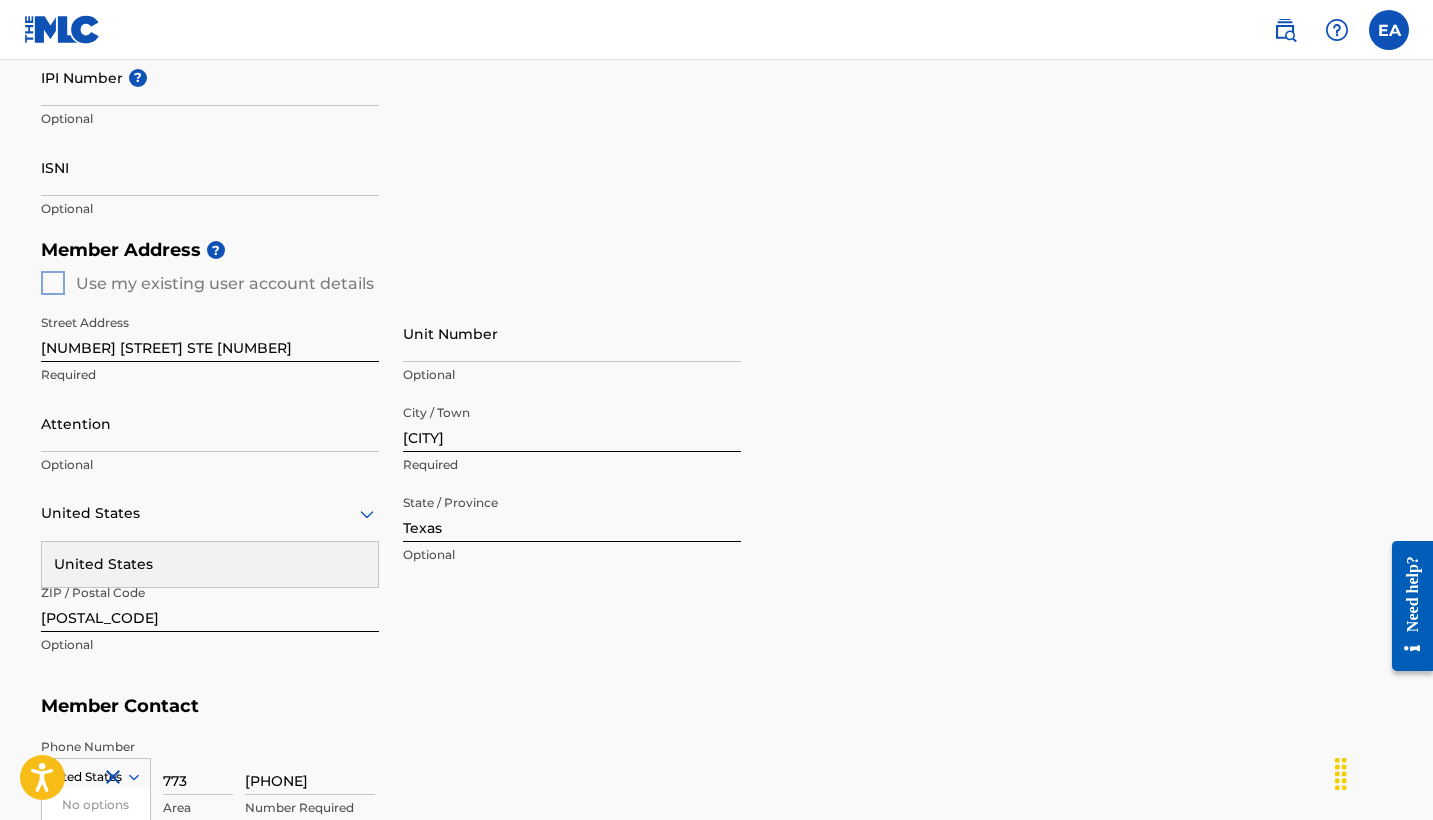 click on "Street Address [NUMBER] [STREET] STE [NUMBER] Required Unit Number Optional Attention Optional City / Town [CITY] Required Country United States Required State / Province [STATE] Optional ZIP / Postal Code [POSTAL_CODE] Optional" at bounding box center [391, 485] 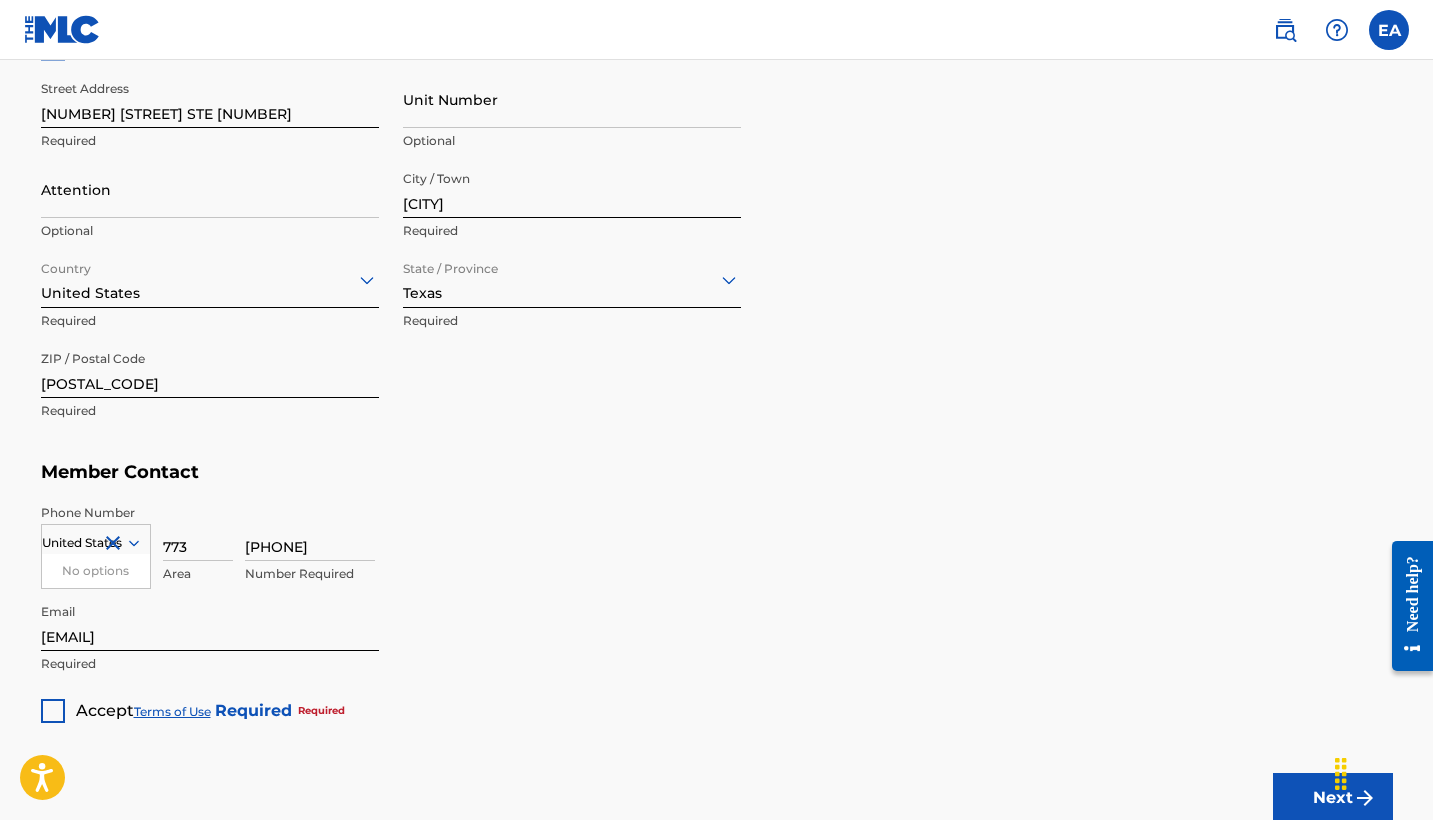 scroll, scrollTop: 954, scrollLeft: 0, axis: vertical 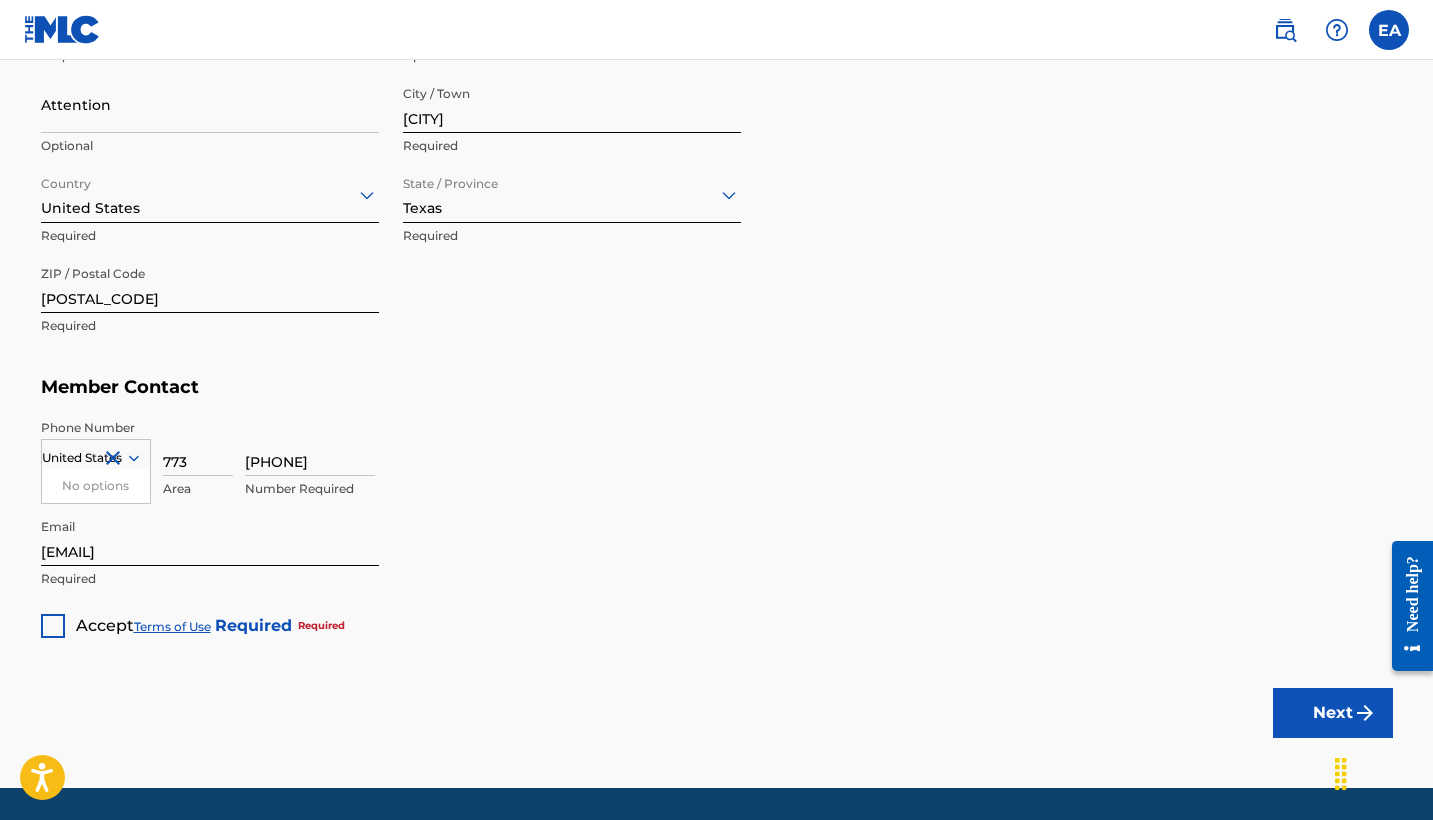 click on "Member Contact" at bounding box center [717, 387] 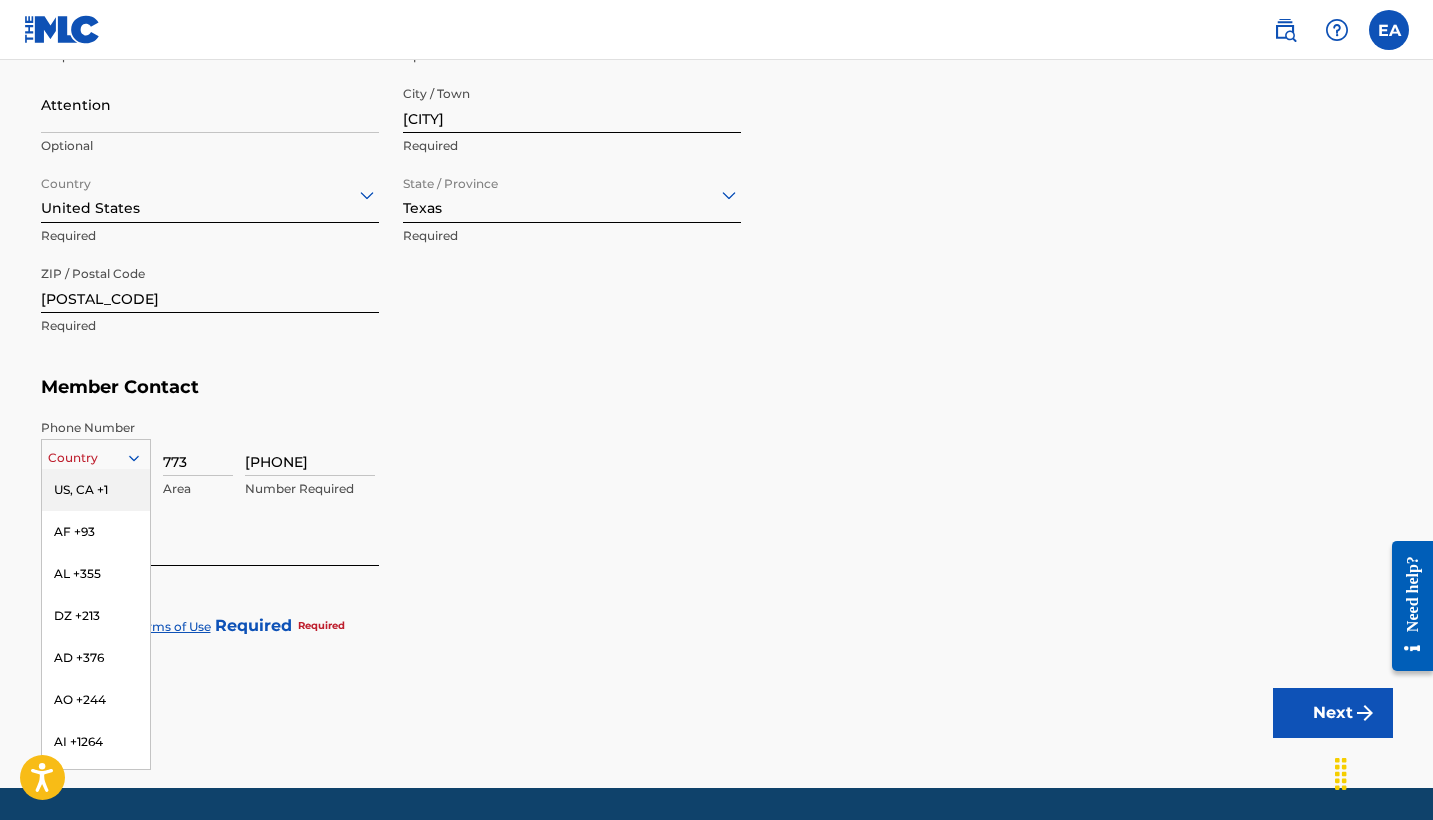 click at bounding box center (96, 458) 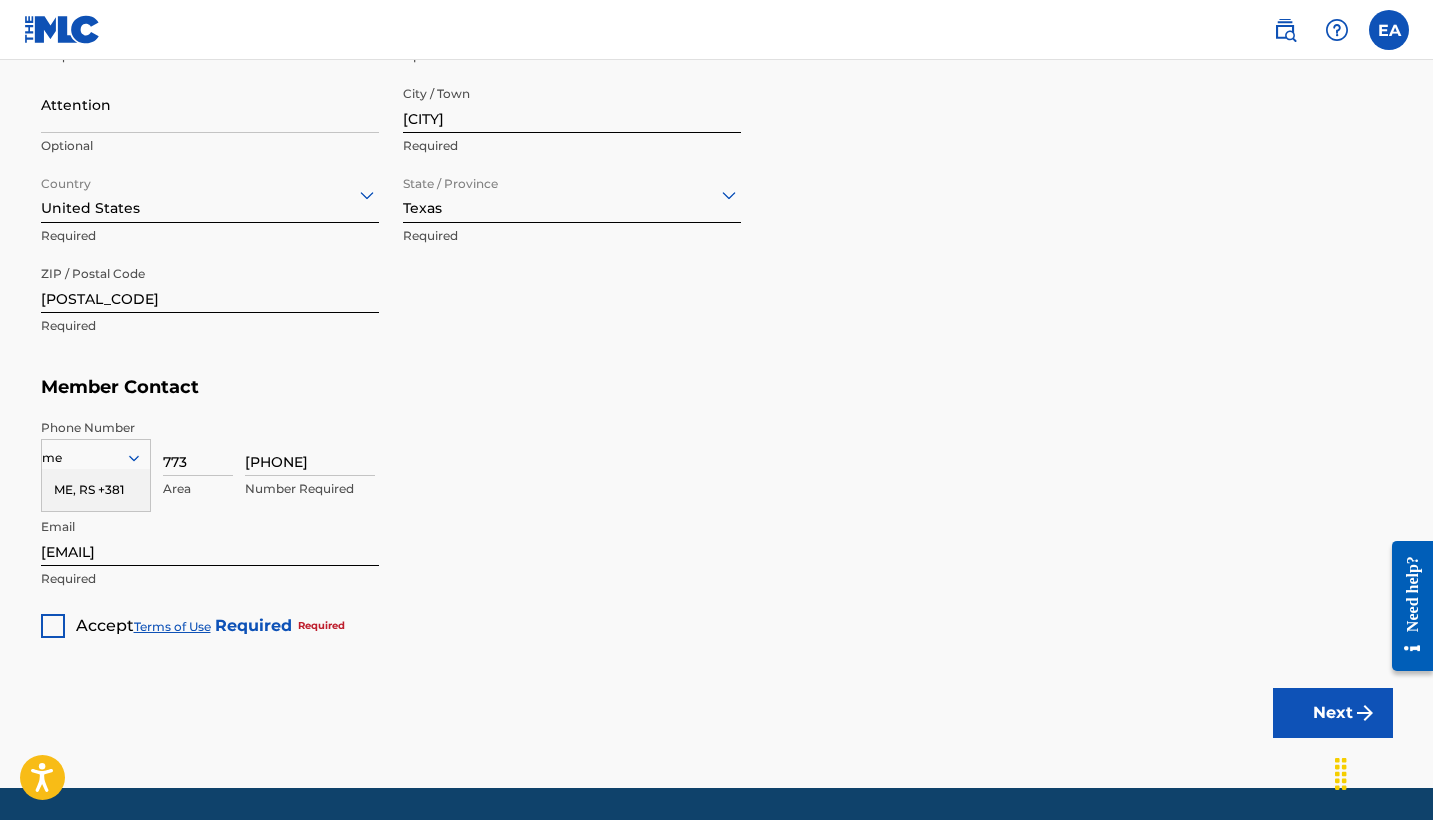 type on "m" 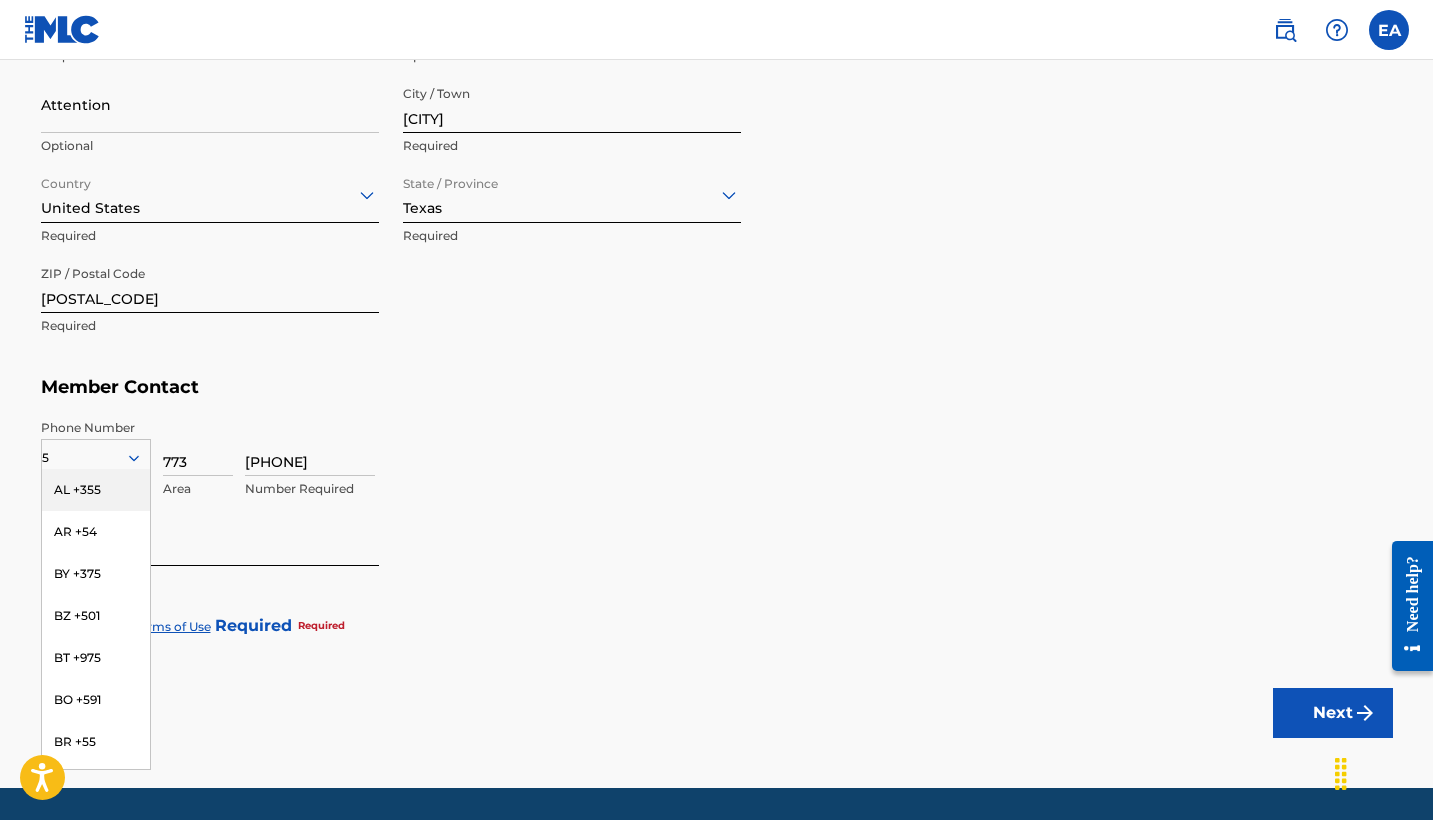 type on "52" 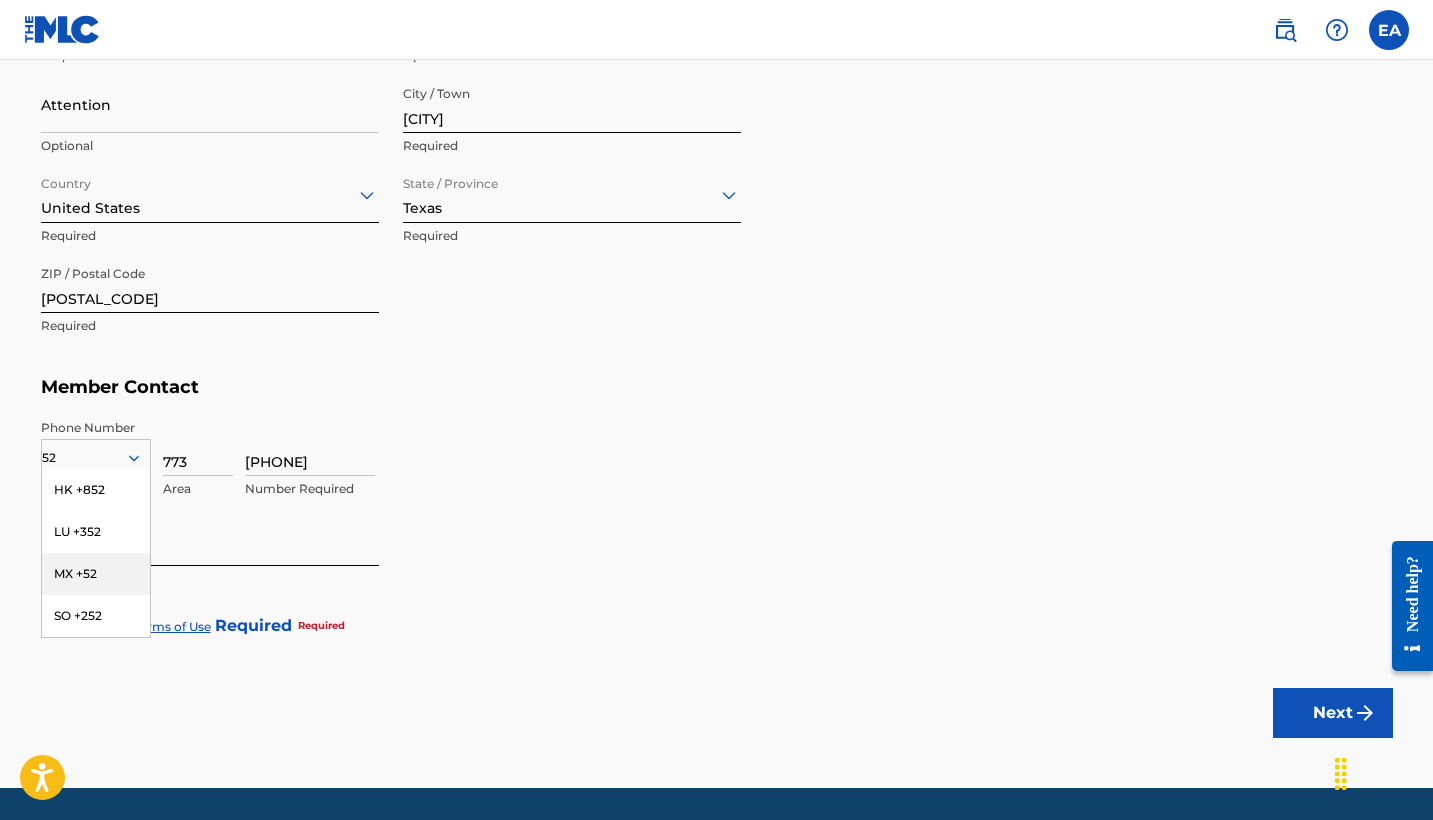 click on "MX +52" at bounding box center (96, 574) 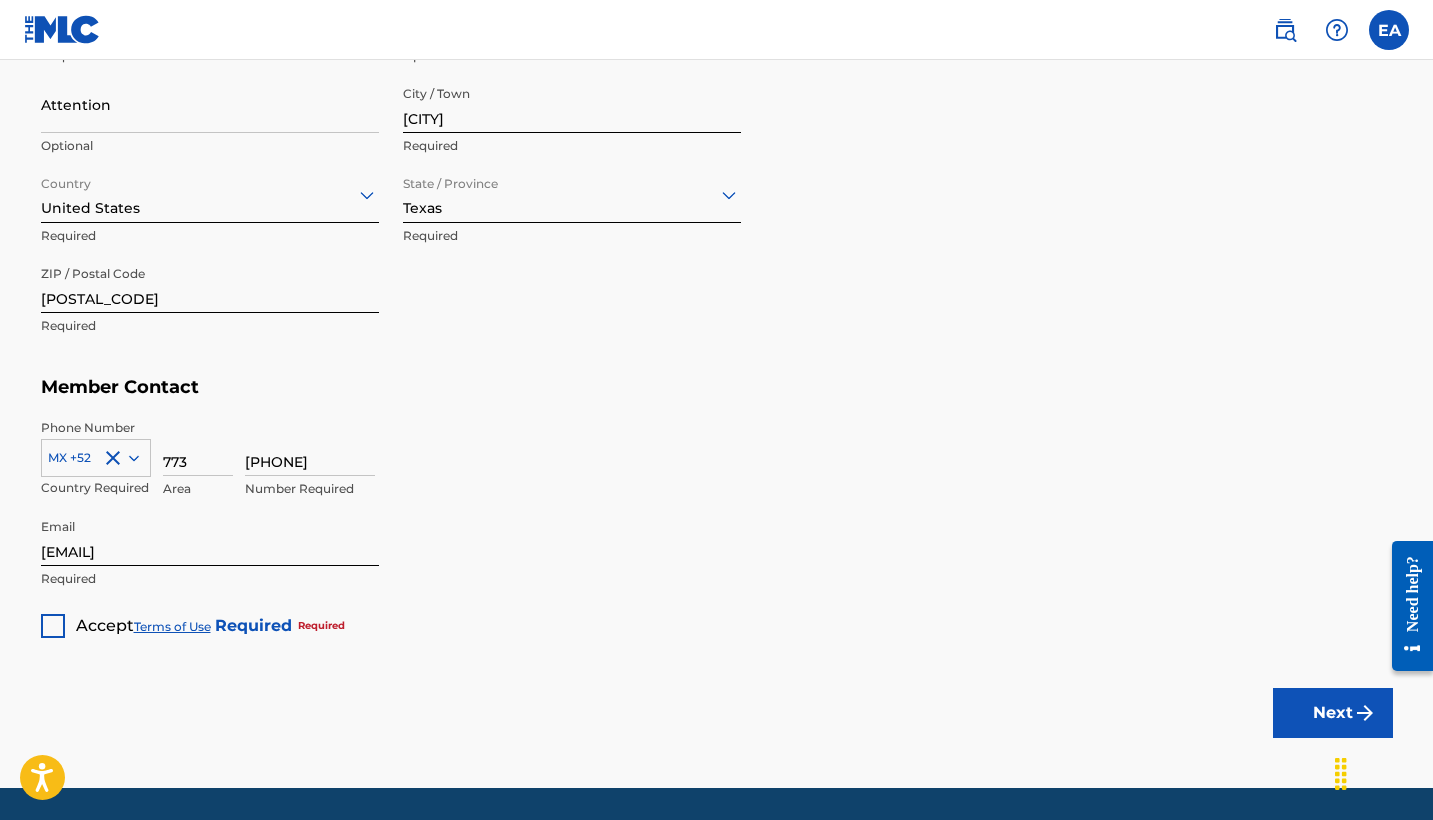 click on "Member Type ? Publisher Required Member Name ? Member name [COMPANY] Required Identifiers ? Publisher Account Number ? Optional IPI Number ? Optional ISNI Optional Member Address ? Use my existing user account details Street Address [NUMBER] [STREET] STE [NUMBER] Required Unit Number Optional Attention Optional City / Town [CITY] Required Country United States Required State / Province [STATE] Required ZIP / Postal Code [POSTAL_CODE] Required Member Contact Phone Number MX +52 Country Required 773 Area [PHONE] Number Required Email [EMAIL] Required Accept  Terms of Use   Required Required Next" at bounding box center (717, -15) 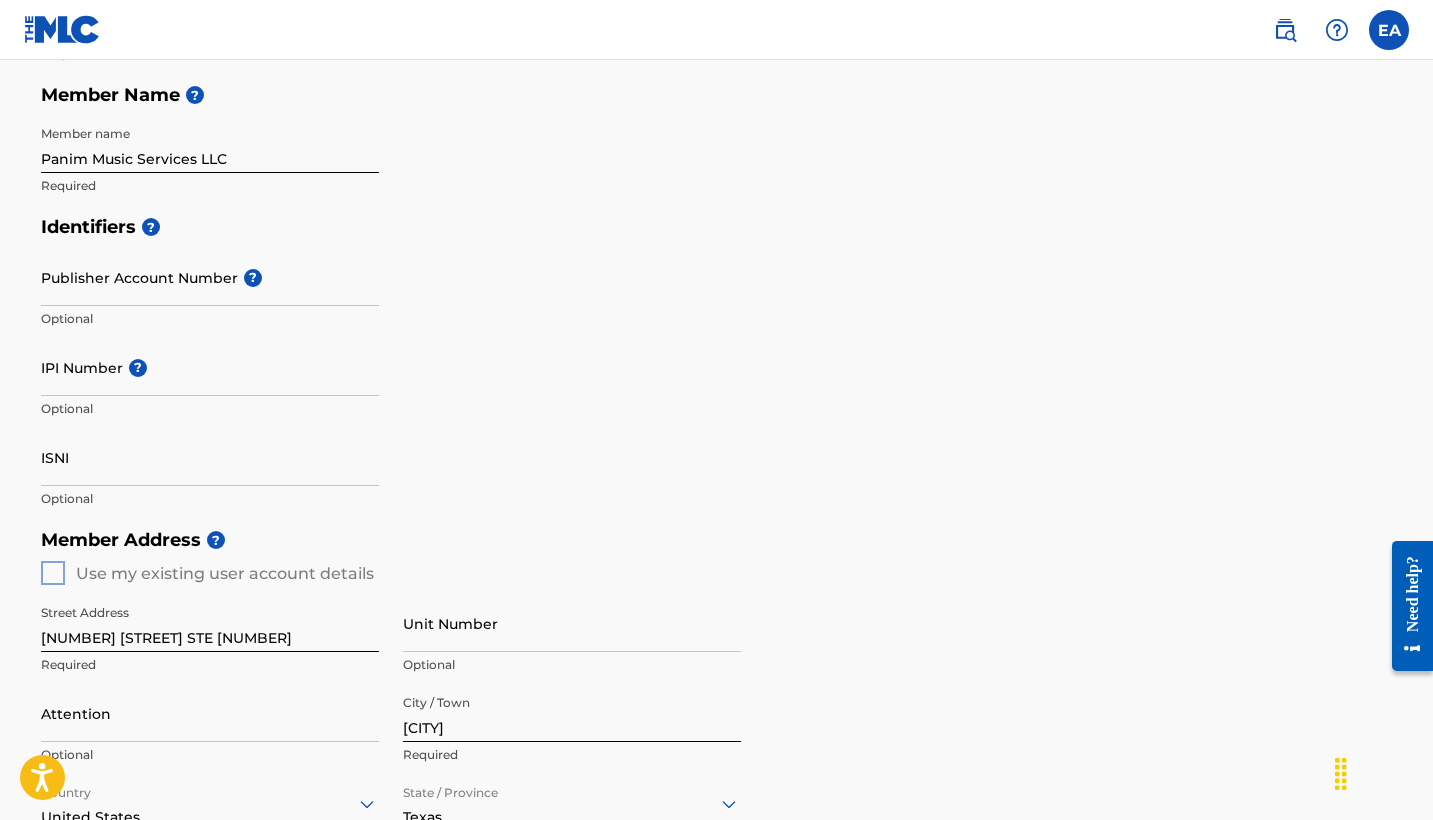 scroll, scrollTop: 319, scrollLeft: 0, axis: vertical 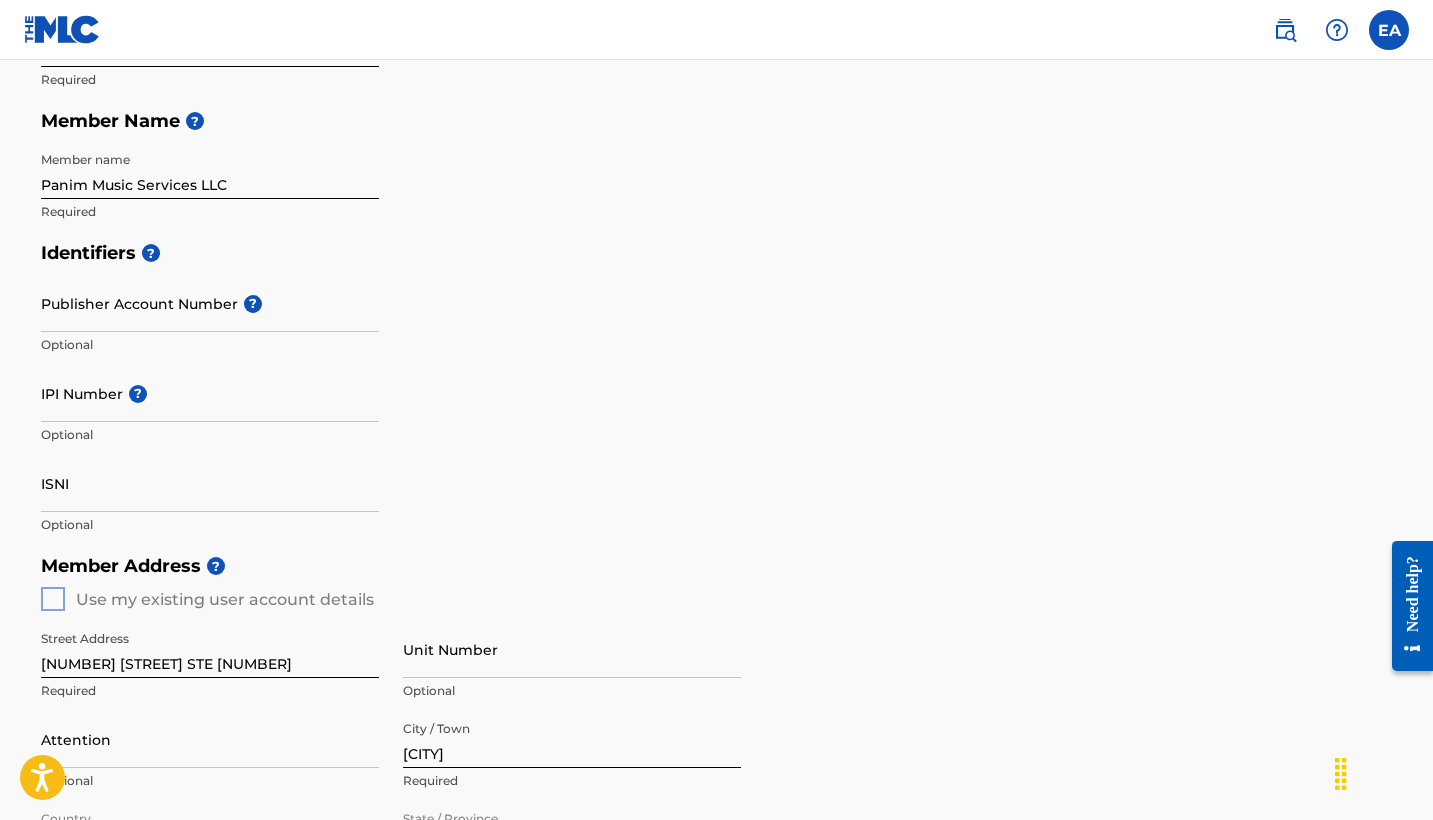 click on "Identifiers ?" at bounding box center [717, 253] 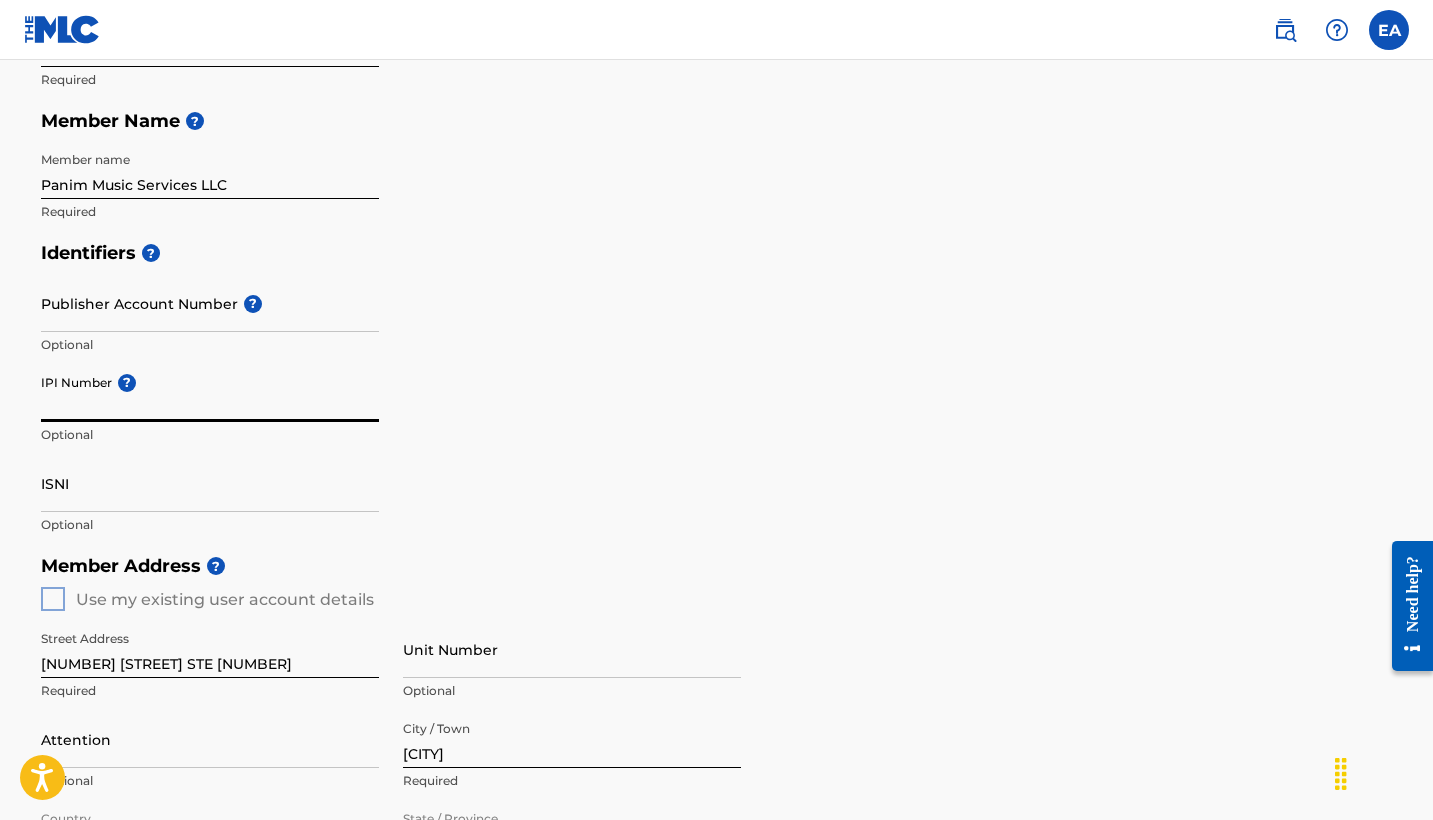 click on "IPI Number ?" at bounding box center (210, 393) 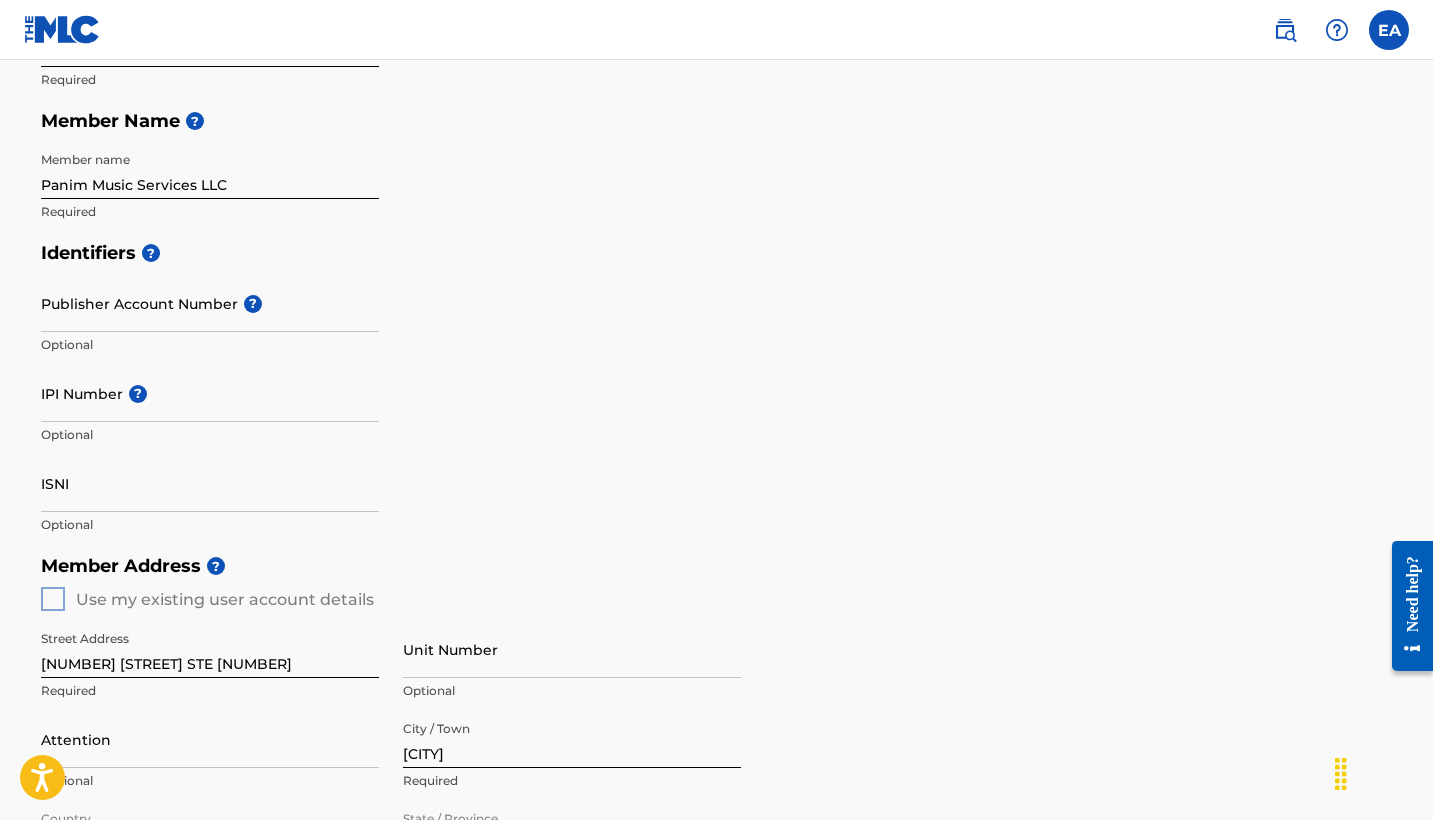 click on "Identifiers ? Publisher Account Number ? Optional IPI Number ? Optional ISNI Optional" at bounding box center (717, 388) 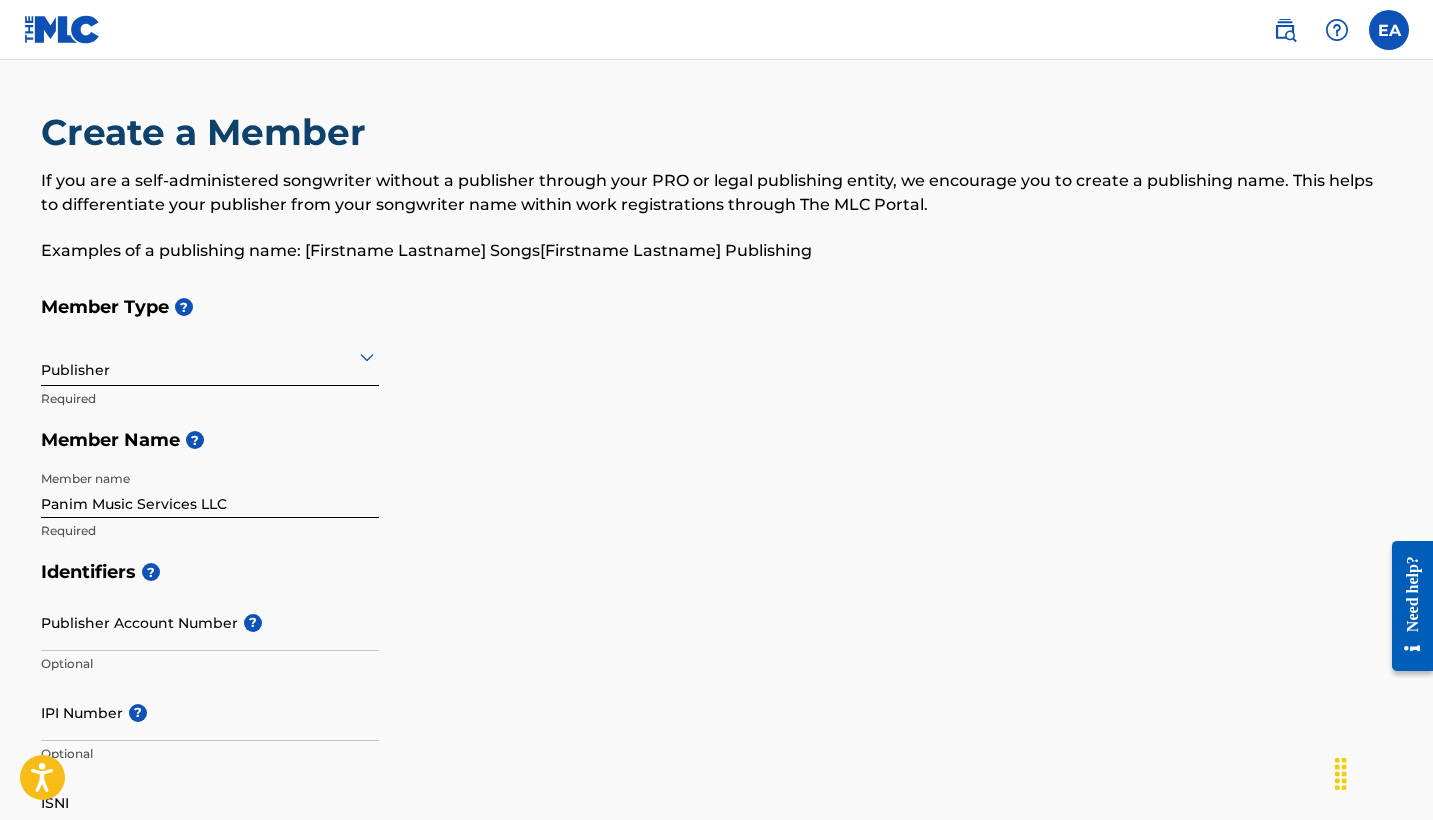 scroll, scrollTop: 0, scrollLeft: 0, axis: both 